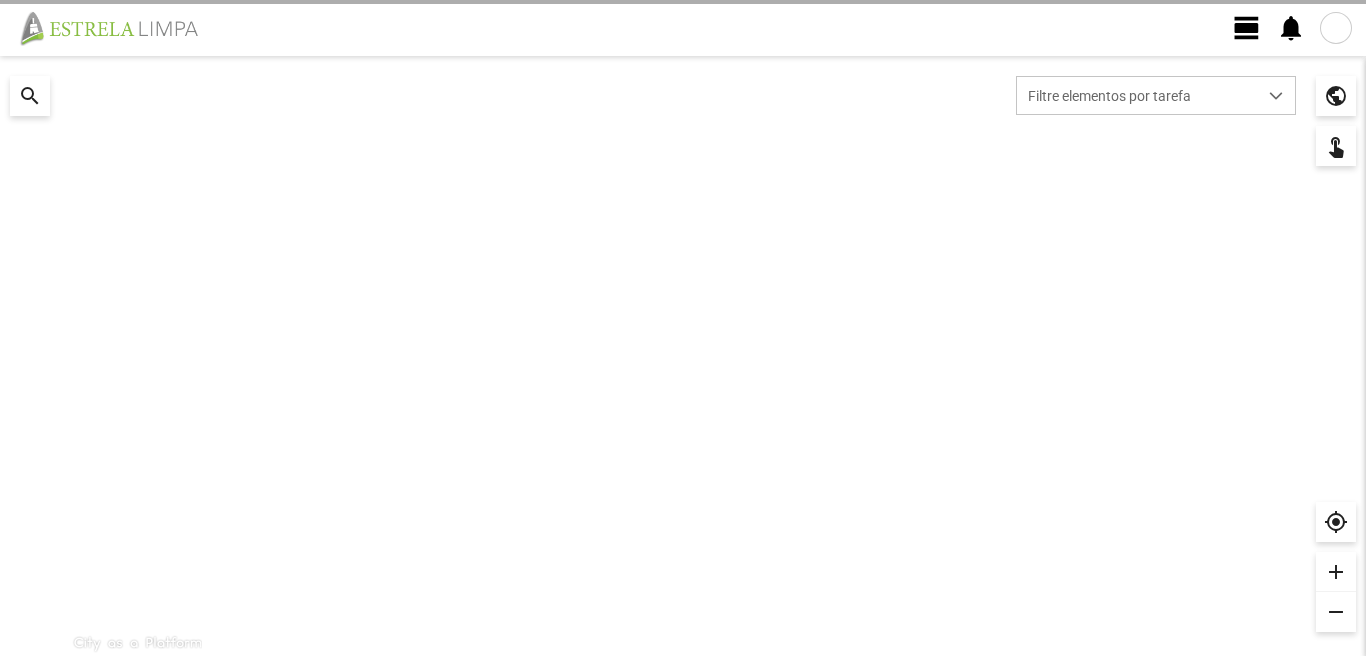 scroll, scrollTop: 0, scrollLeft: 0, axis: both 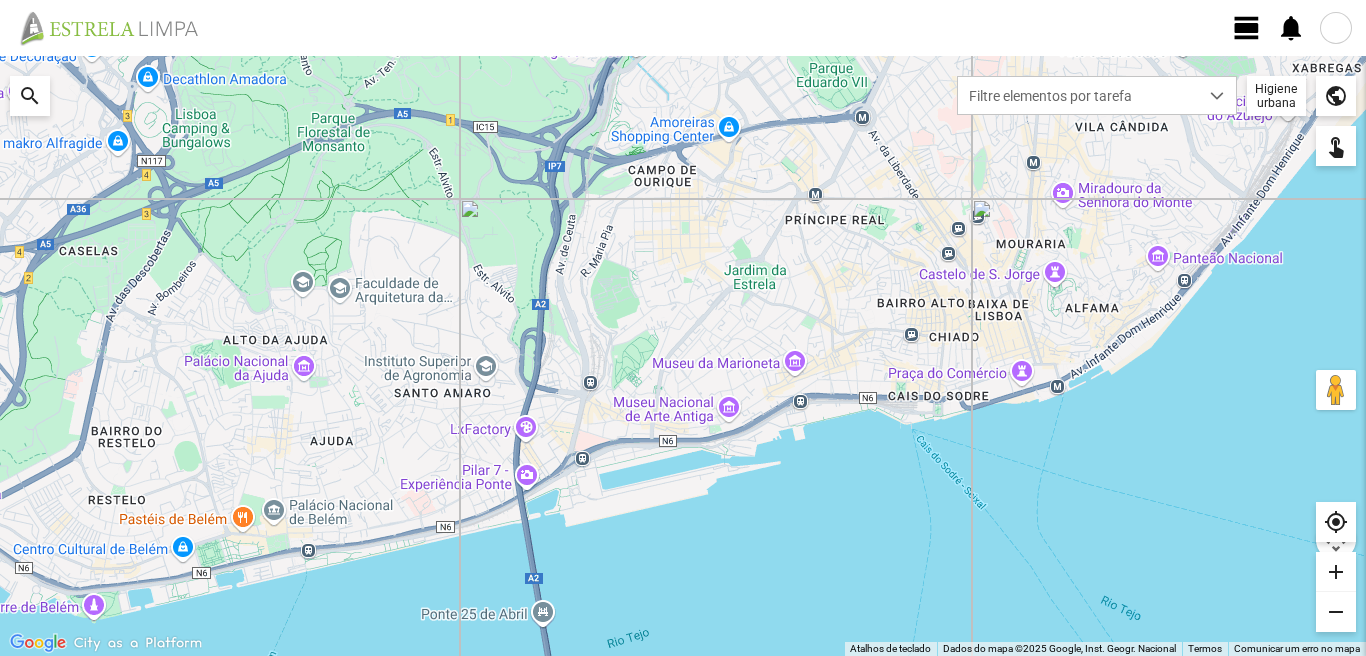 click on "view_day" 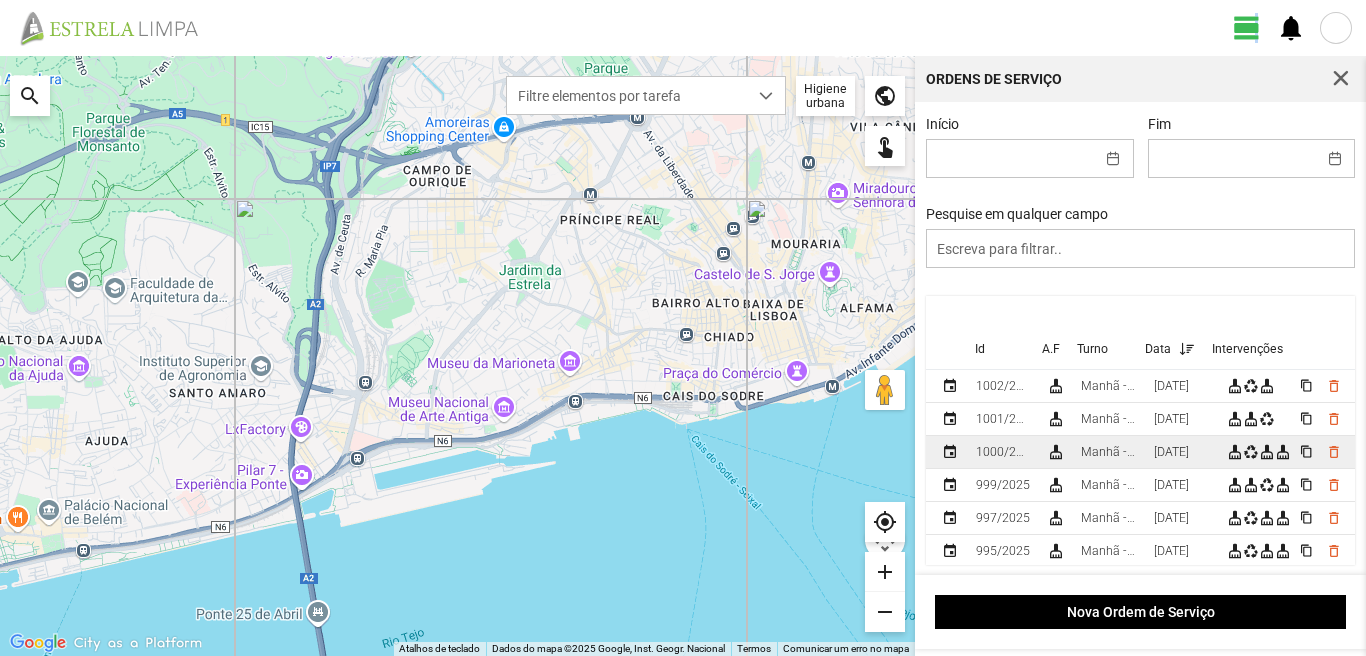 scroll, scrollTop: 100, scrollLeft: 0, axis: vertical 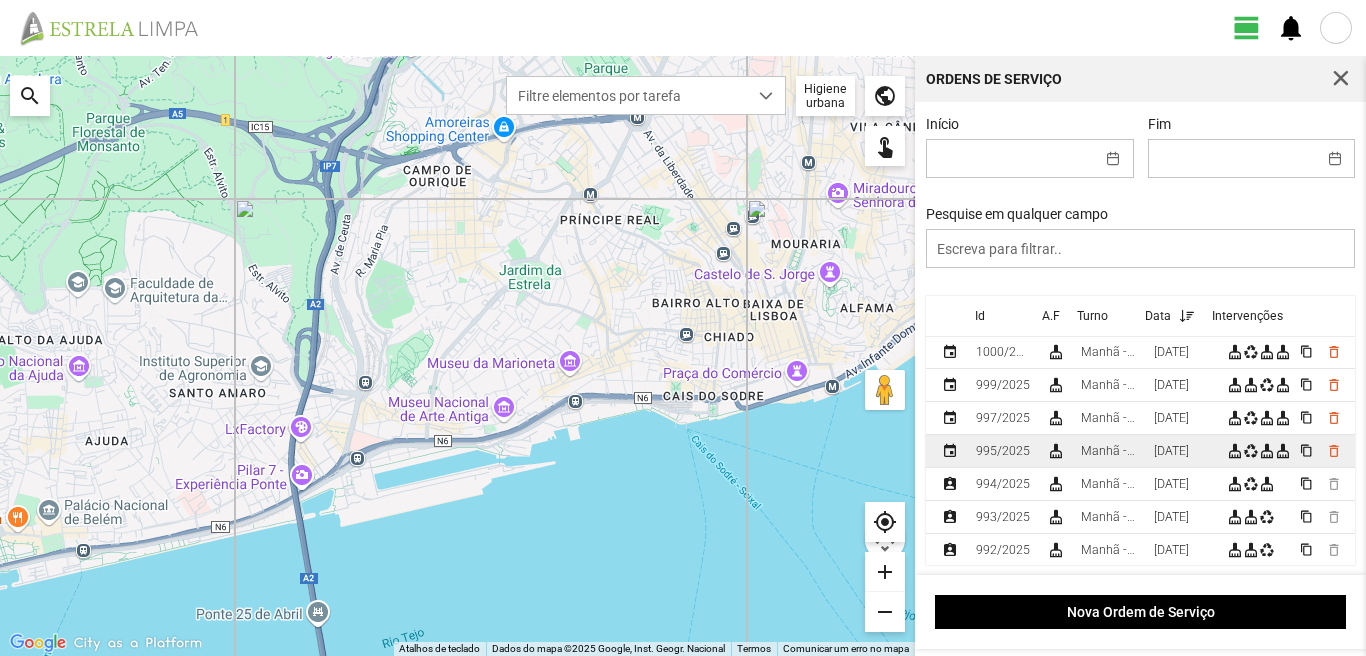 click on "[DATE]" at bounding box center (1182, 451) 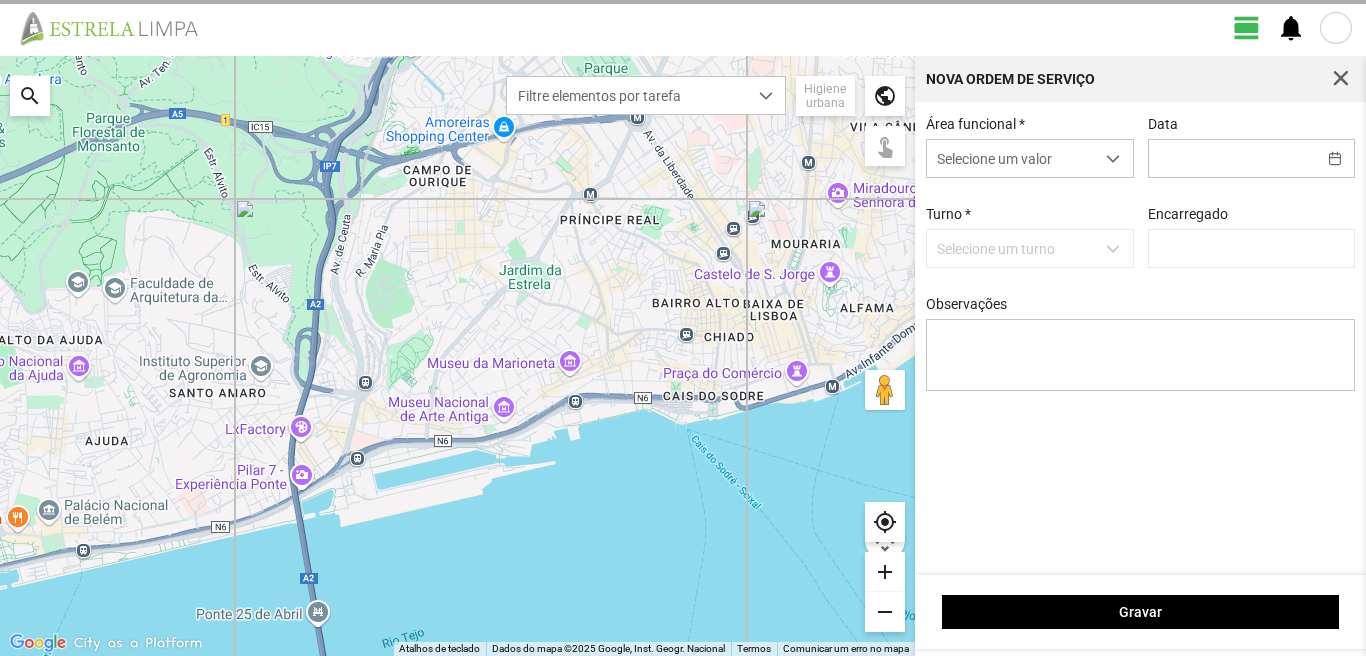 type on "[DATE]" 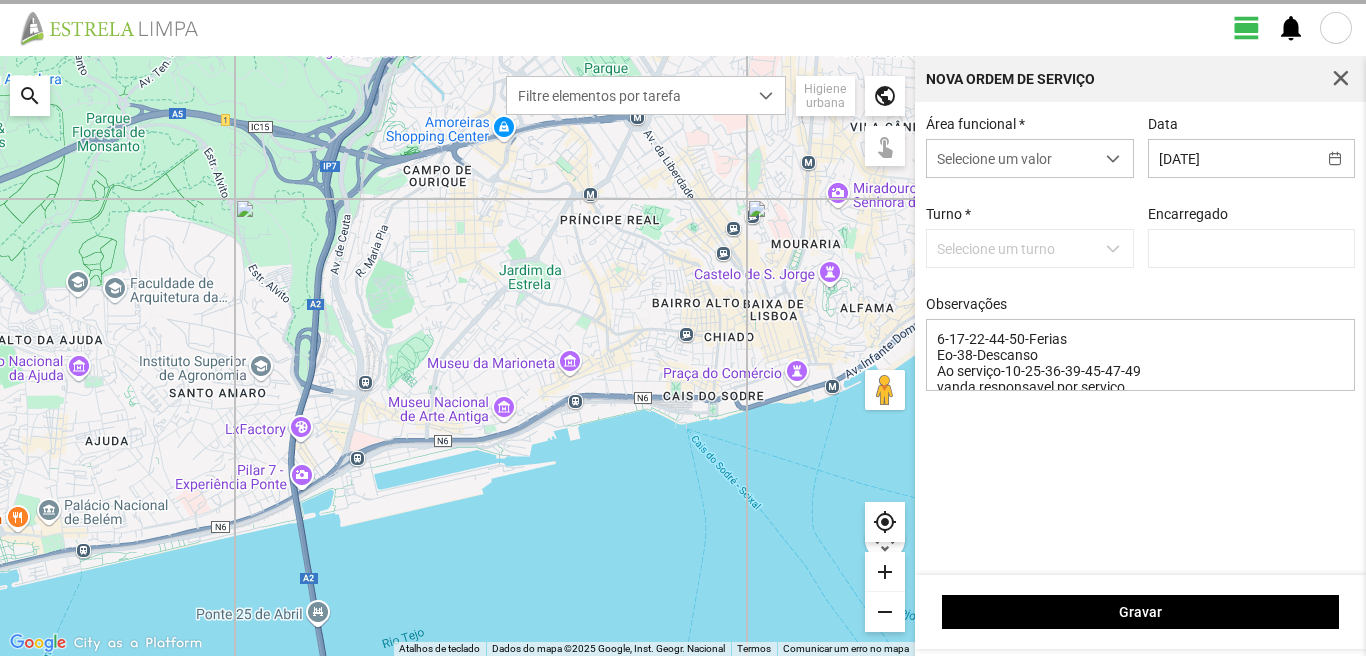 type on "[PERSON_NAME]" 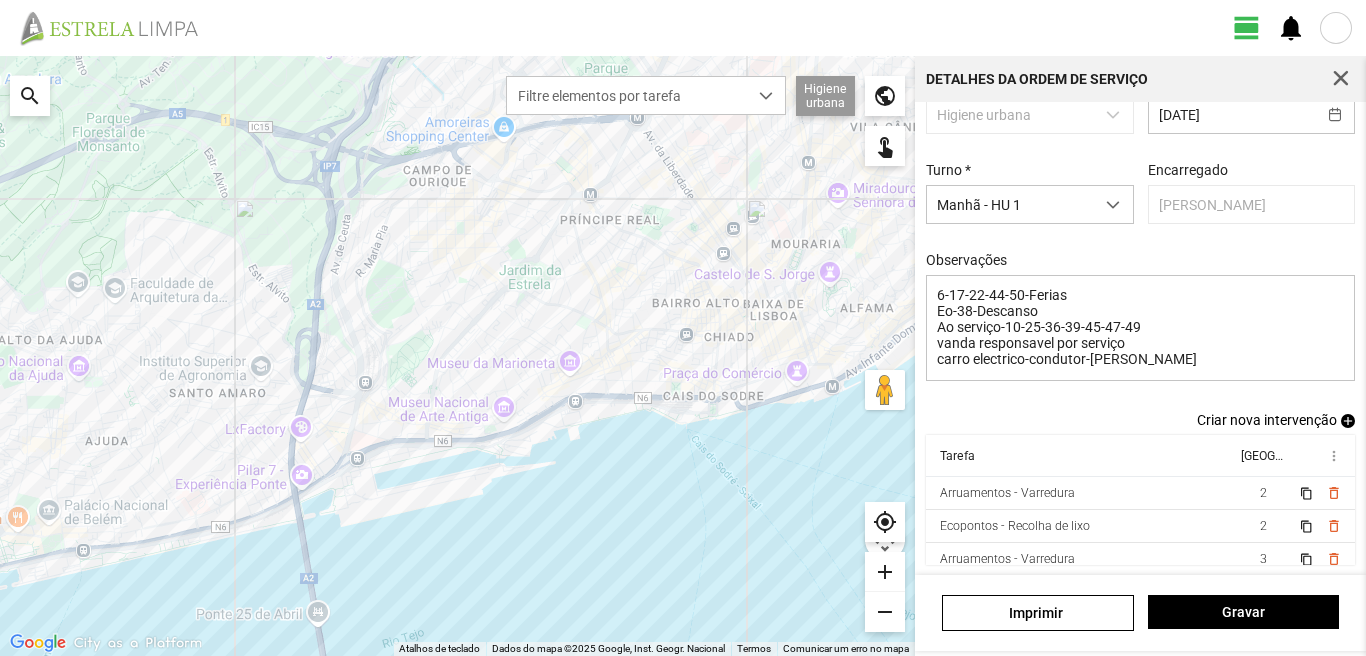 scroll, scrollTop: 43, scrollLeft: 0, axis: vertical 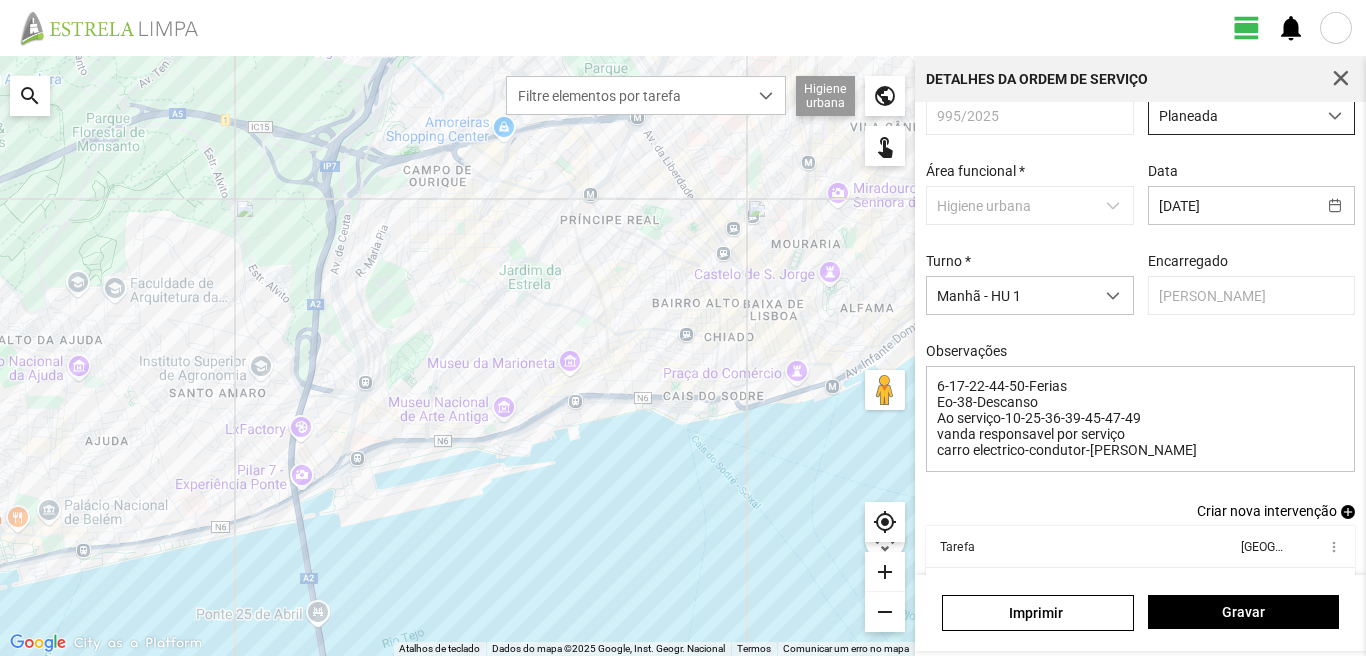 click on "Planeada" at bounding box center [1232, 115] 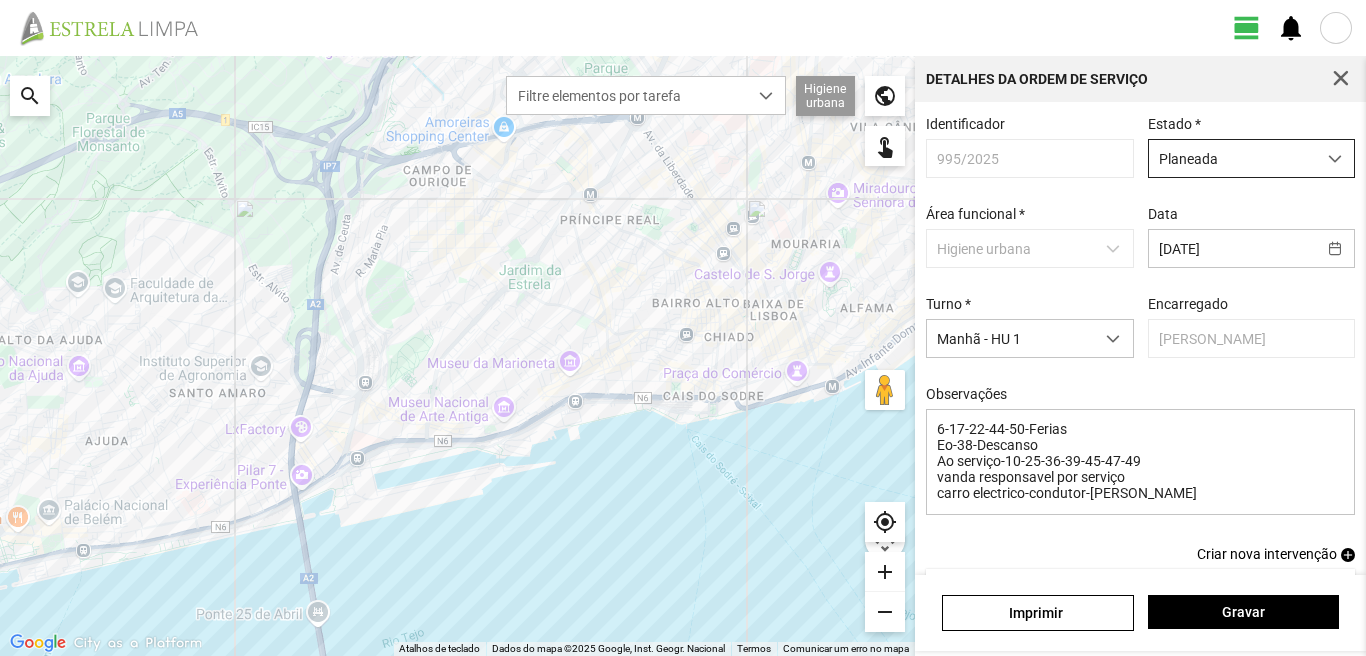 click on "Planeada" at bounding box center [1232, 158] 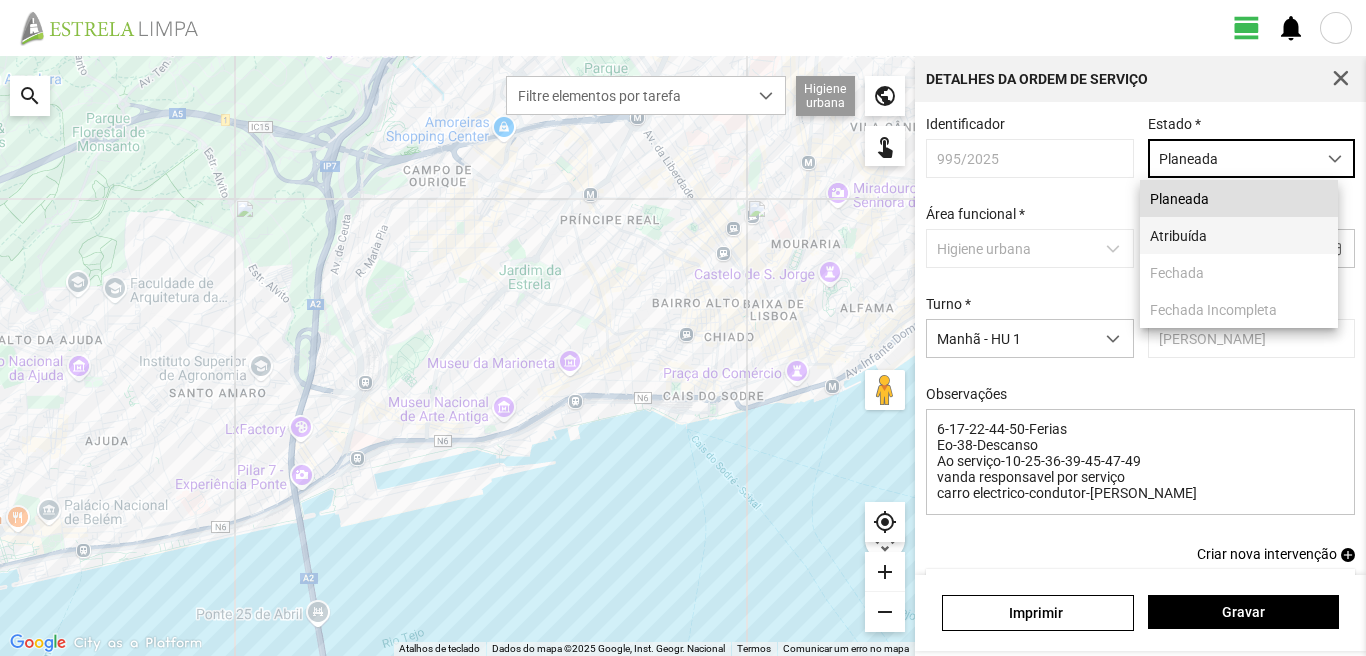 click on "Atribuída" at bounding box center [1239, 235] 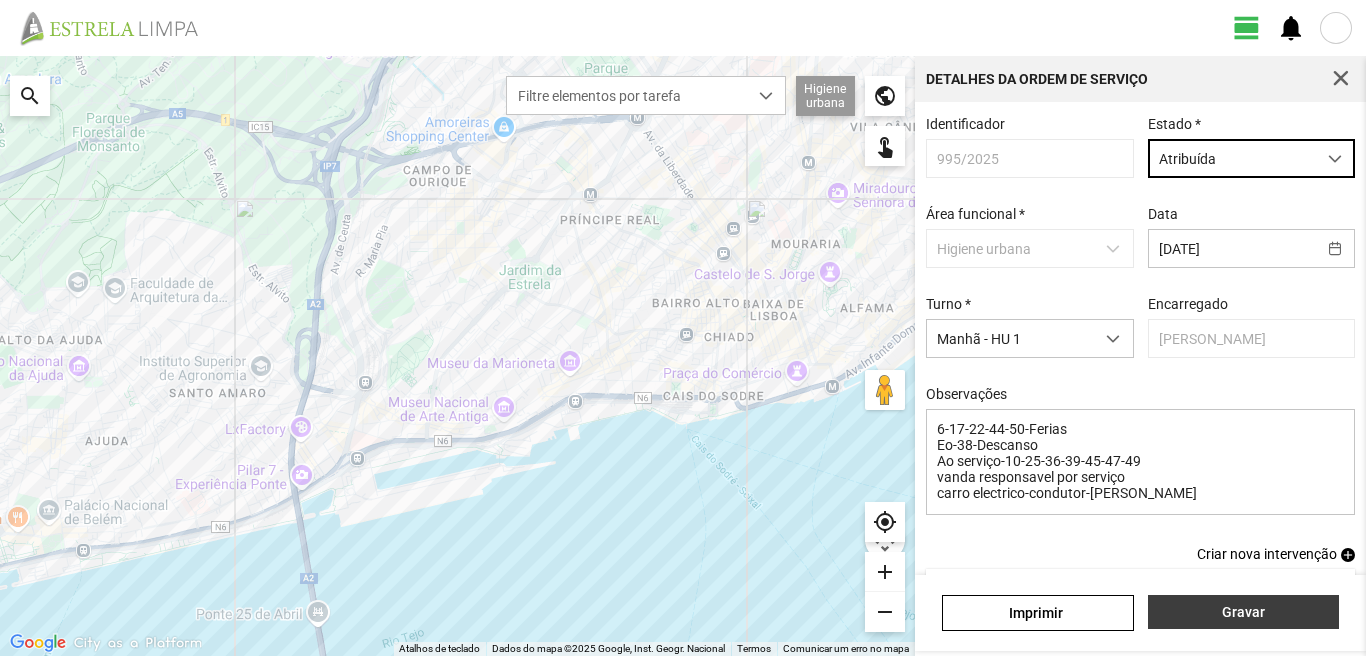click on "Gravar" at bounding box center (1243, 612) 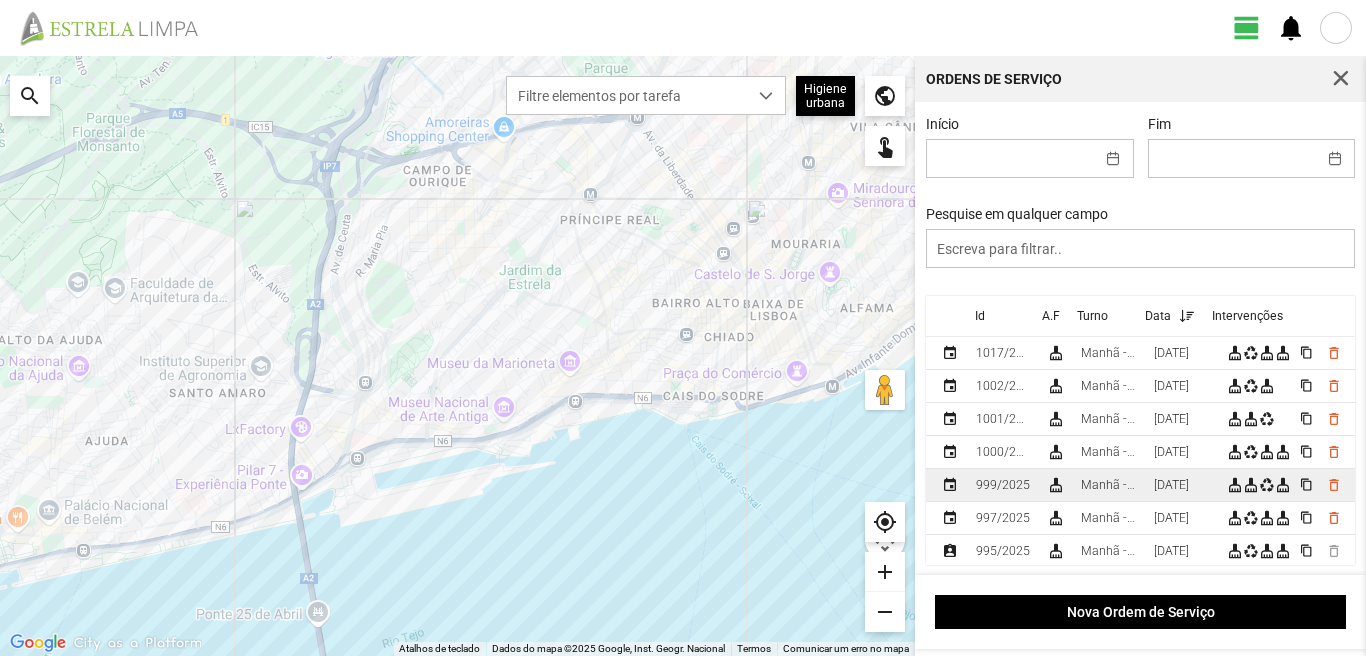 click on "[DATE]" at bounding box center (1171, 485) 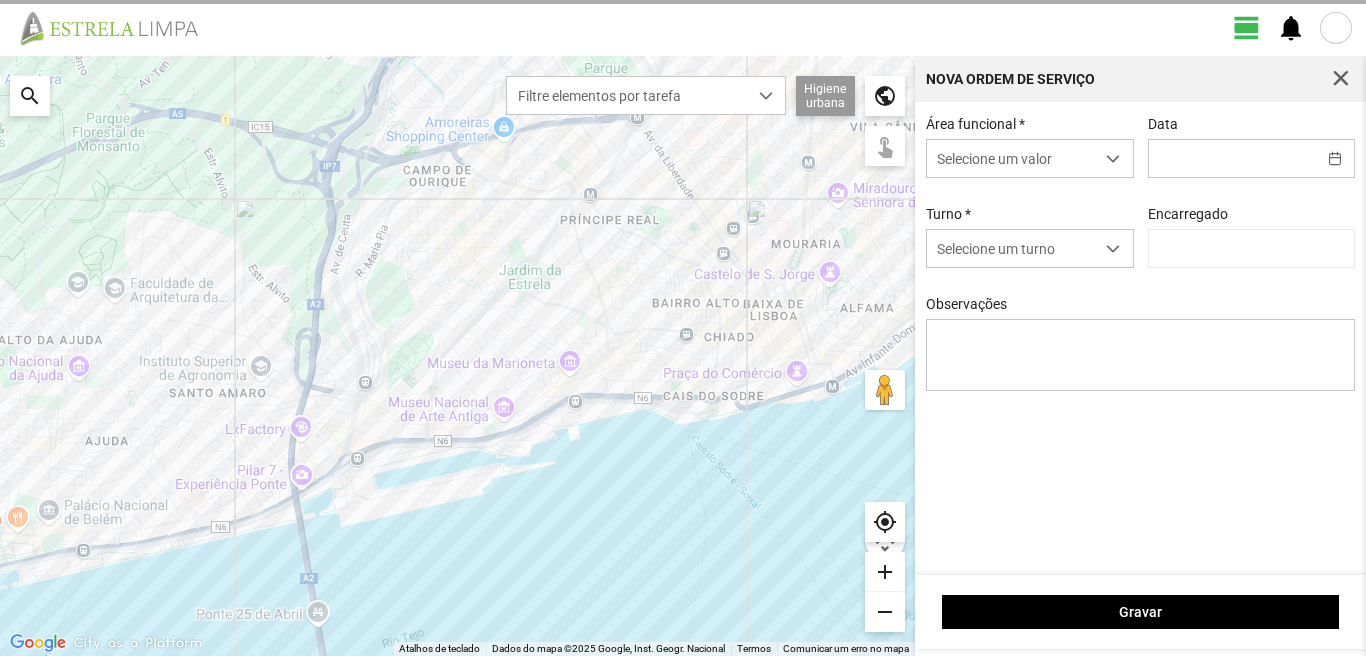 type on "[DATE]" 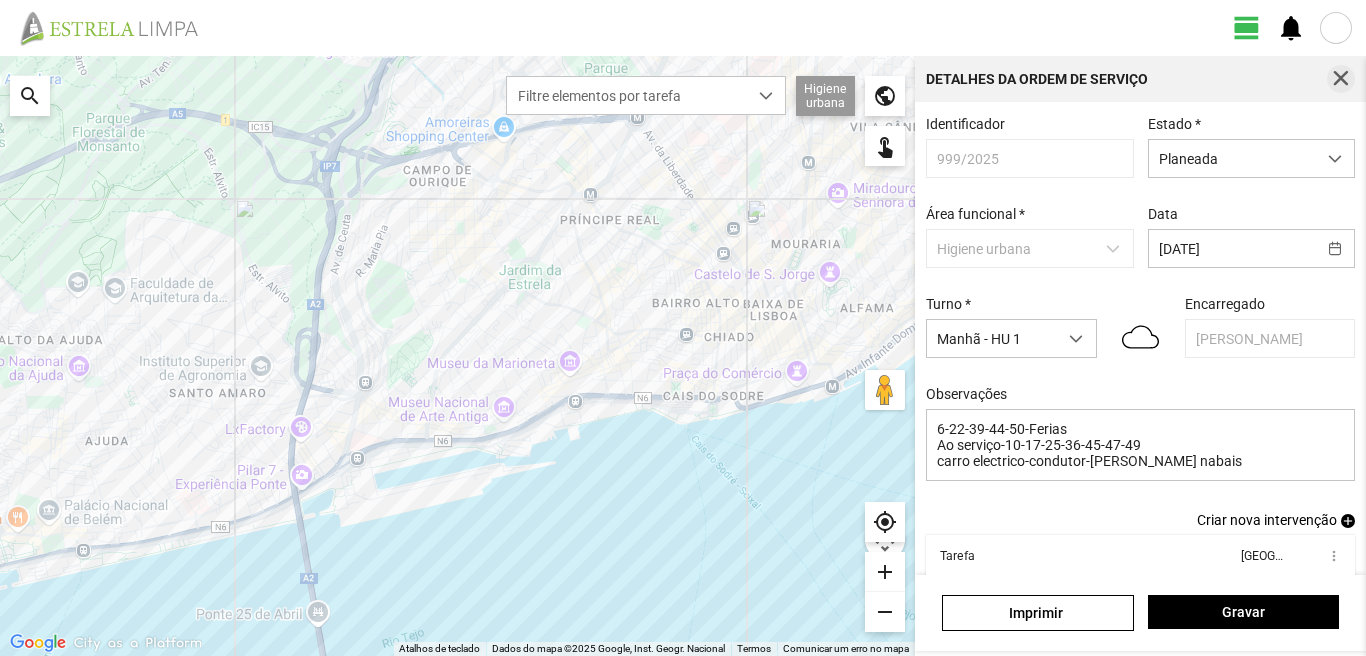 click at bounding box center (1341, 79) 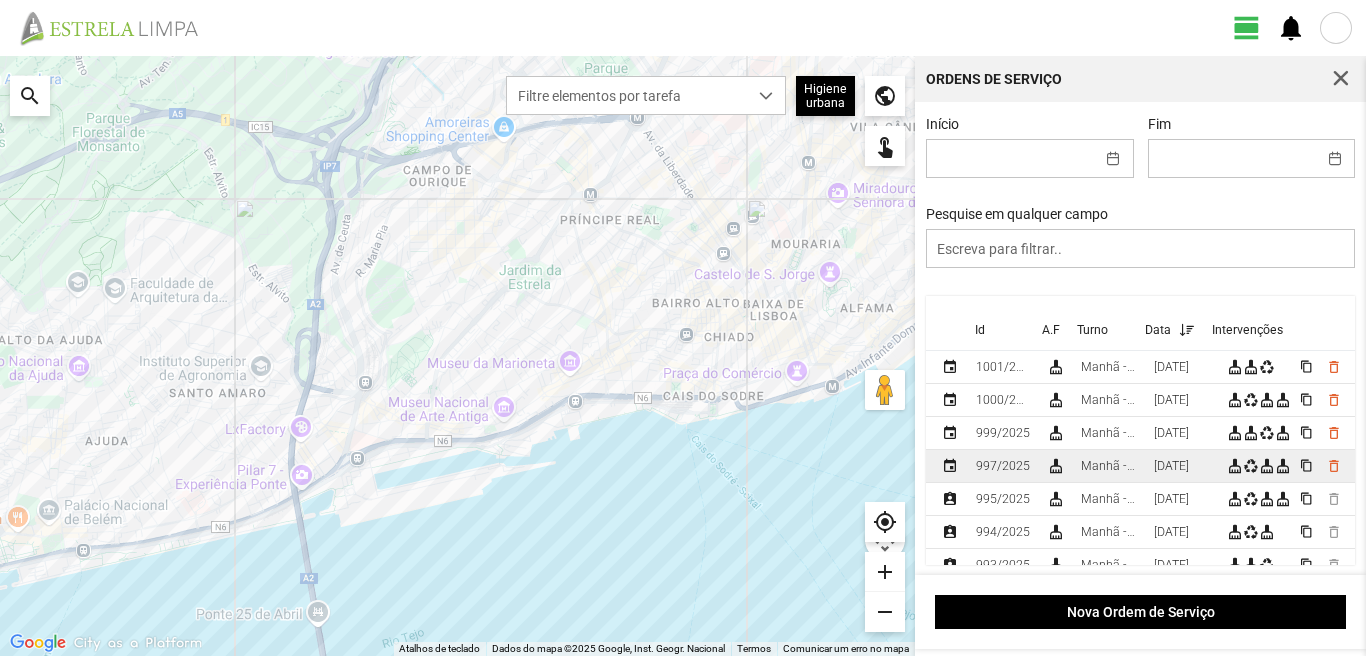 scroll, scrollTop: 100, scrollLeft: 0, axis: vertical 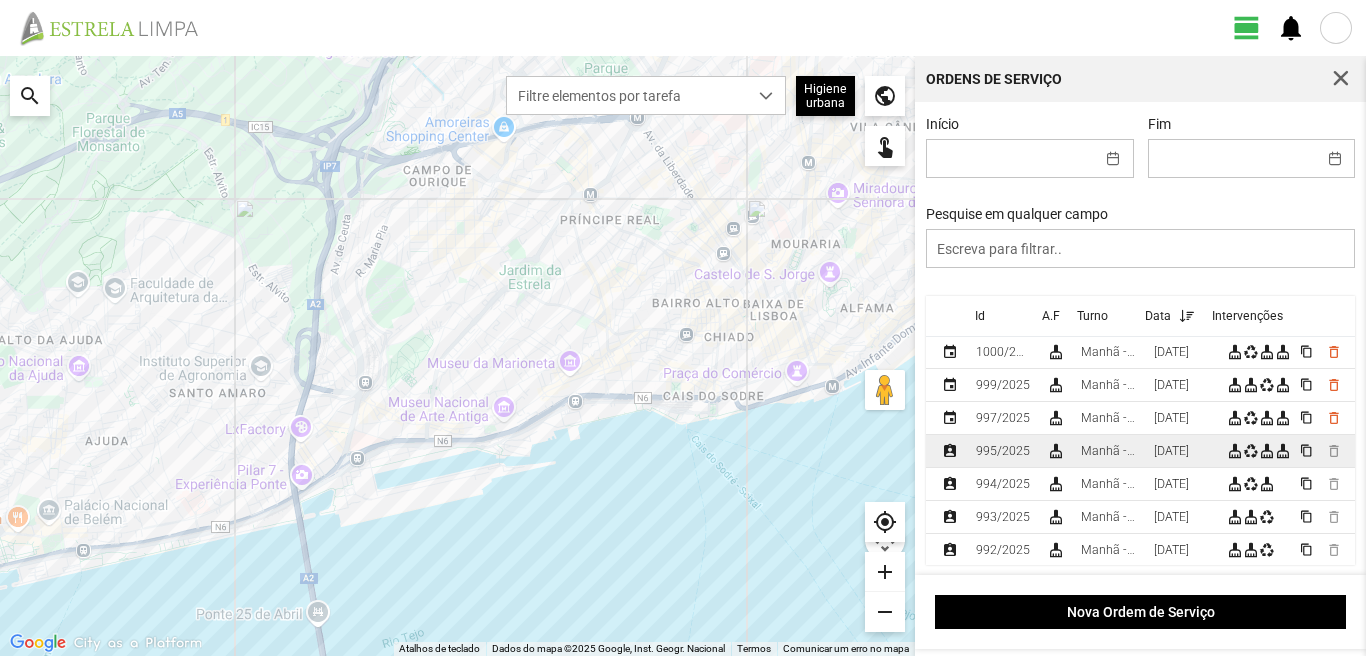 click on "[DATE]" at bounding box center (1171, 451) 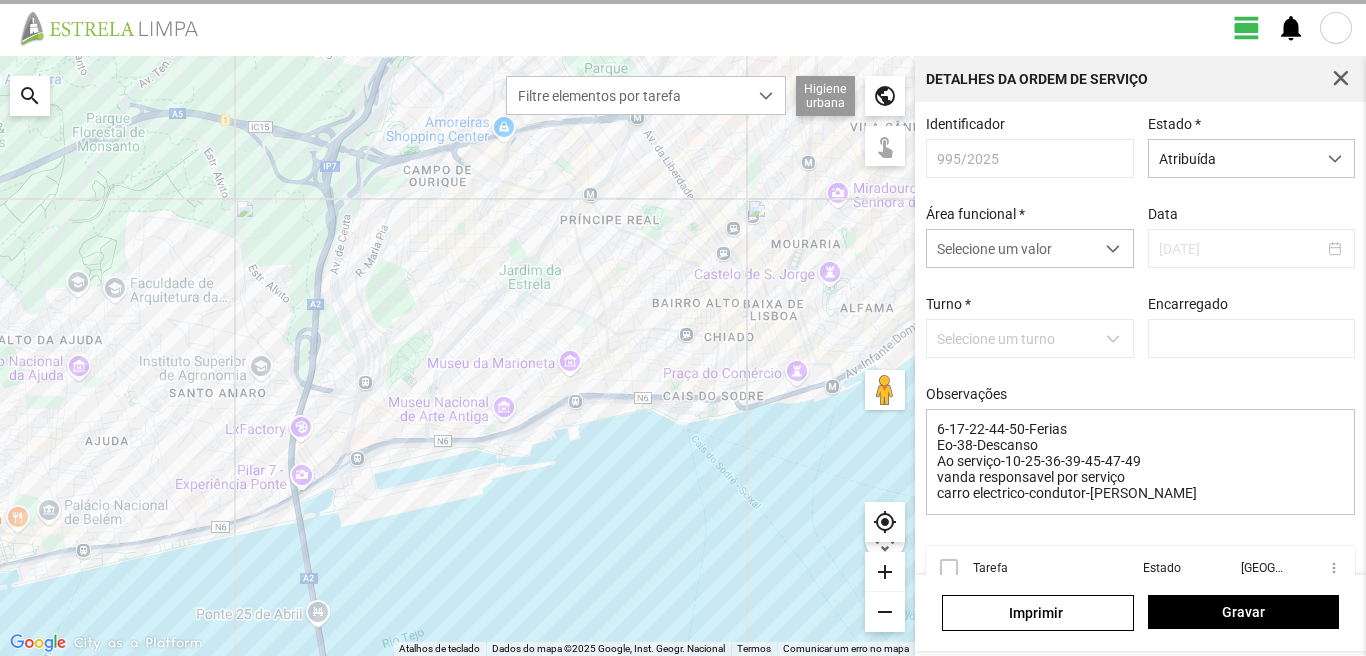 type on "[PERSON_NAME]" 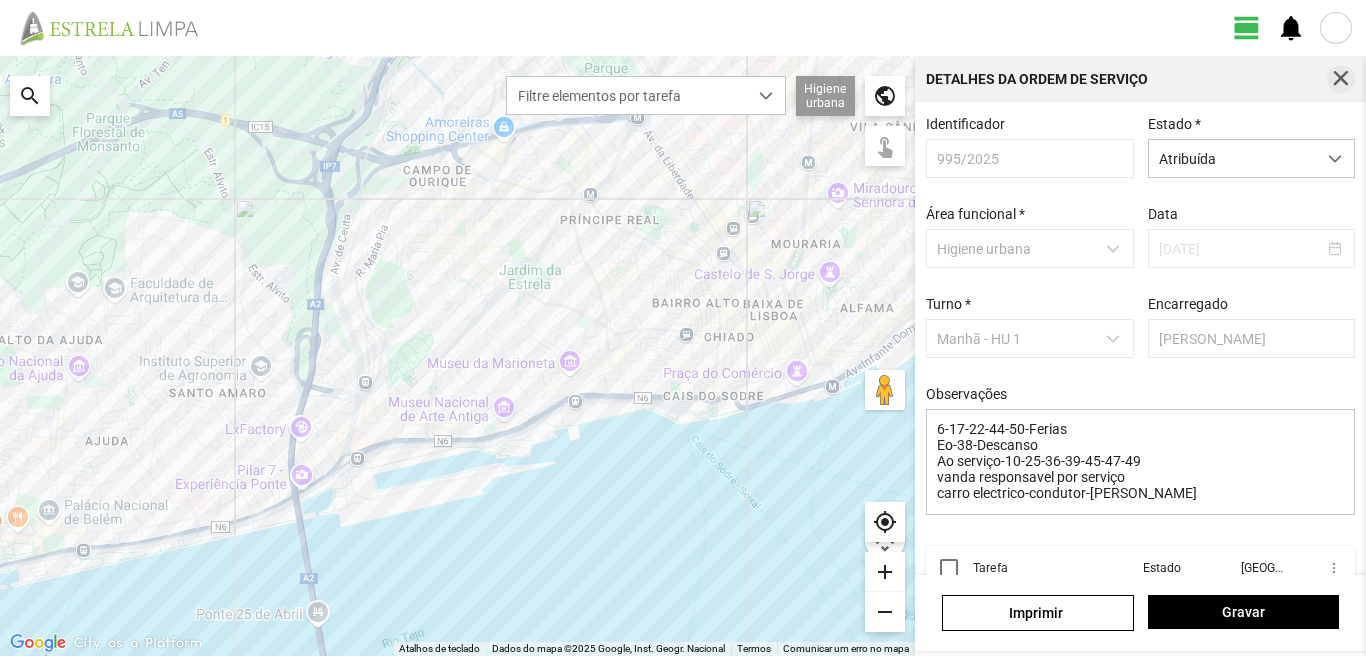 click at bounding box center [1341, 79] 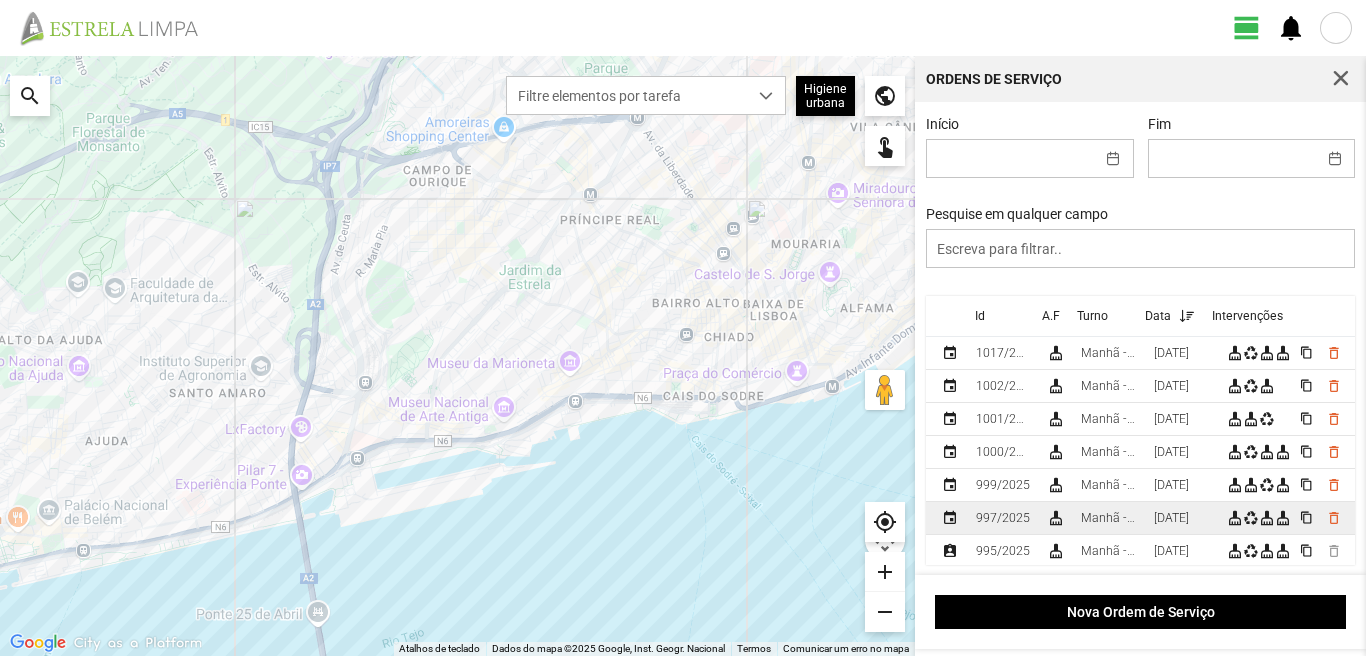 click on "Manhã - HU 1" at bounding box center [1109, 518] 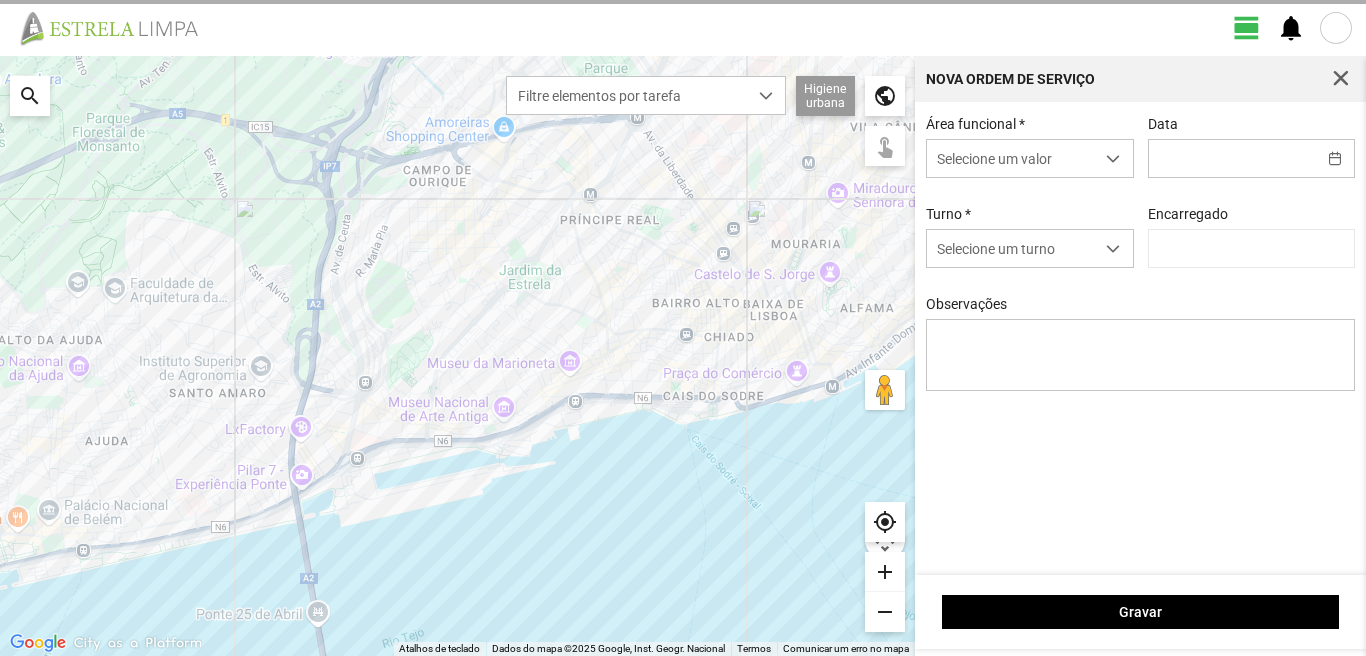 type on "[DATE]" 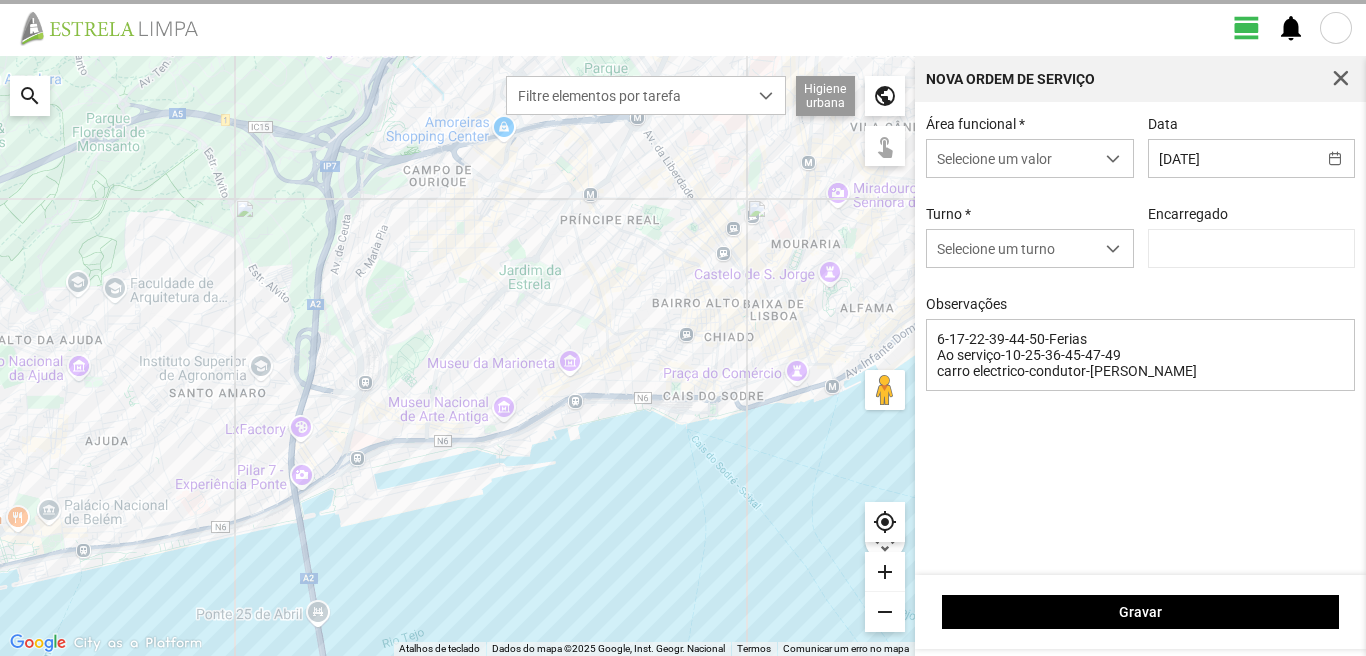 type on "[PERSON_NAME]" 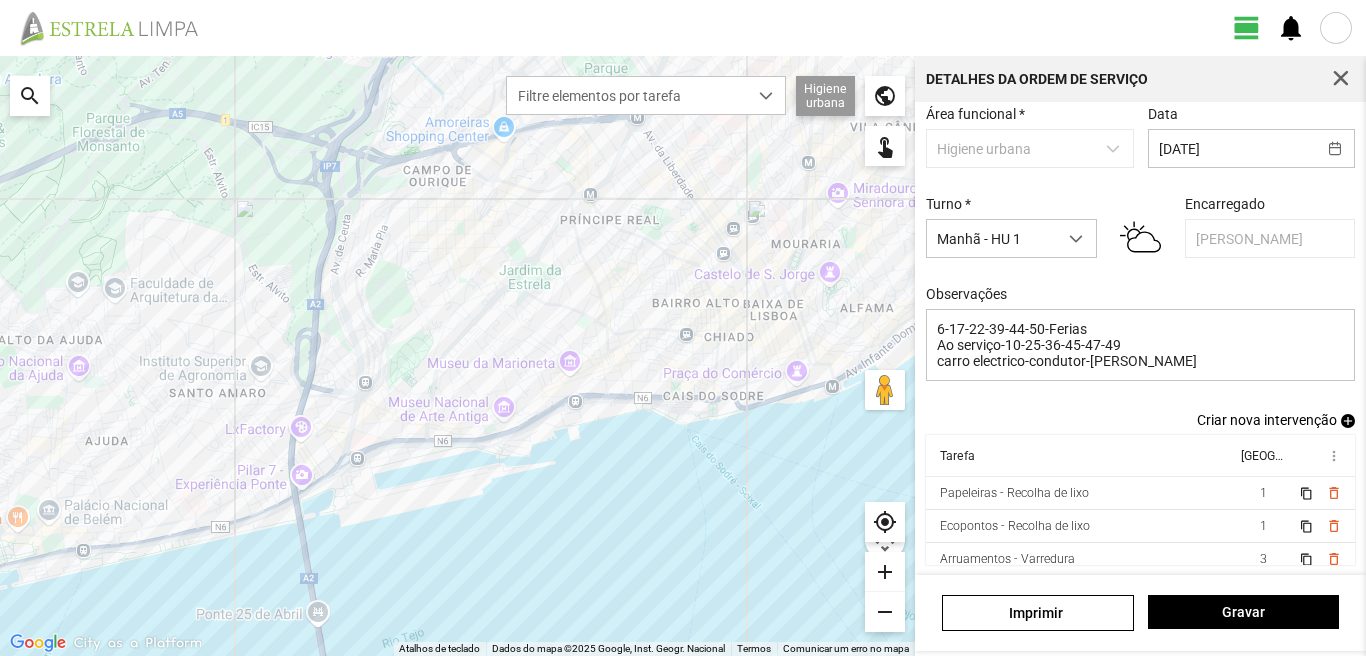 scroll, scrollTop: 109, scrollLeft: 0, axis: vertical 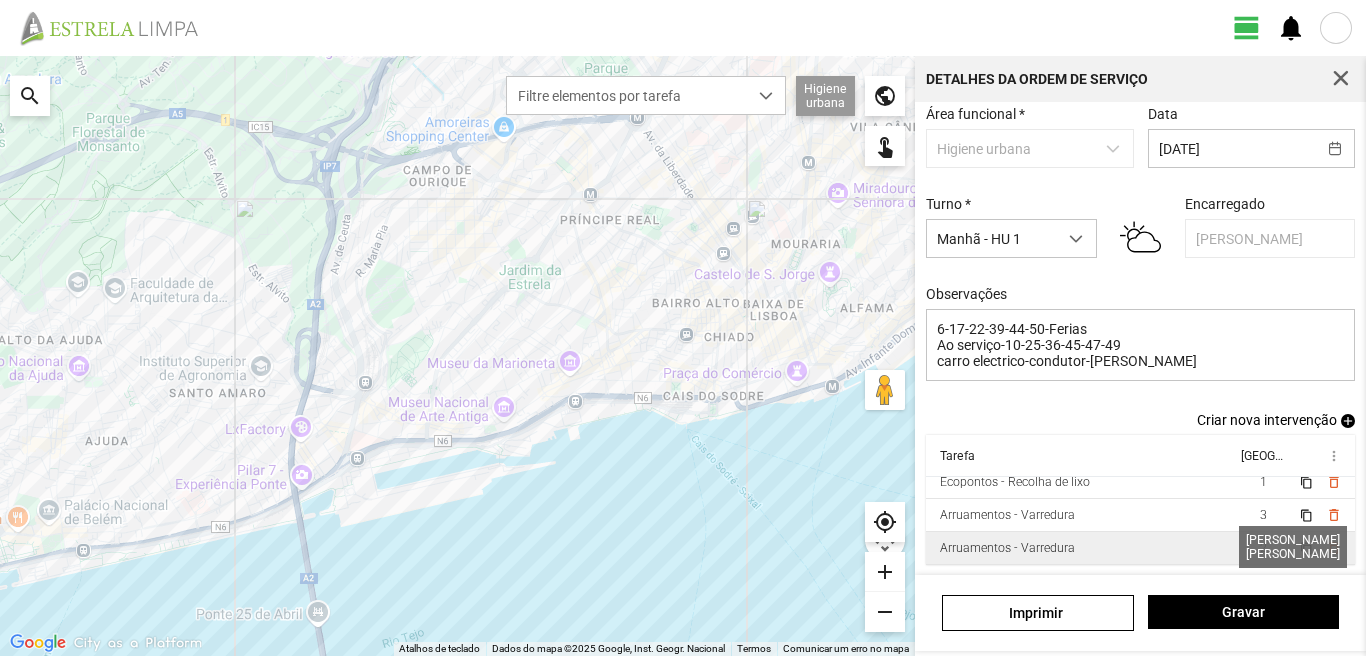 click on "2" at bounding box center [1263, 548] 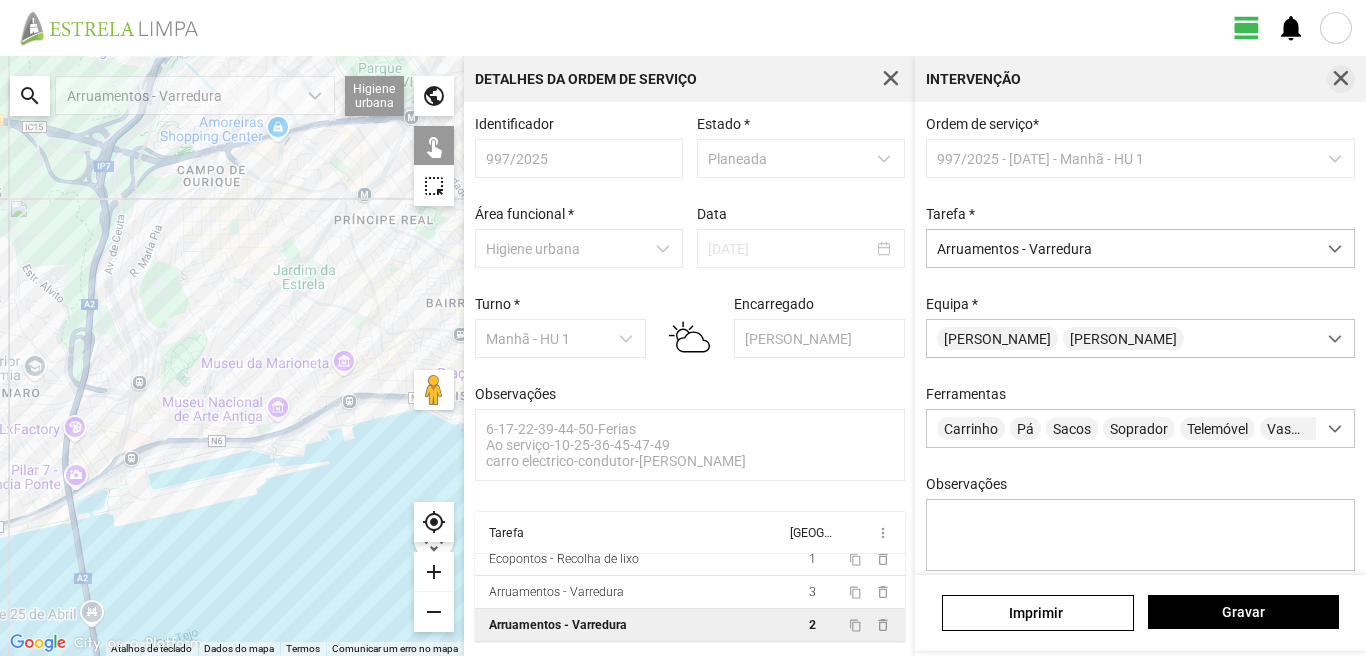 click at bounding box center (1341, 79) 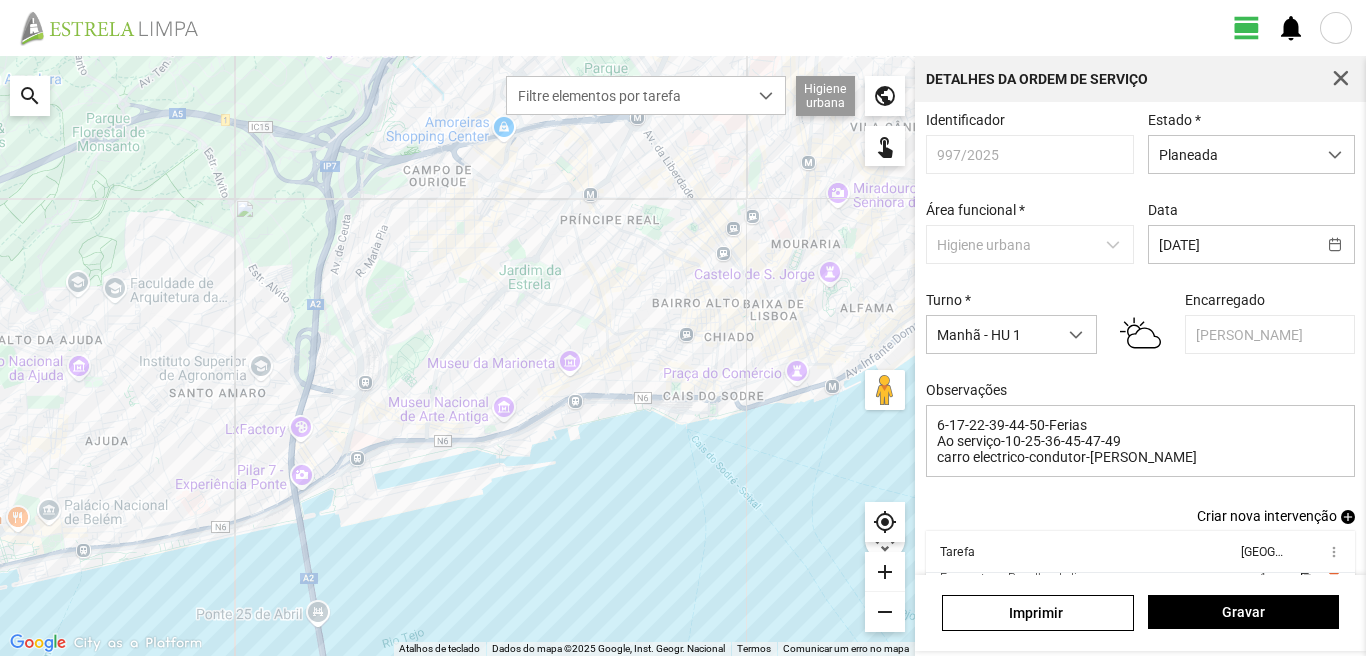 scroll, scrollTop: 109, scrollLeft: 0, axis: vertical 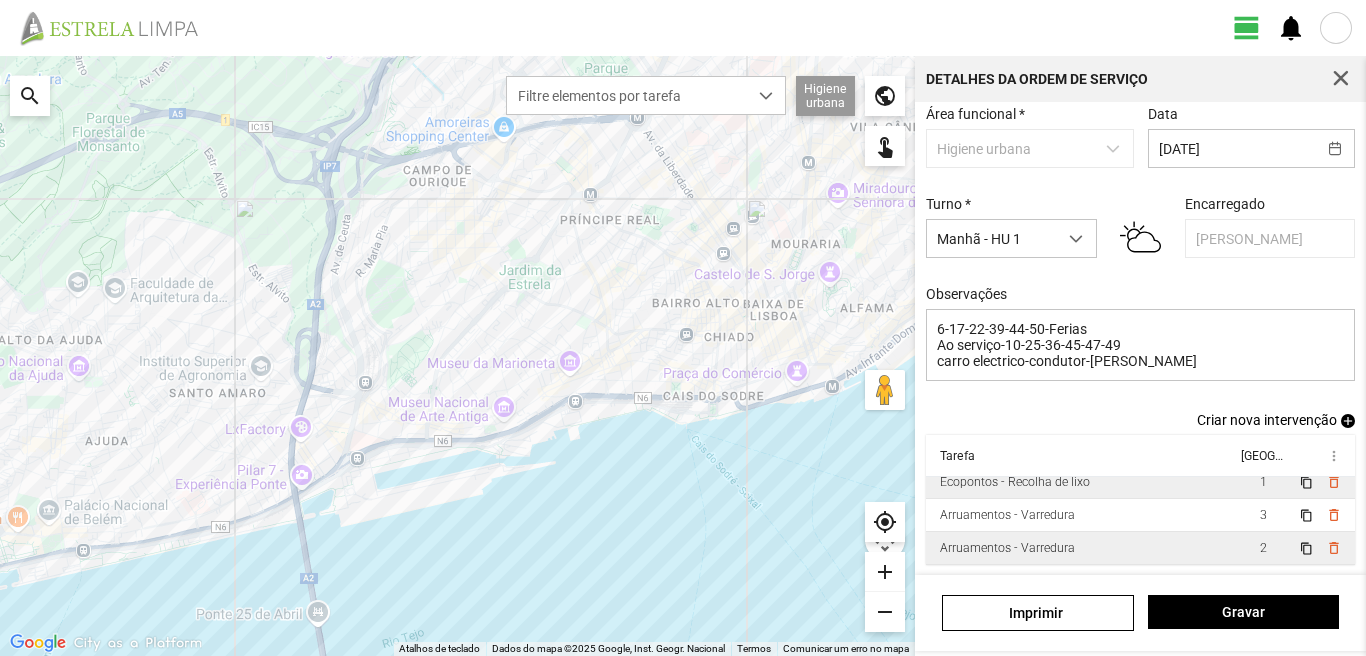 click on "1" at bounding box center (1263, 482) 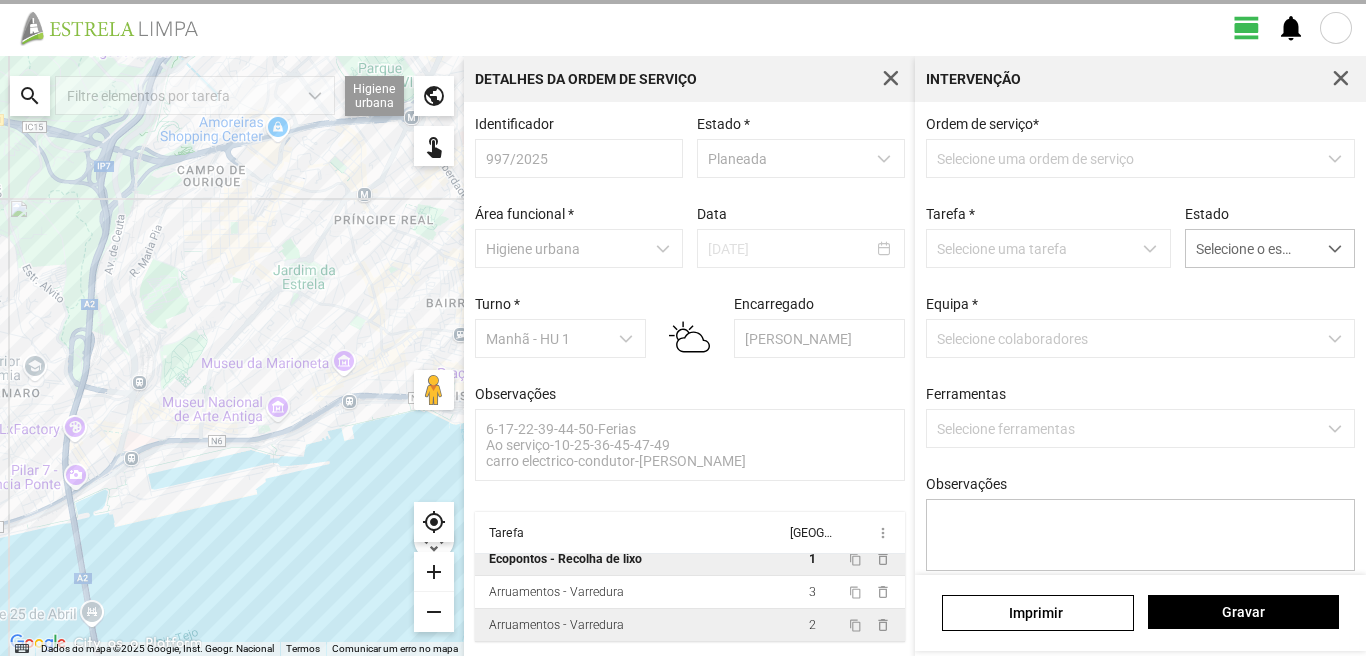 type on "[PERSON_NAME]" 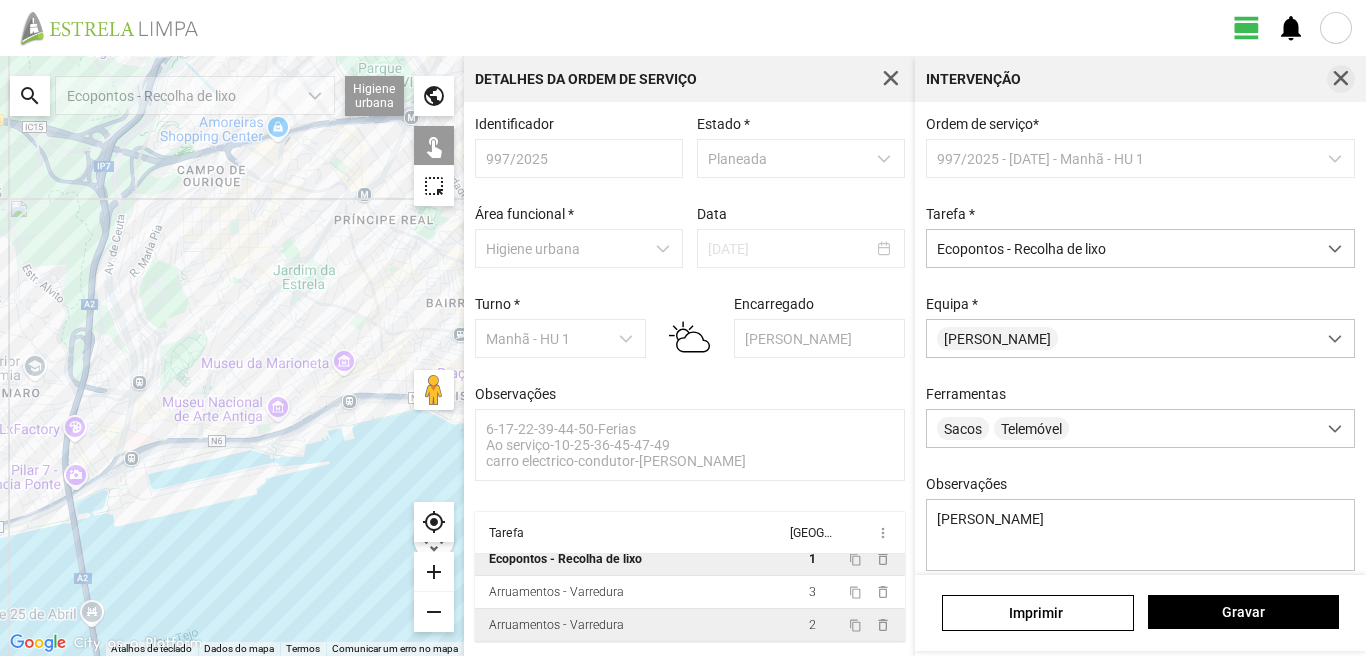 click at bounding box center (1341, 79) 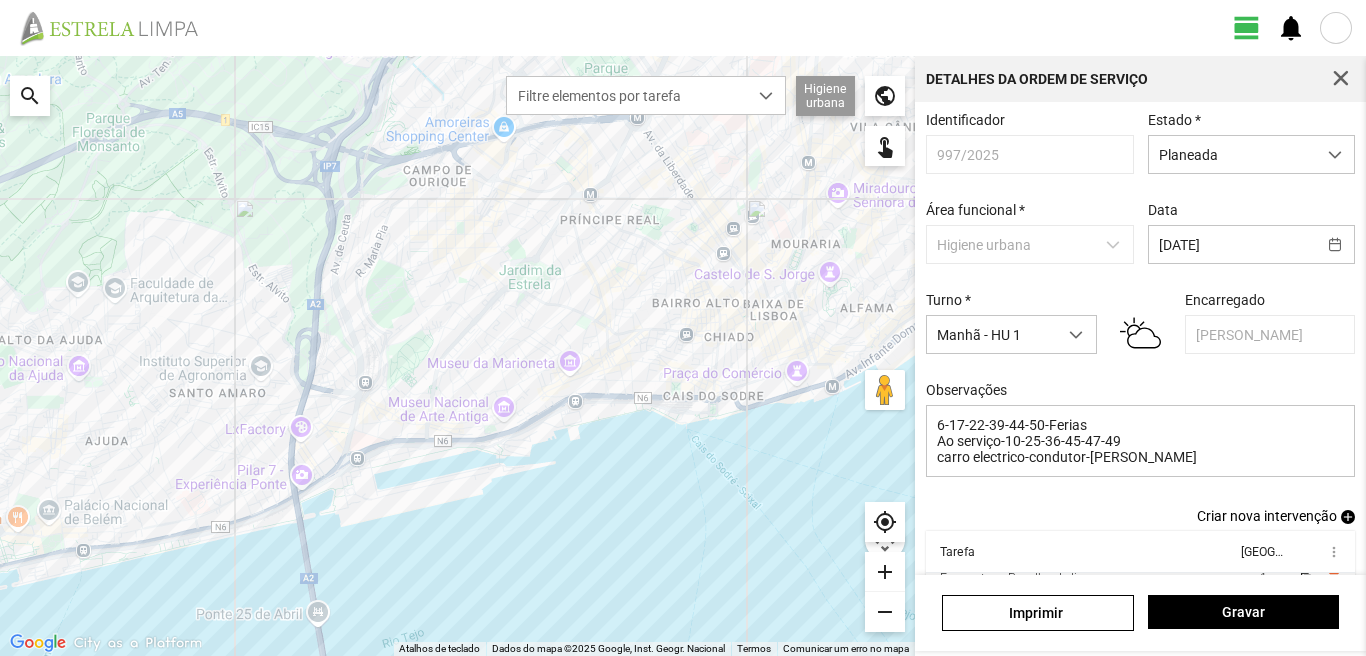 scroll, scrollTop: 109, scrollLeft: 0, axis: vertical 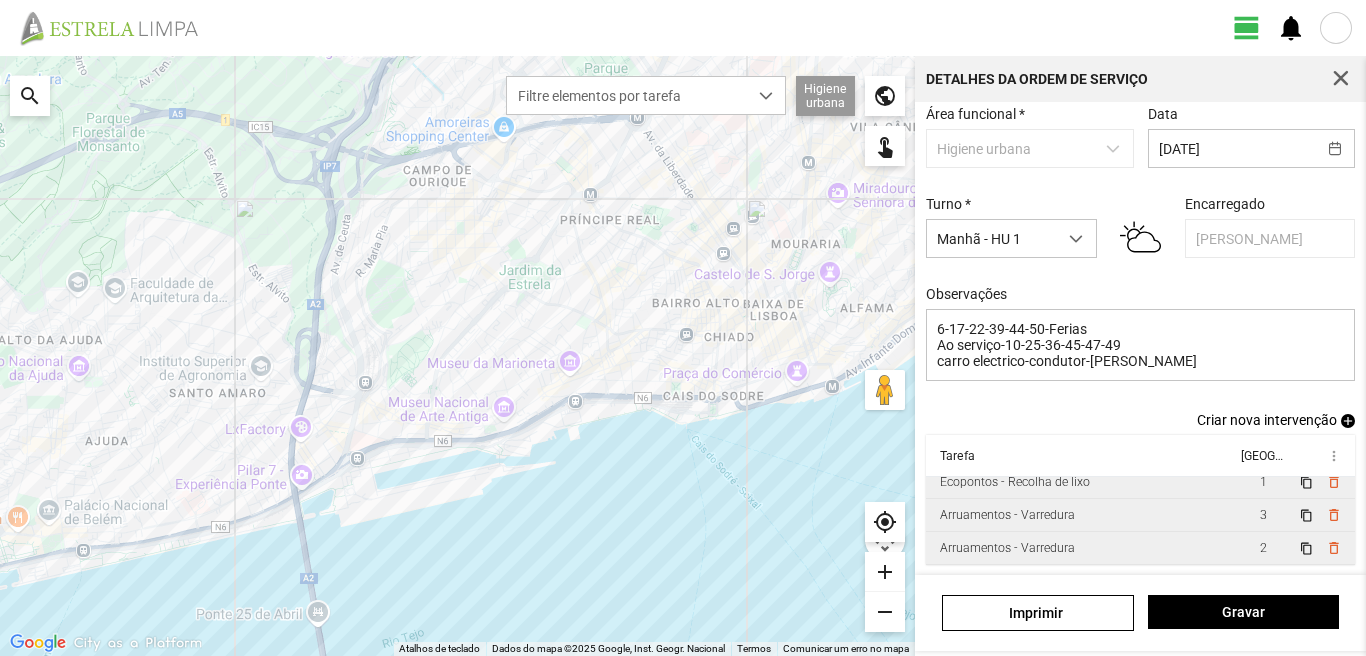 click on "3" at bounding box center [1263, 515] 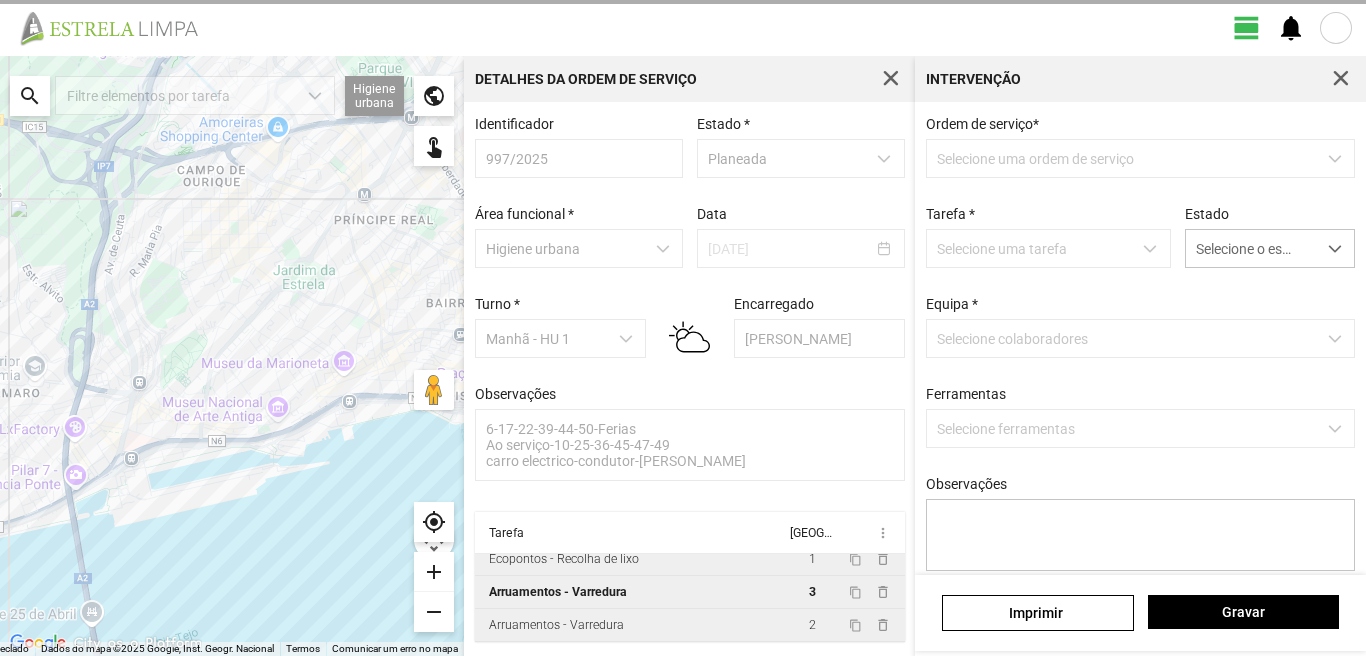 scroll, scrollTop: 4, scrollLeft: 0, axis: vertical 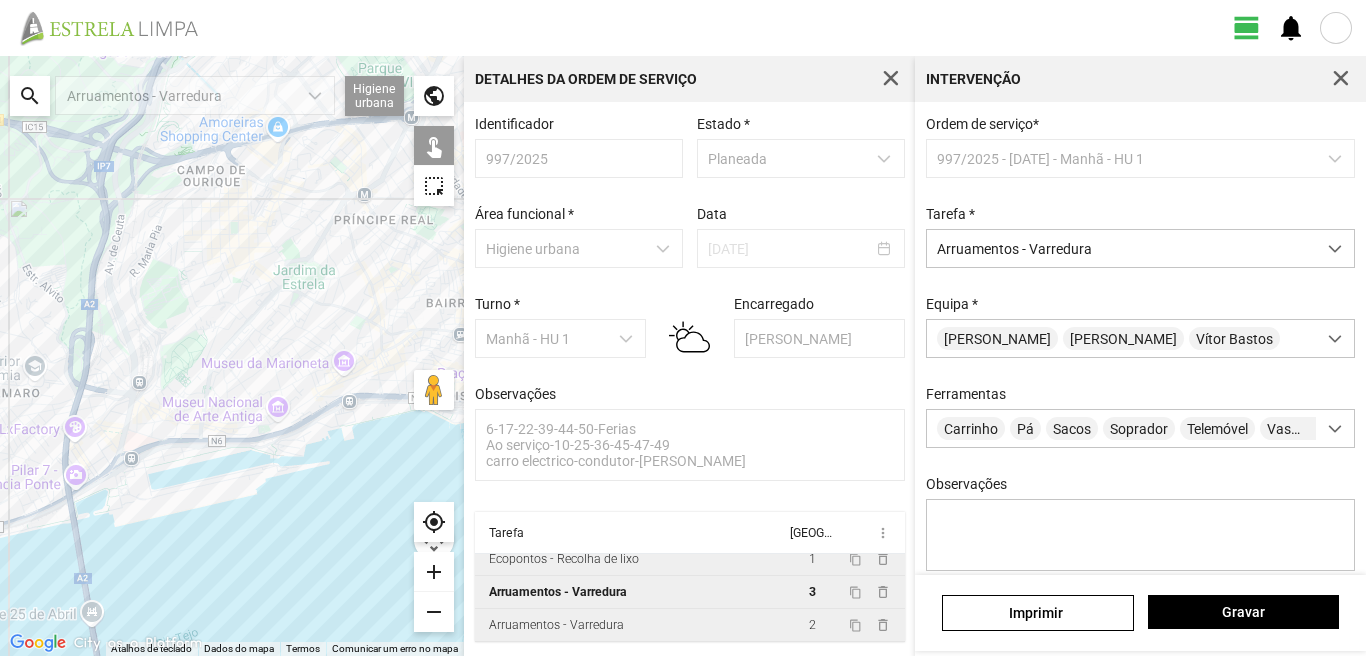 click on "Intervenção" at bounding box center [1140, 79] 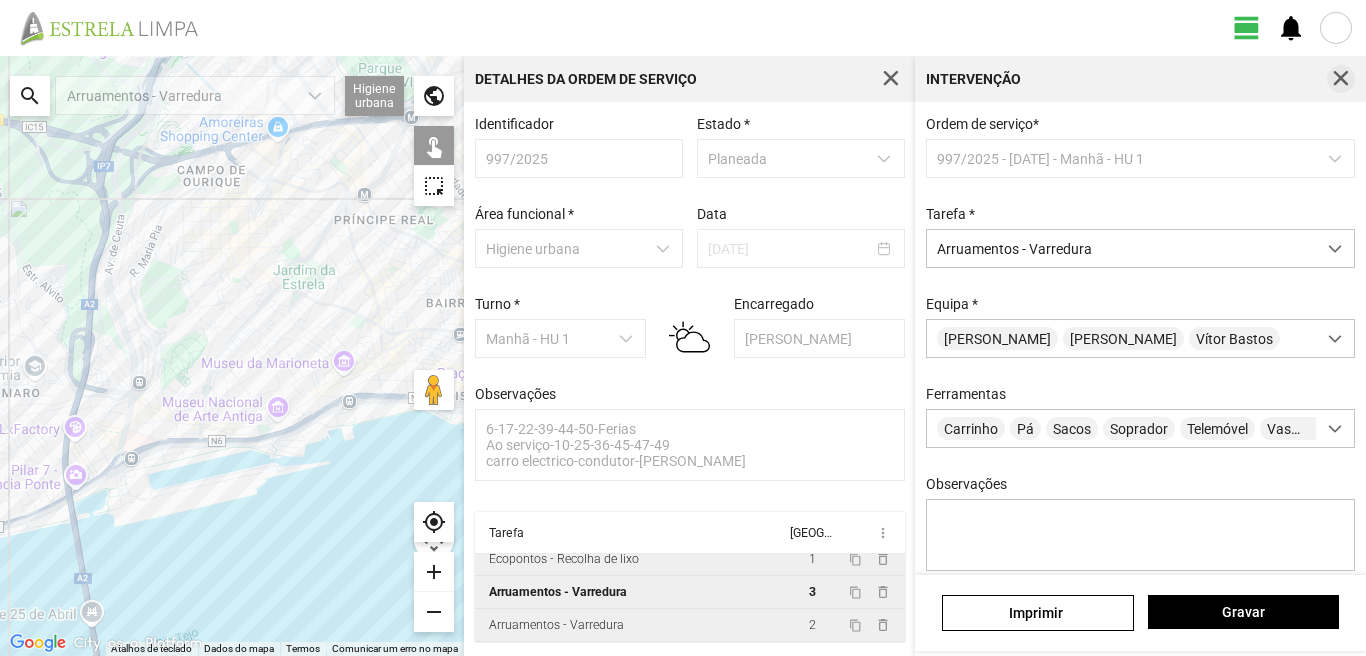 click at bounding box center (1341, 79) 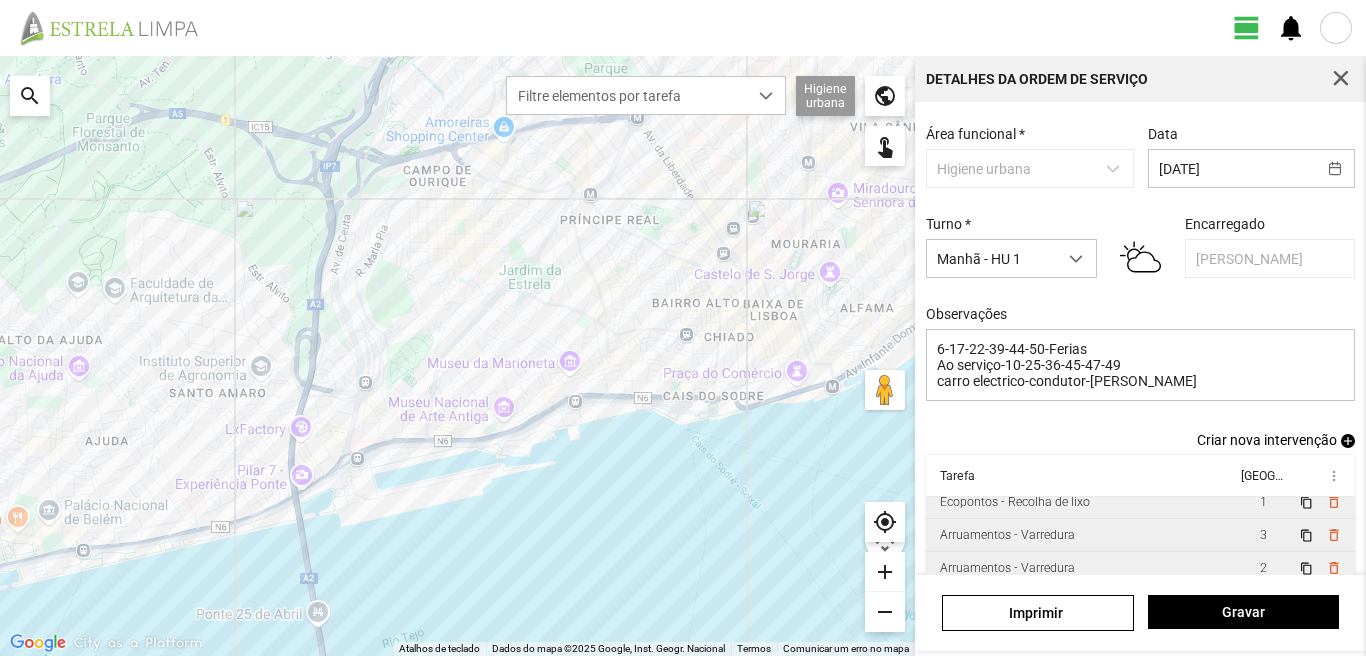 scroll, scrollTop: 109, scrollLeft: 0, axis: vertical 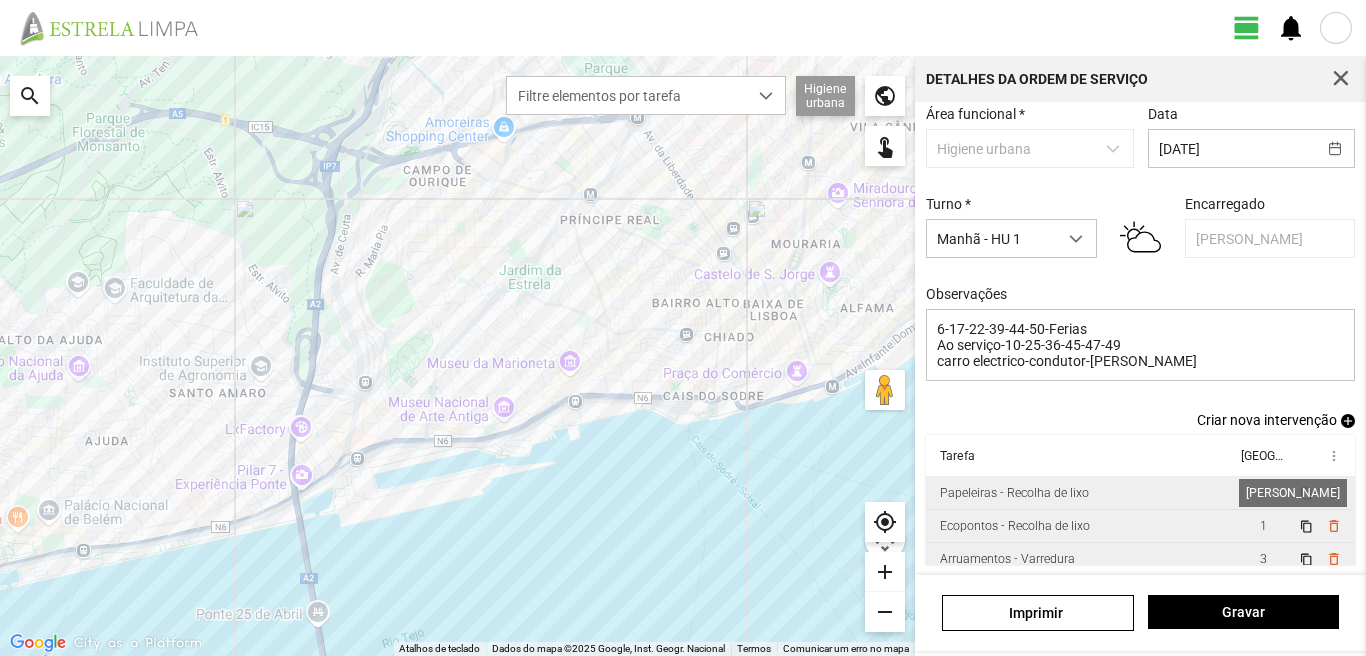click on "1" at bounding box center (1263, 493) 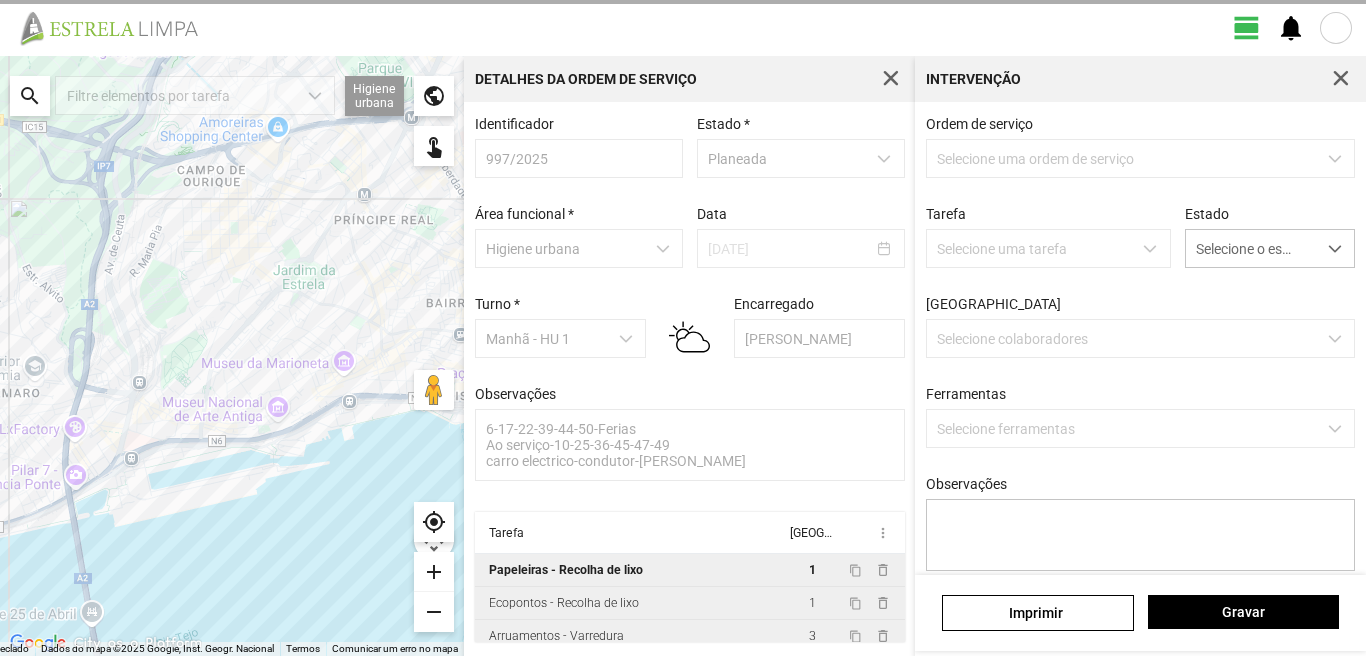scroll, scrollTop: 4, scrollLeft: 0, axis: vertical 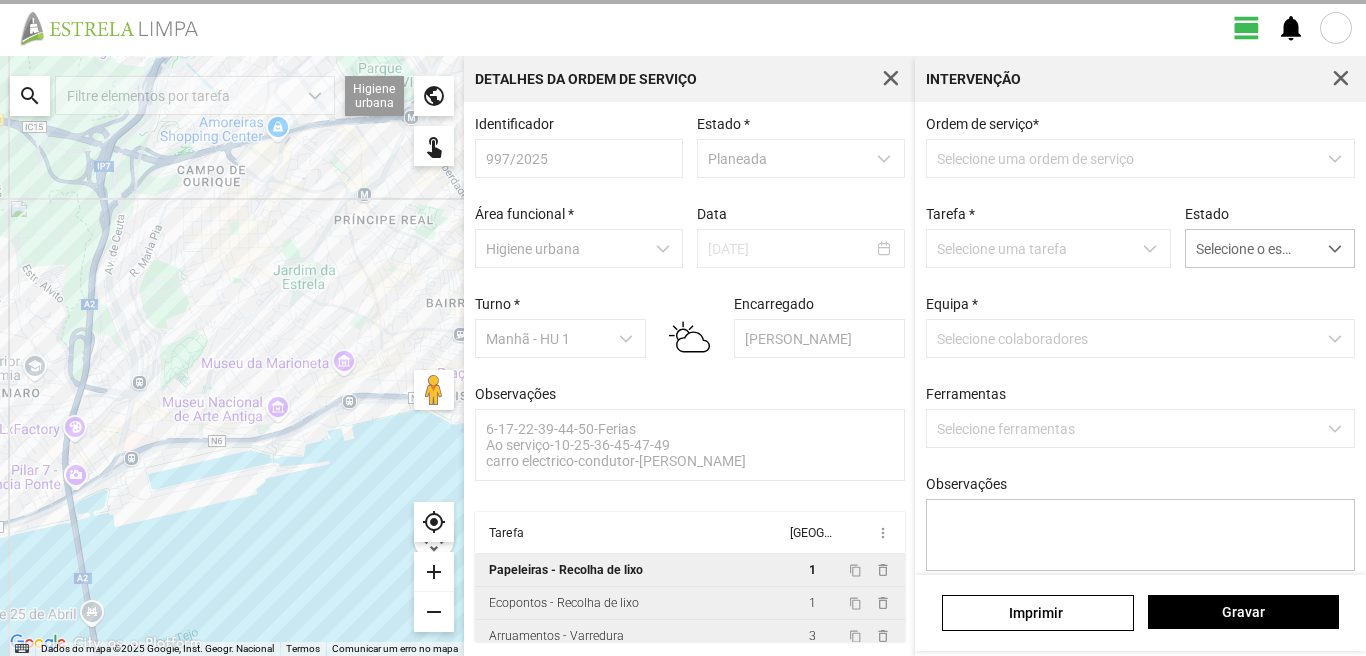 type on "[PERSON_NAME]" 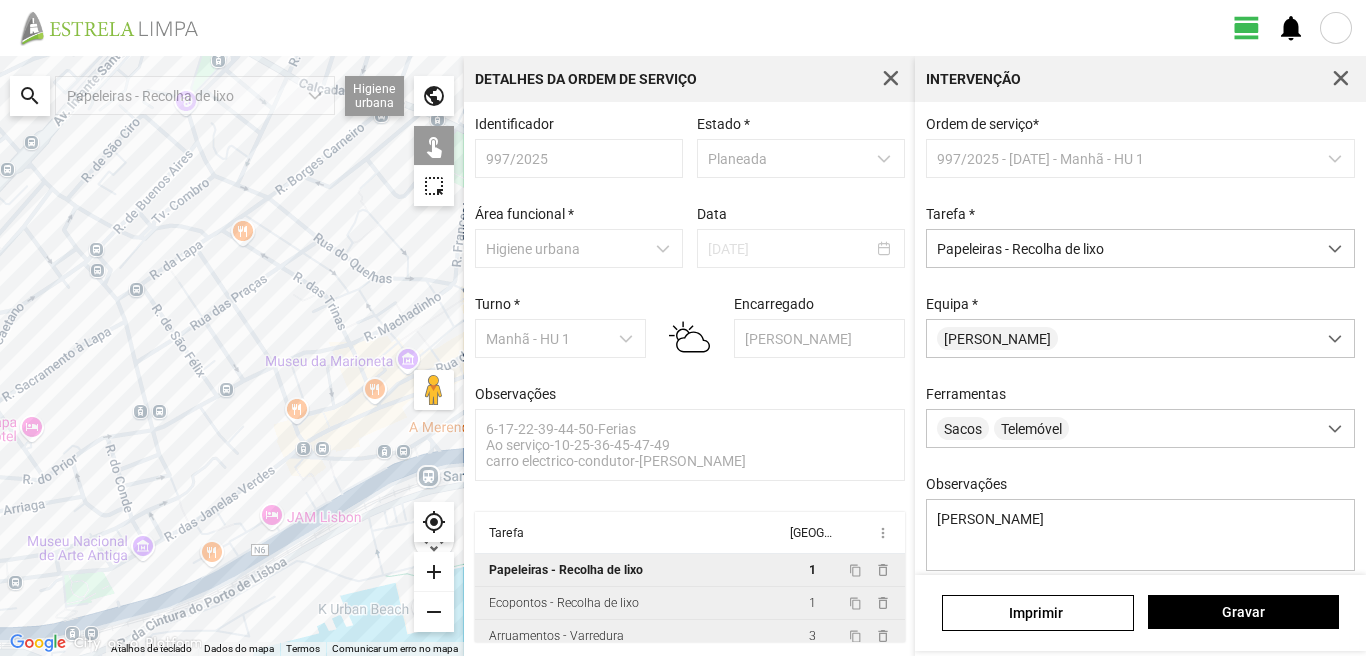 drag, startPoint x: 192, startPoint y: 238, endPoint x: 243, endPoint y: 353, distance: 125.80143 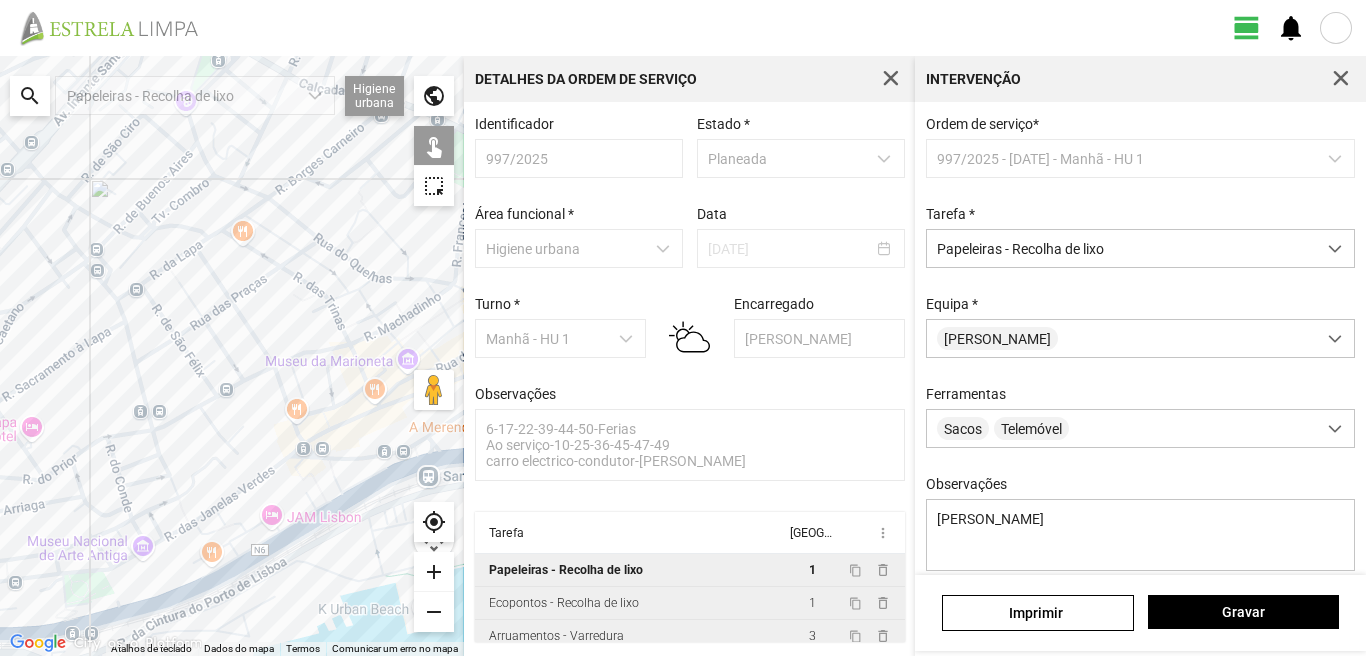 click 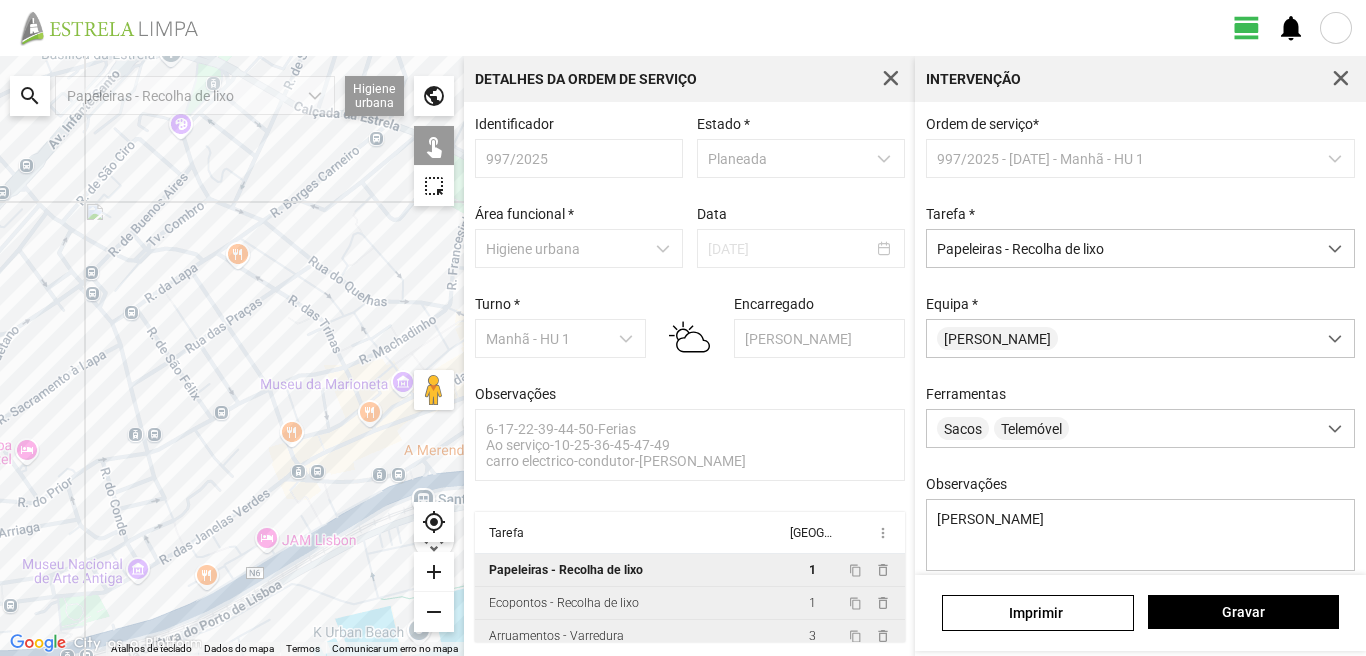 click 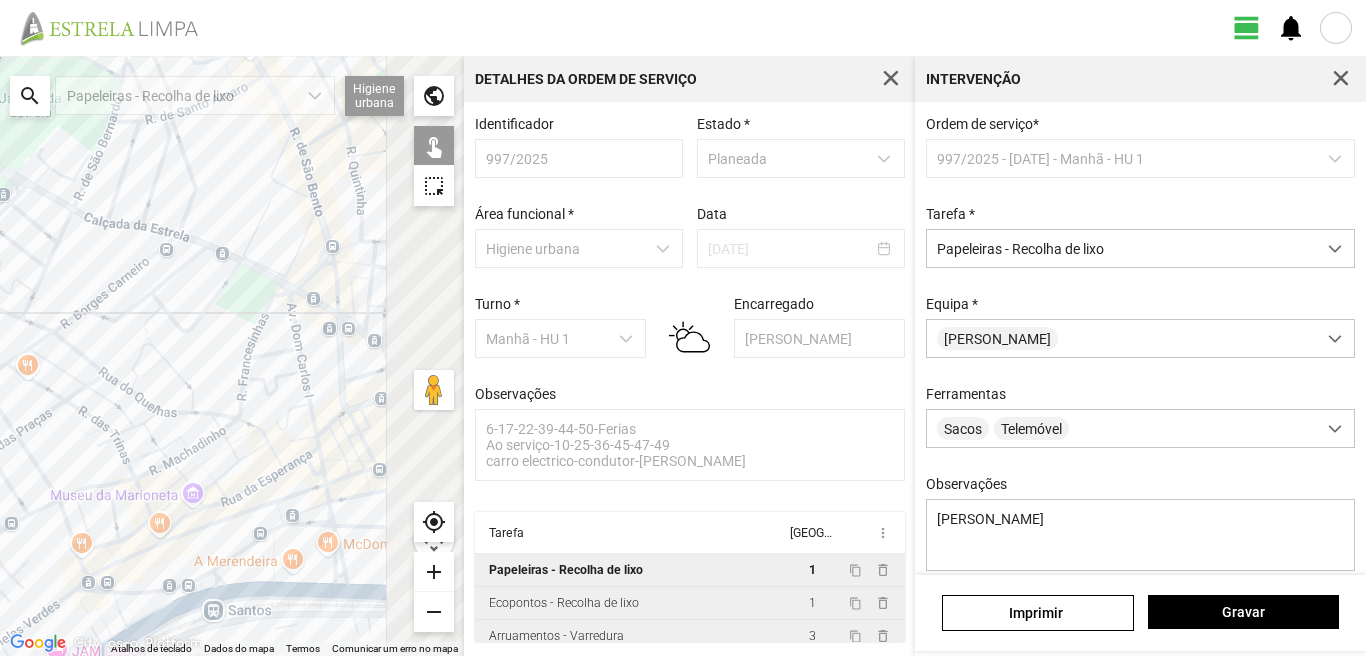 drag, startPoint x: 385, startPoint y: 260, endPoint x: 167, endPoint y: 377, distance: 247.41261 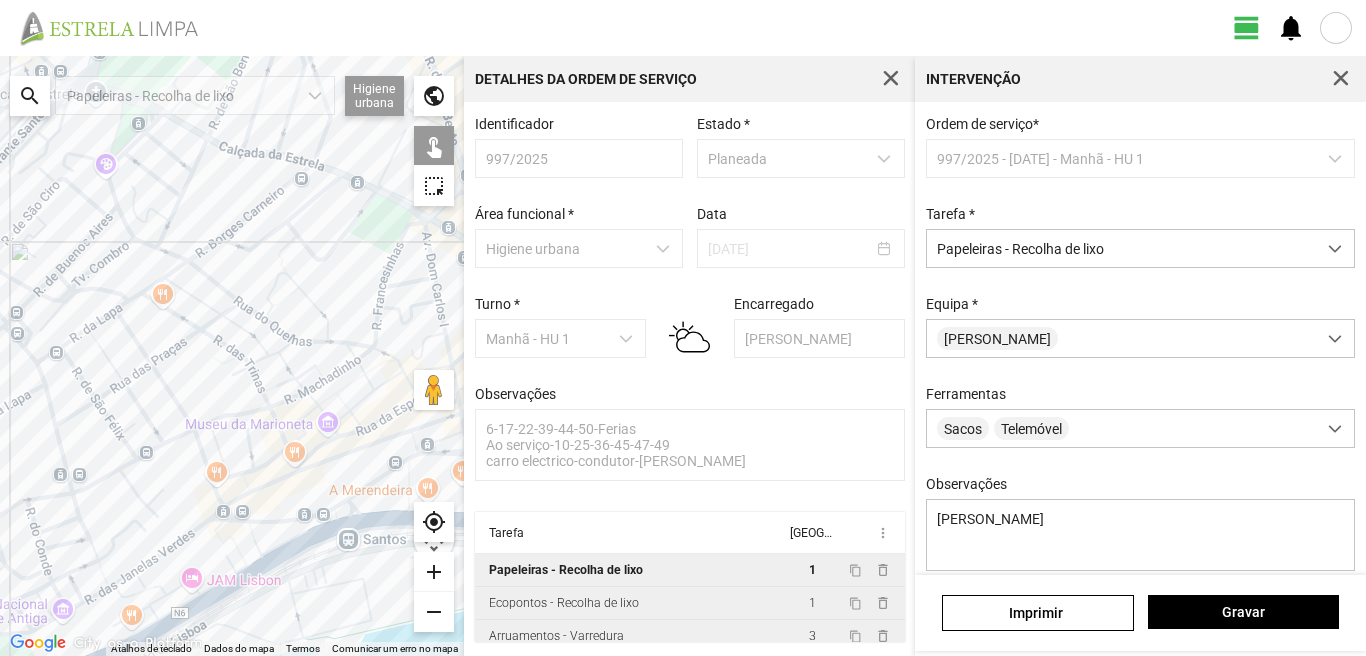 drag, startPoint x: 53, startPoint y: 390, endPoint x: 199, endPoint y: 310, distance: 166.48123 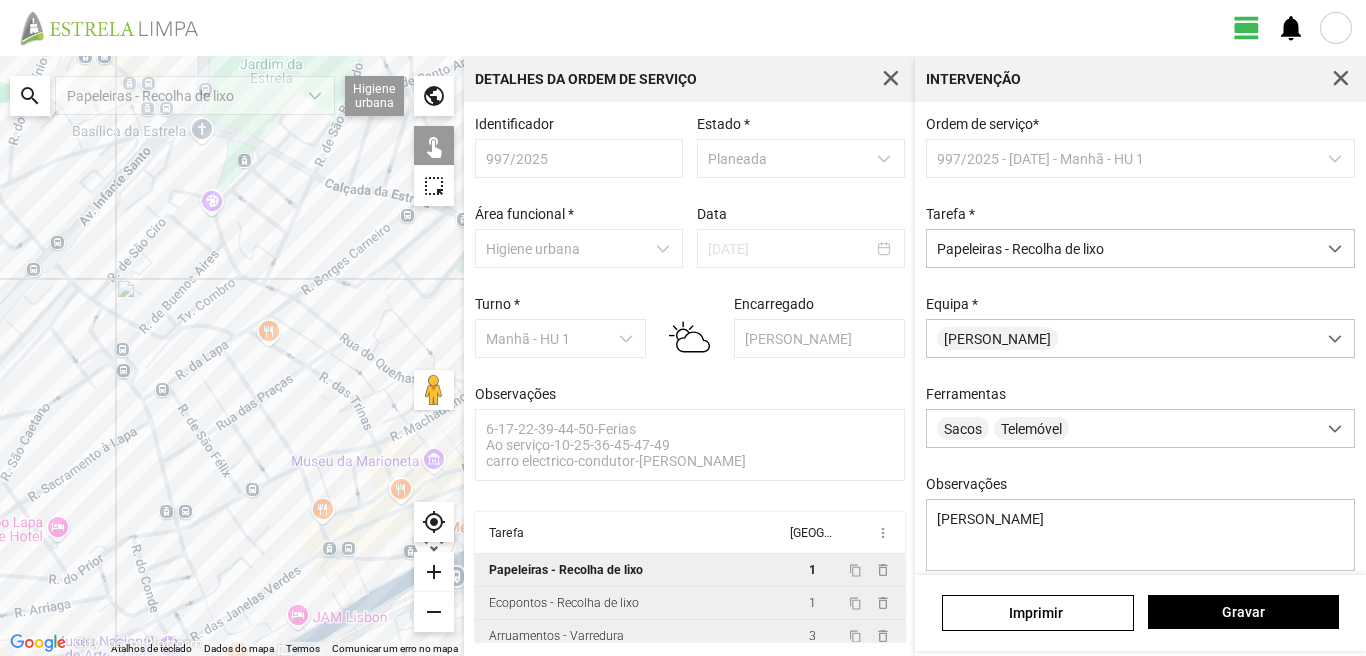 drag, startPoint x: 175, startPoint y: 336, endPoint x: 227, endPoint y: 414, distance: 93.74433 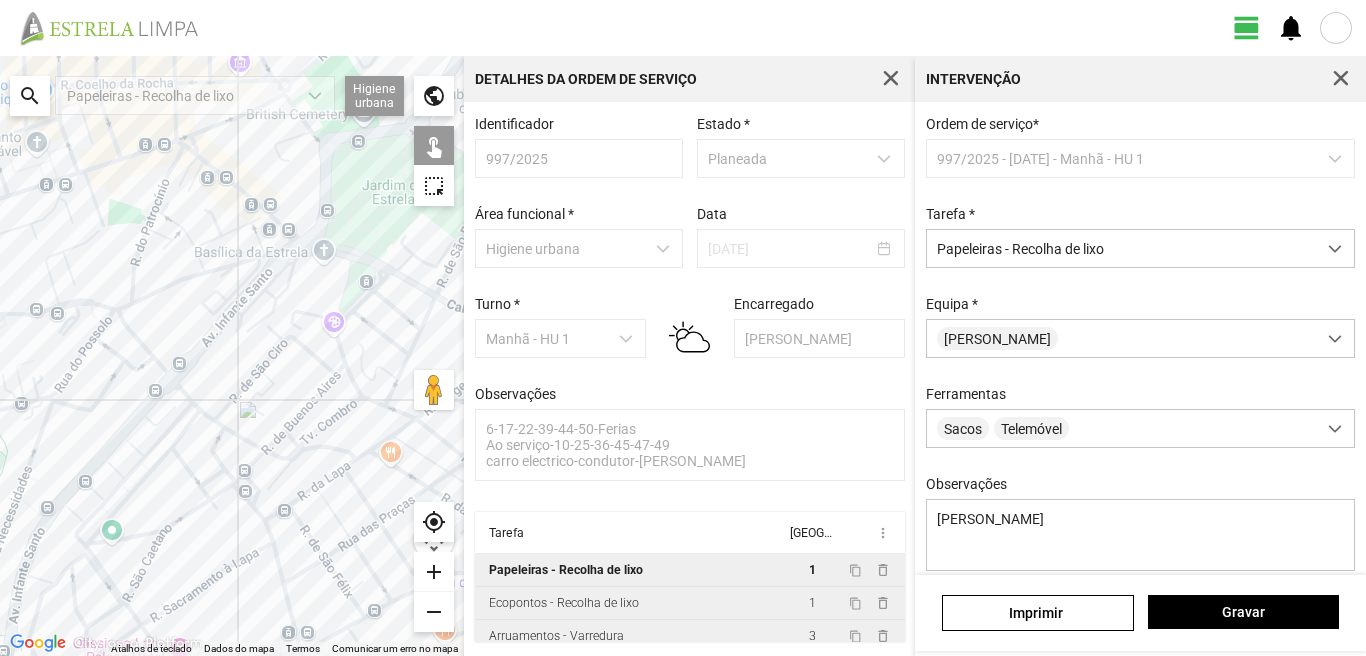 drag, startPoint x: 290, startPoint y: 312, endPoint x: 392, endPoint y: 413, distance: 143.54442 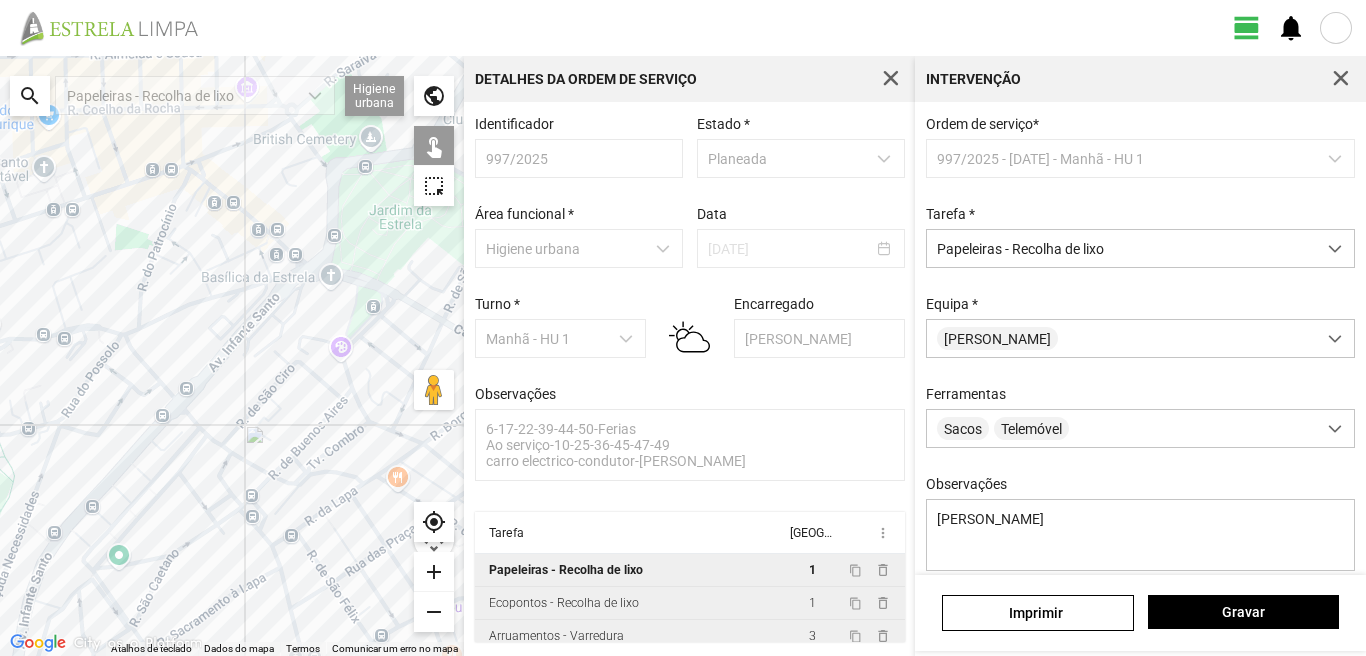 click 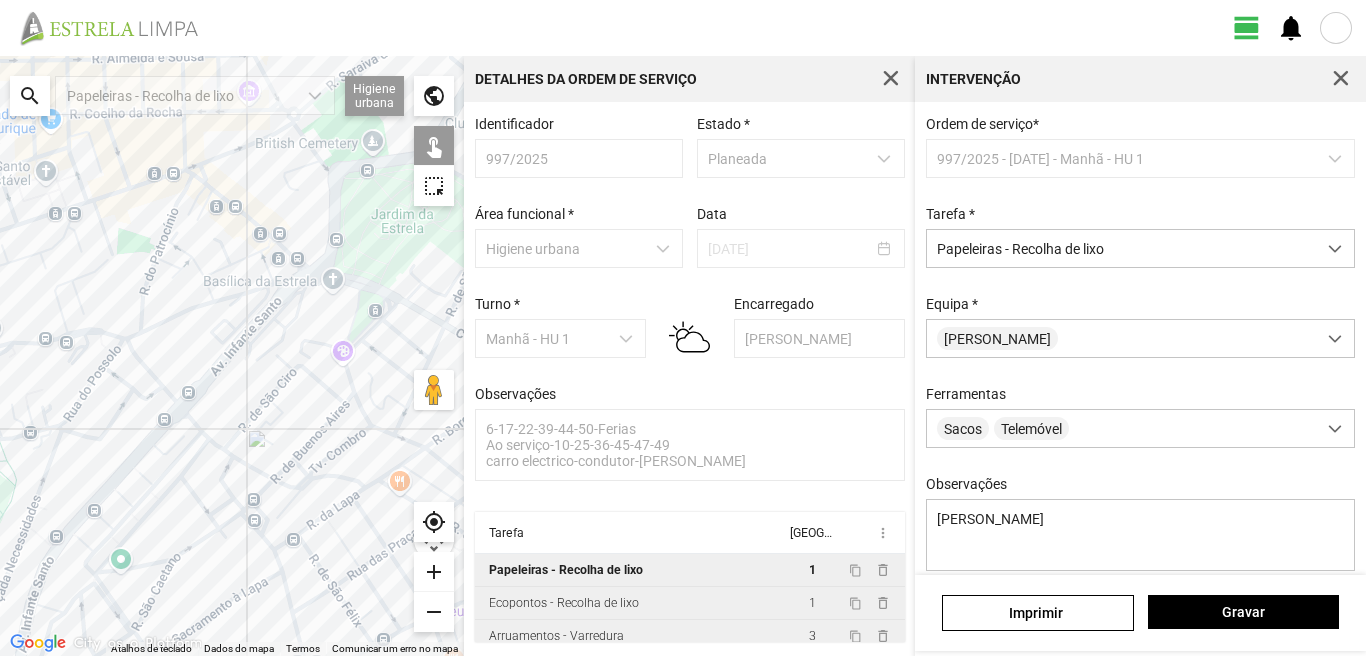 click 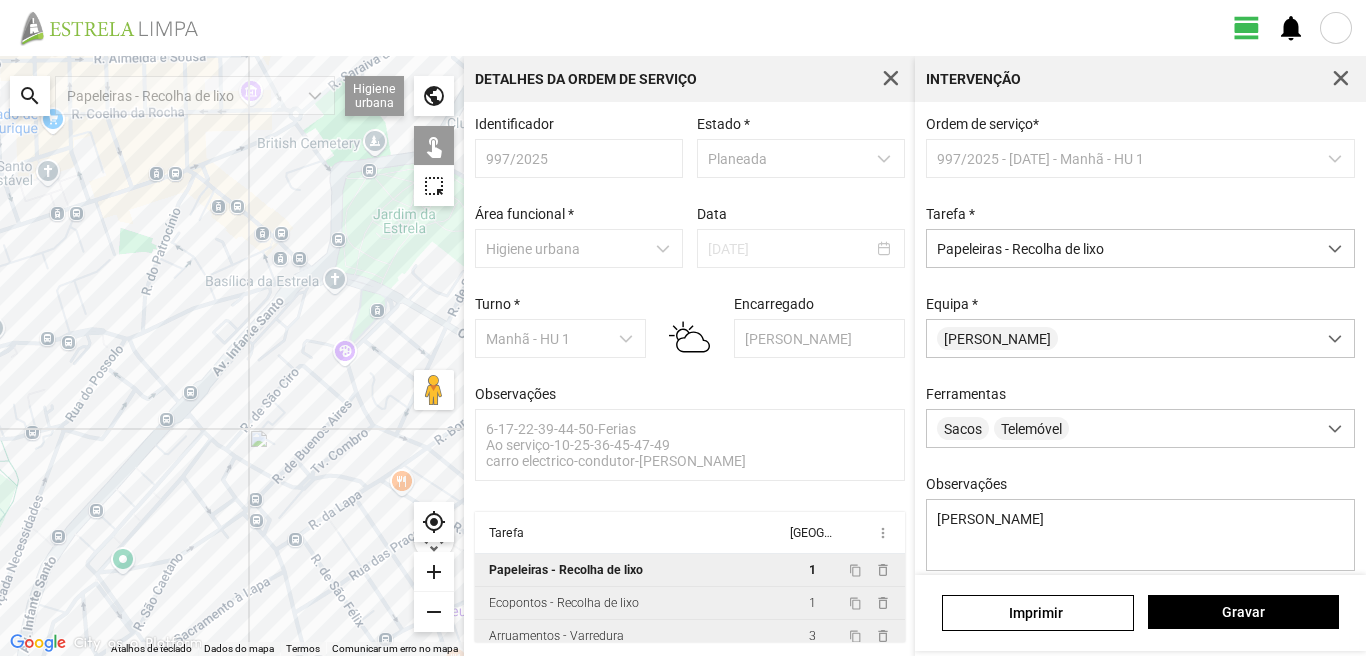 click 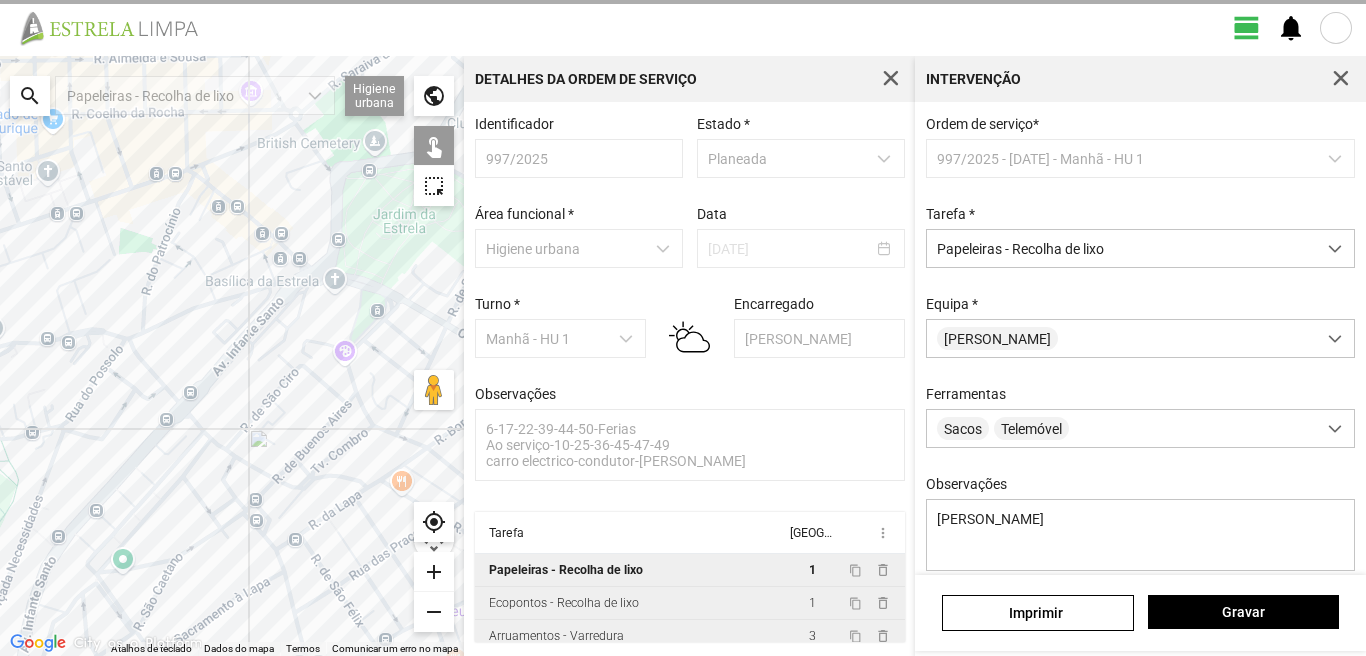 click 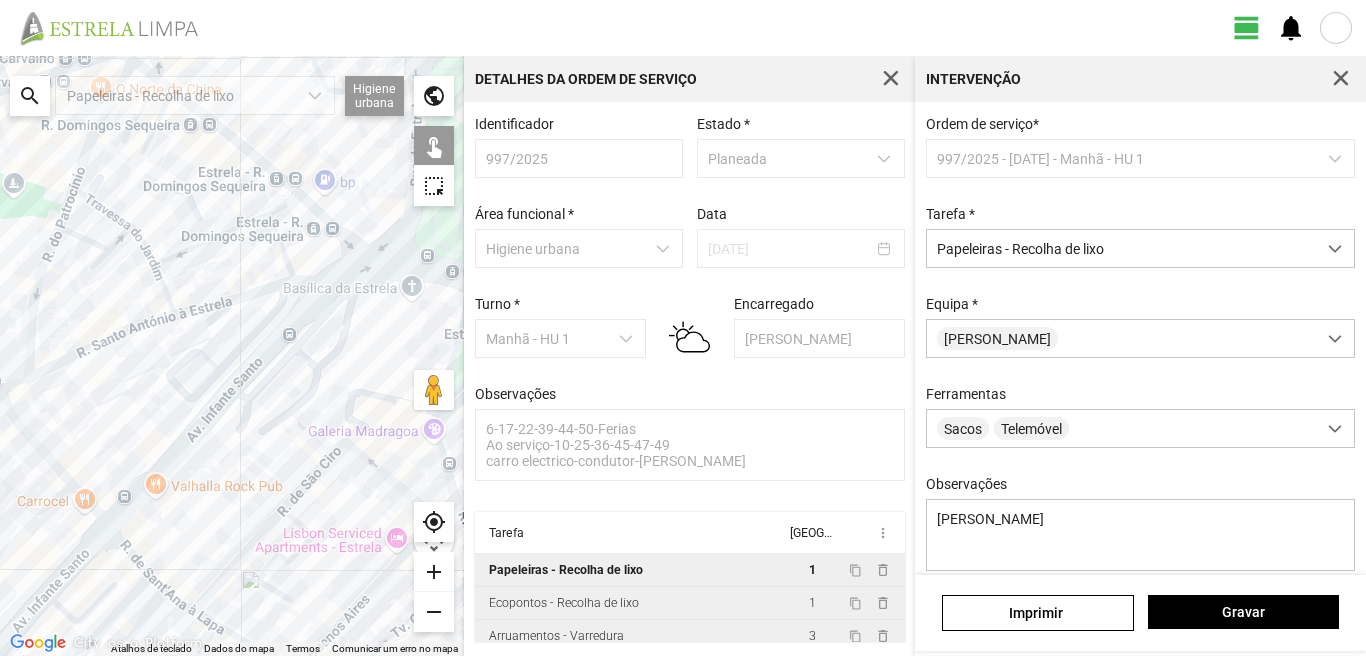click 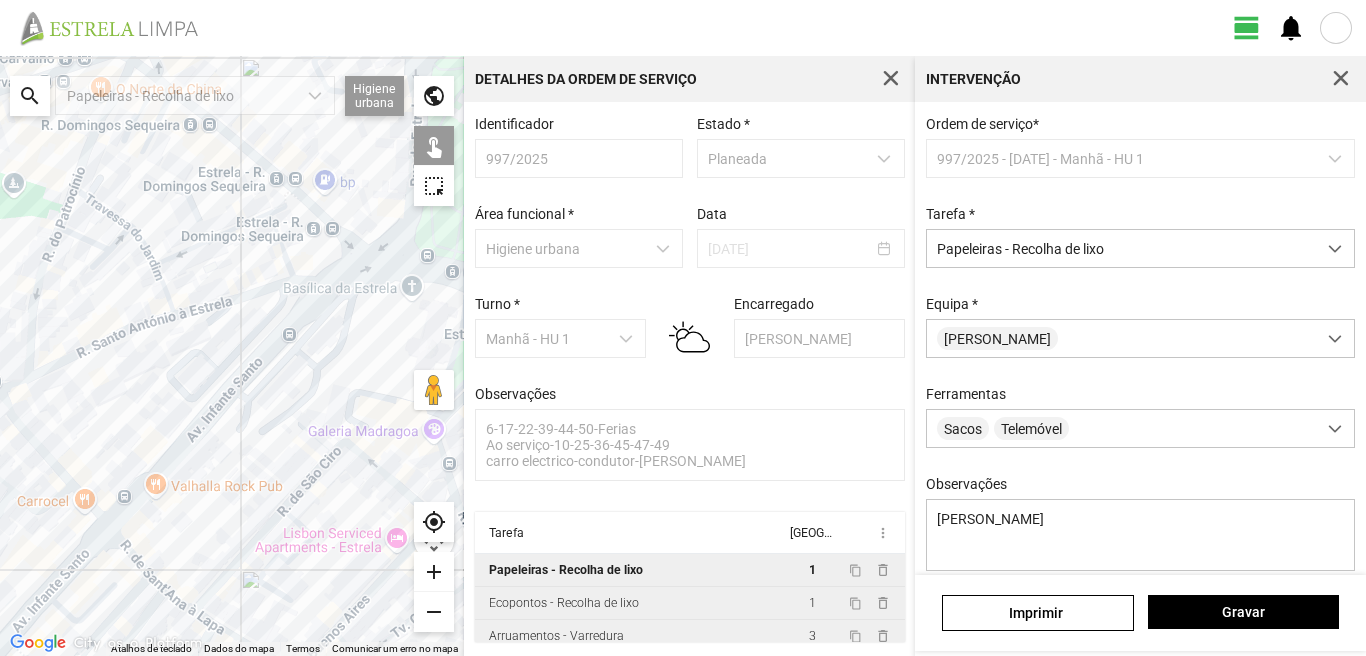click 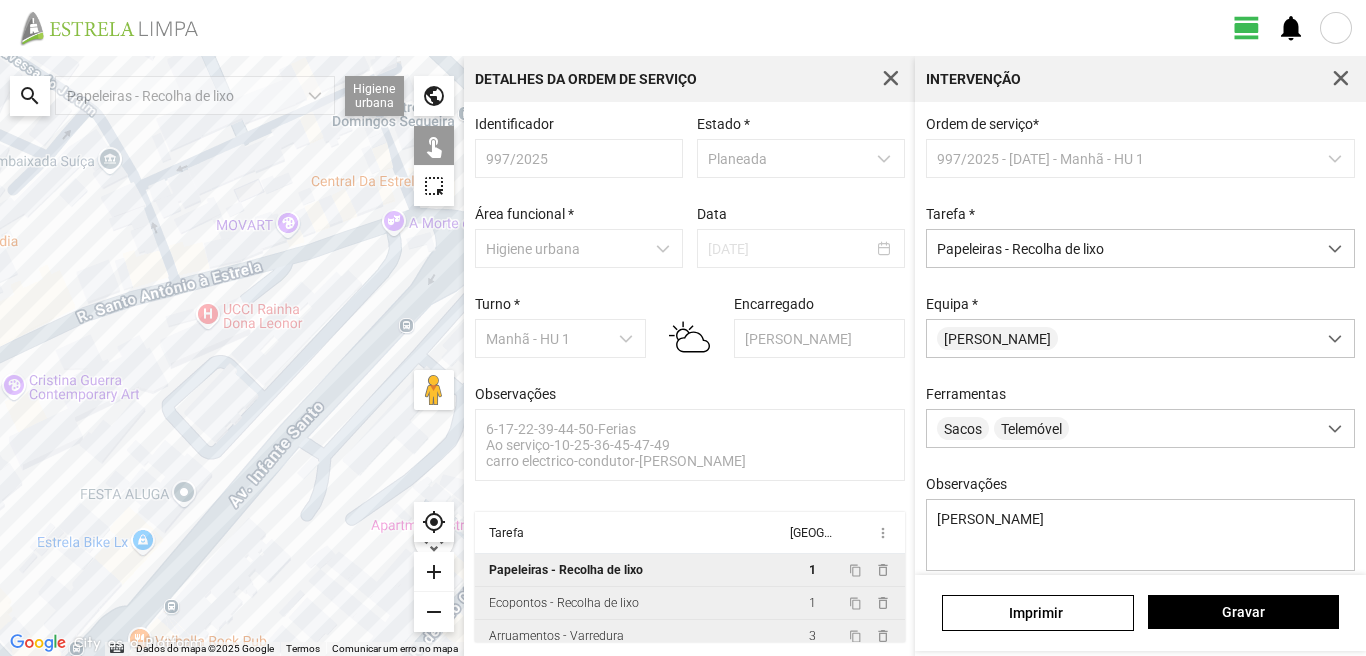 drag, startPoint x: 179, startPoint y: 323, endPoint x: 168, endPoint y: 330, distance: 13.038404 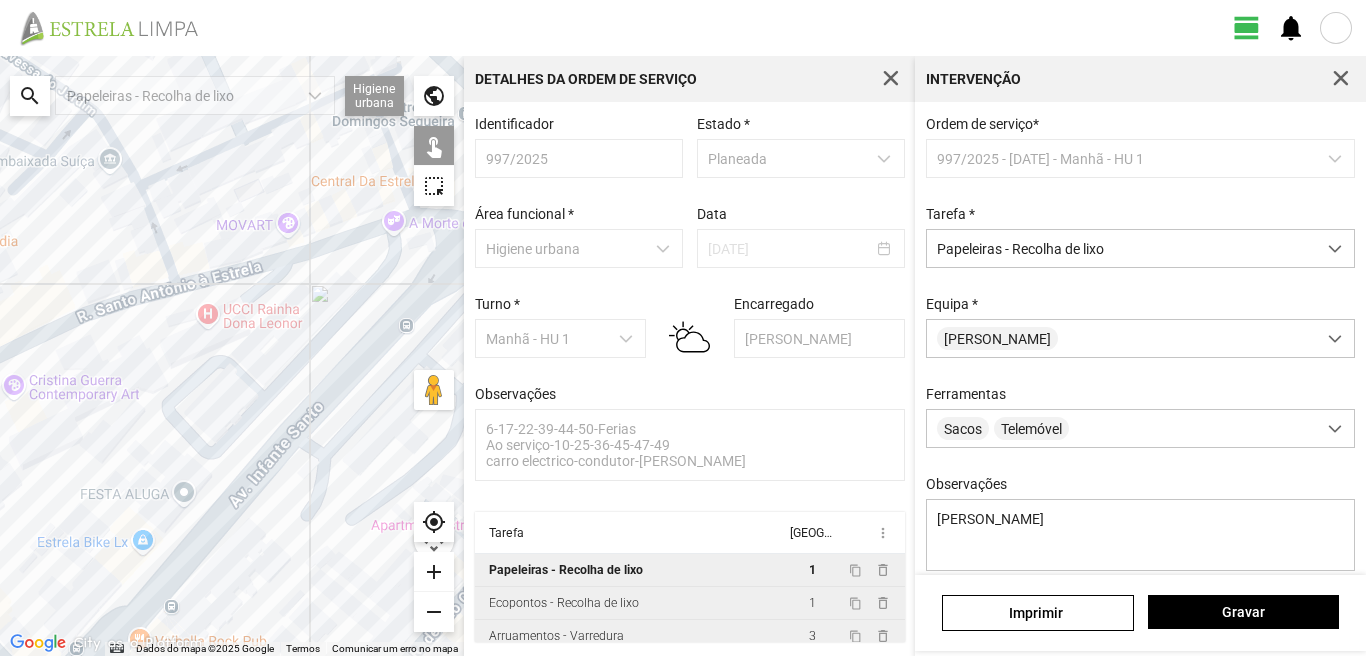 click 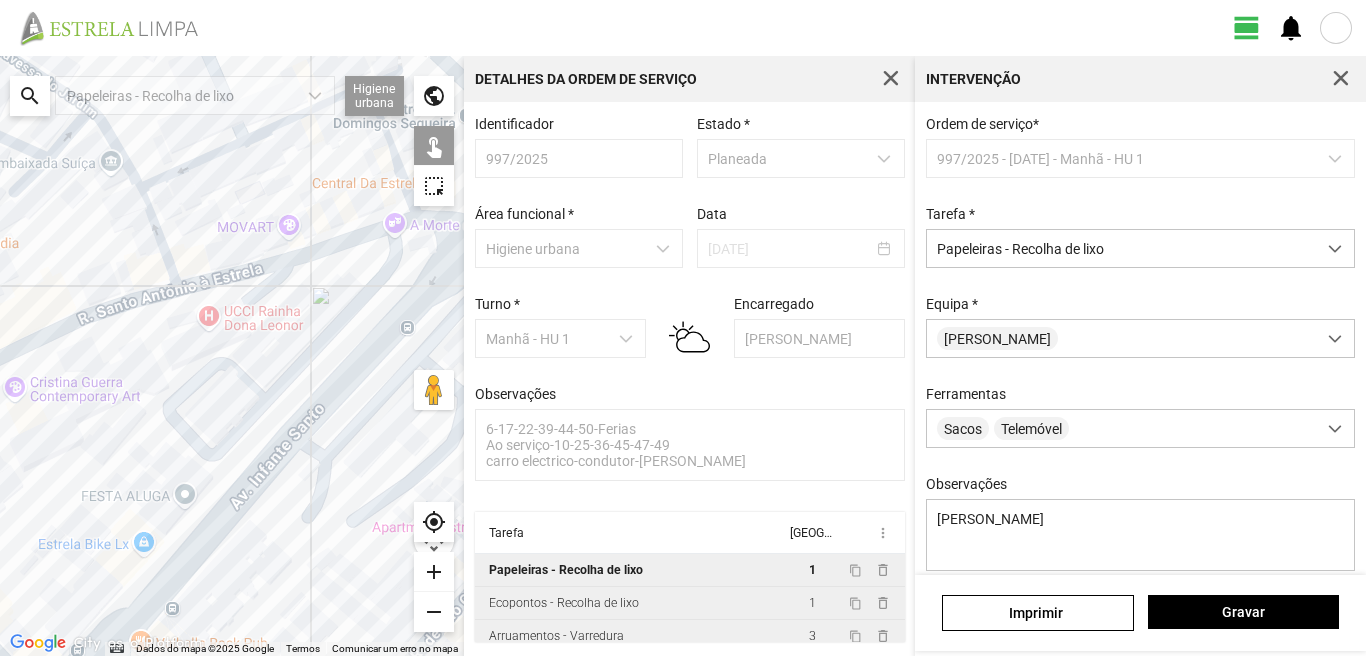 click 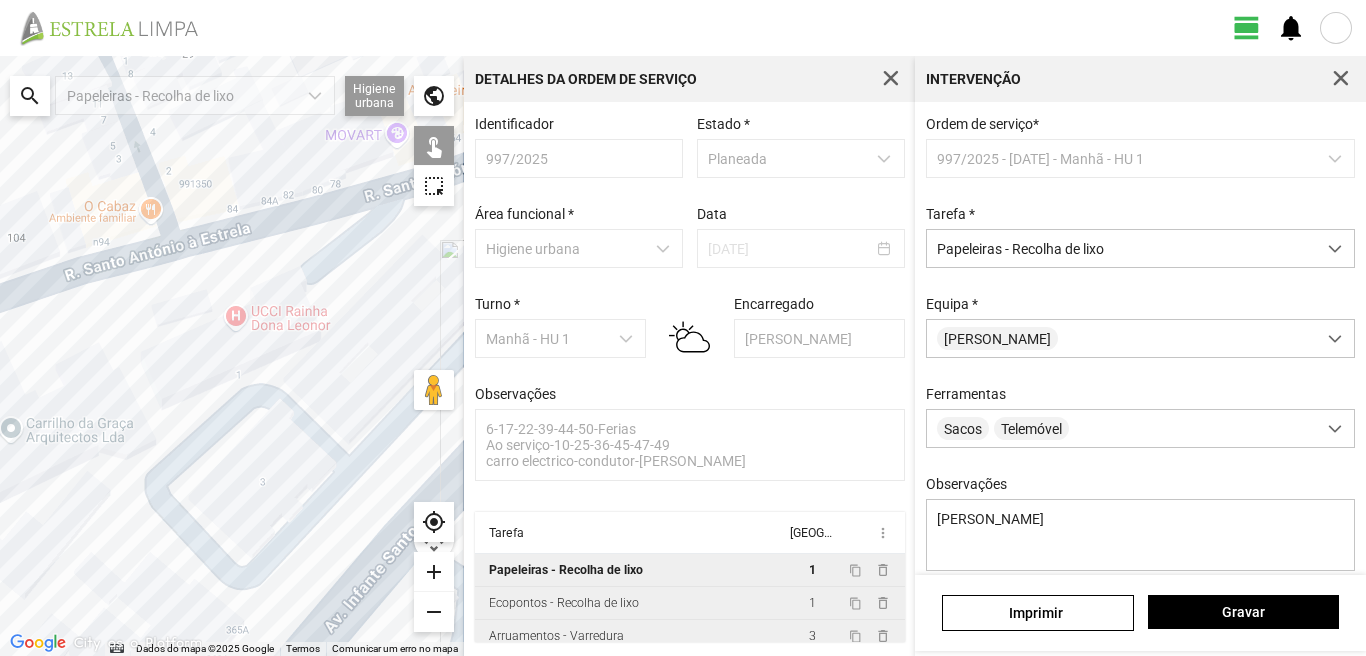 click 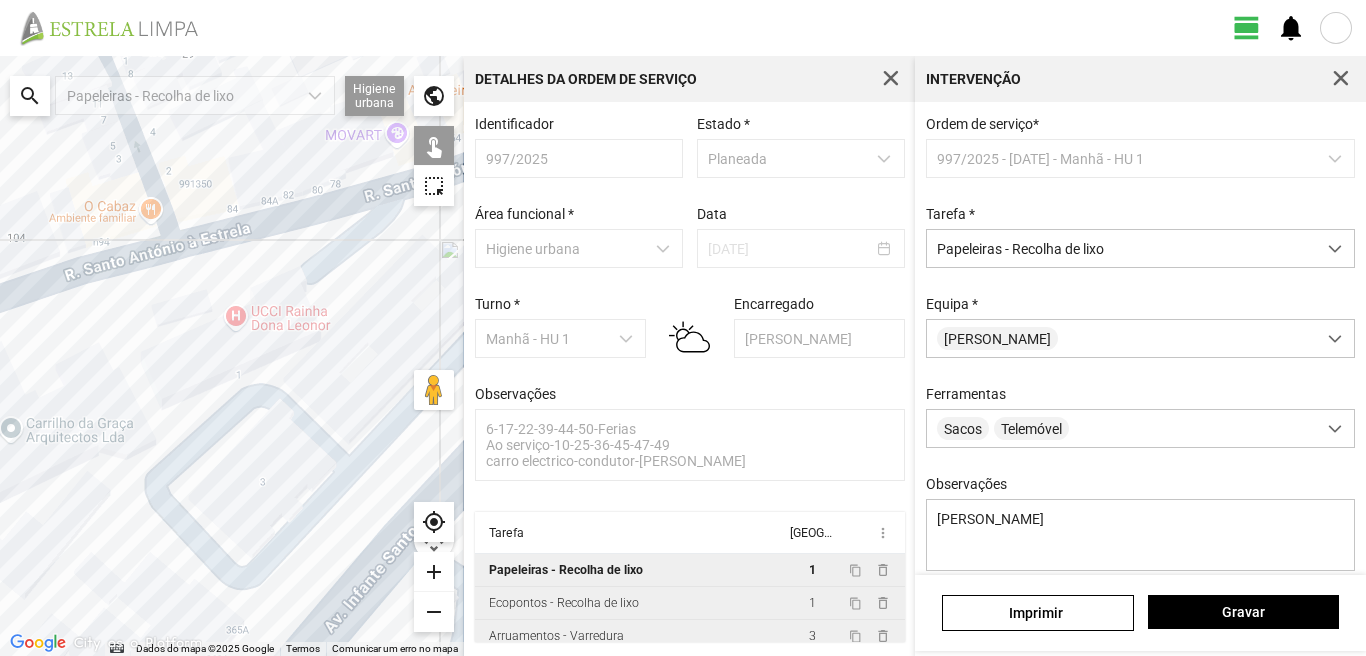 click 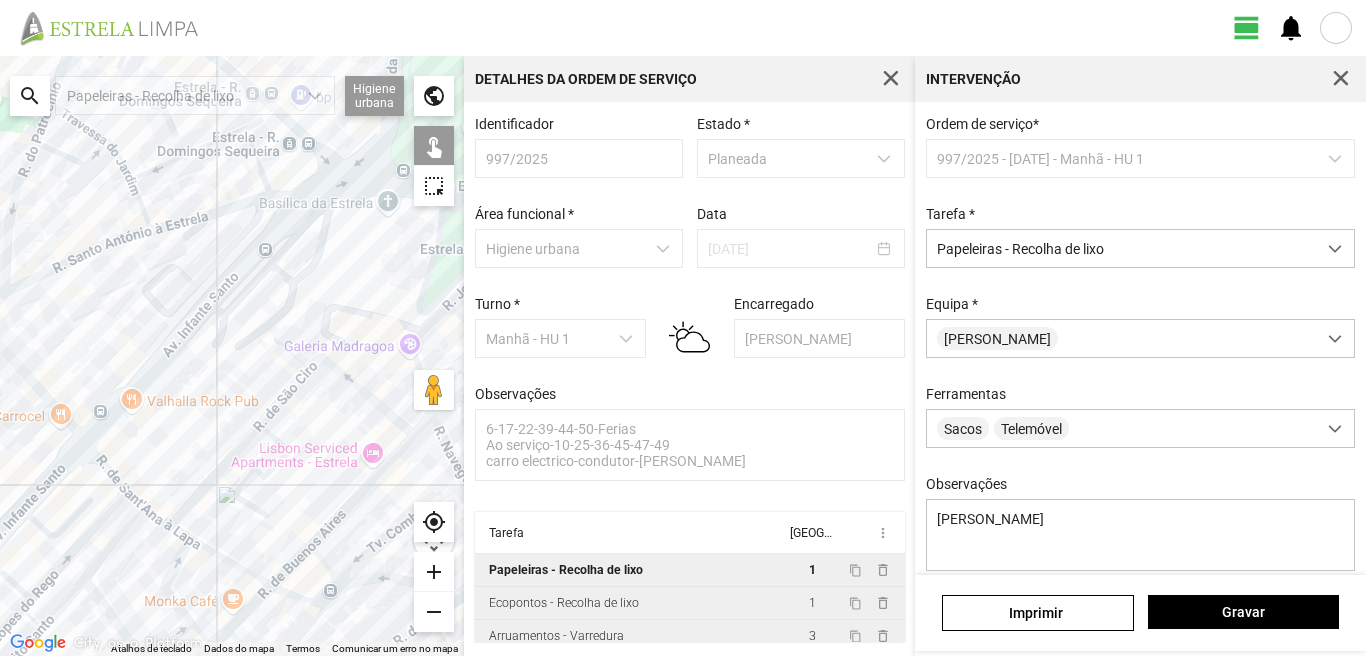 drag, startPoint x: 130, startPoint y: 373, endPoint x: 235, endPoint y: 210, distance: 193.89172 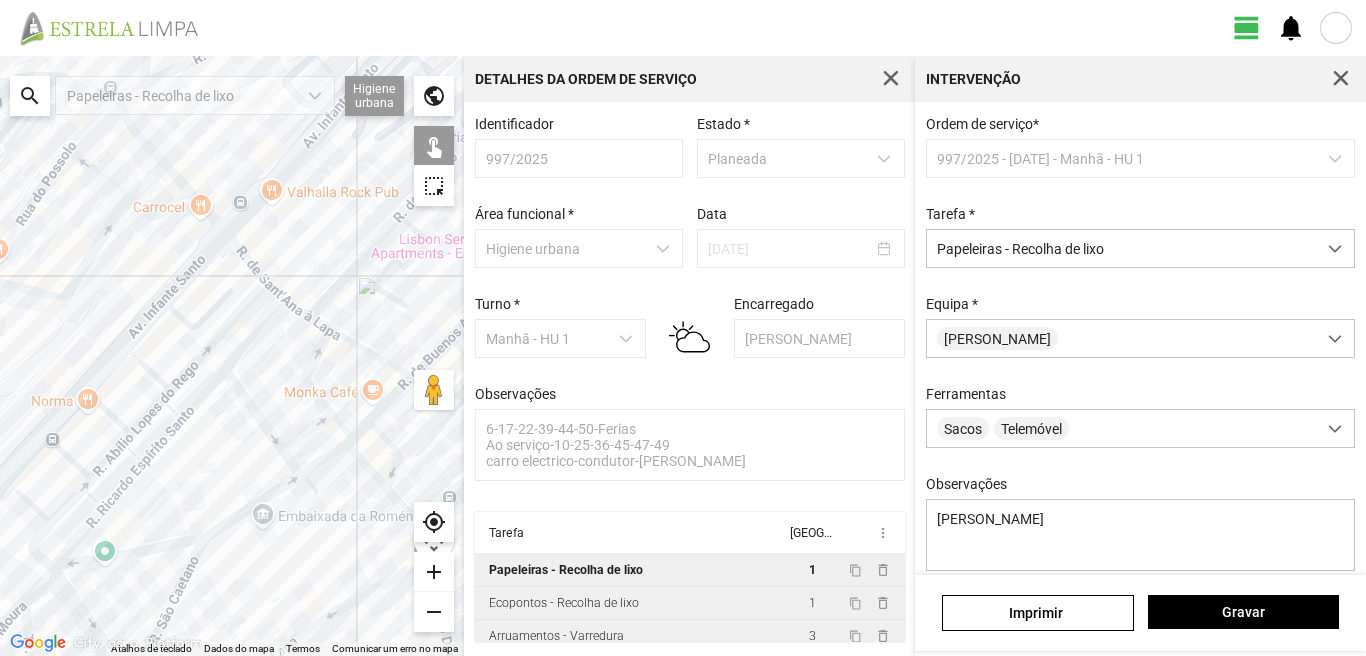 click 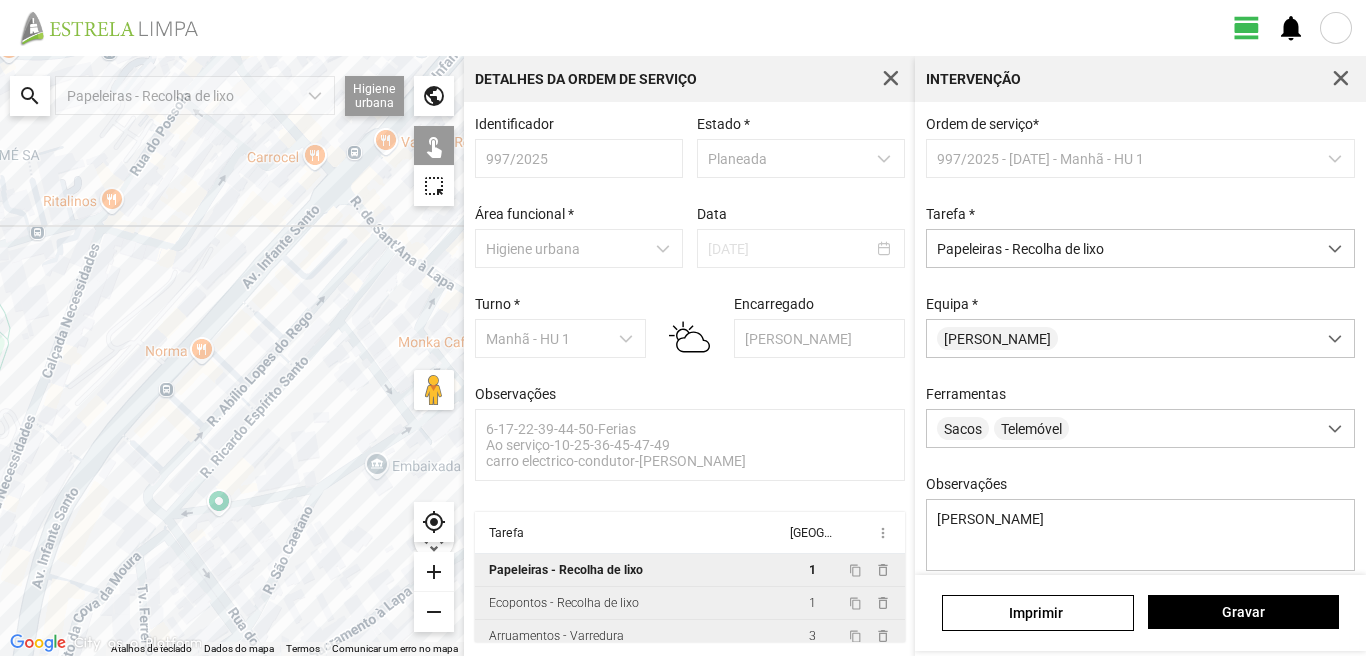 drag, startPoint x: 103, startPoint y: 392, endPoint x: 227, endPoint y: 336, distance: 136.0588 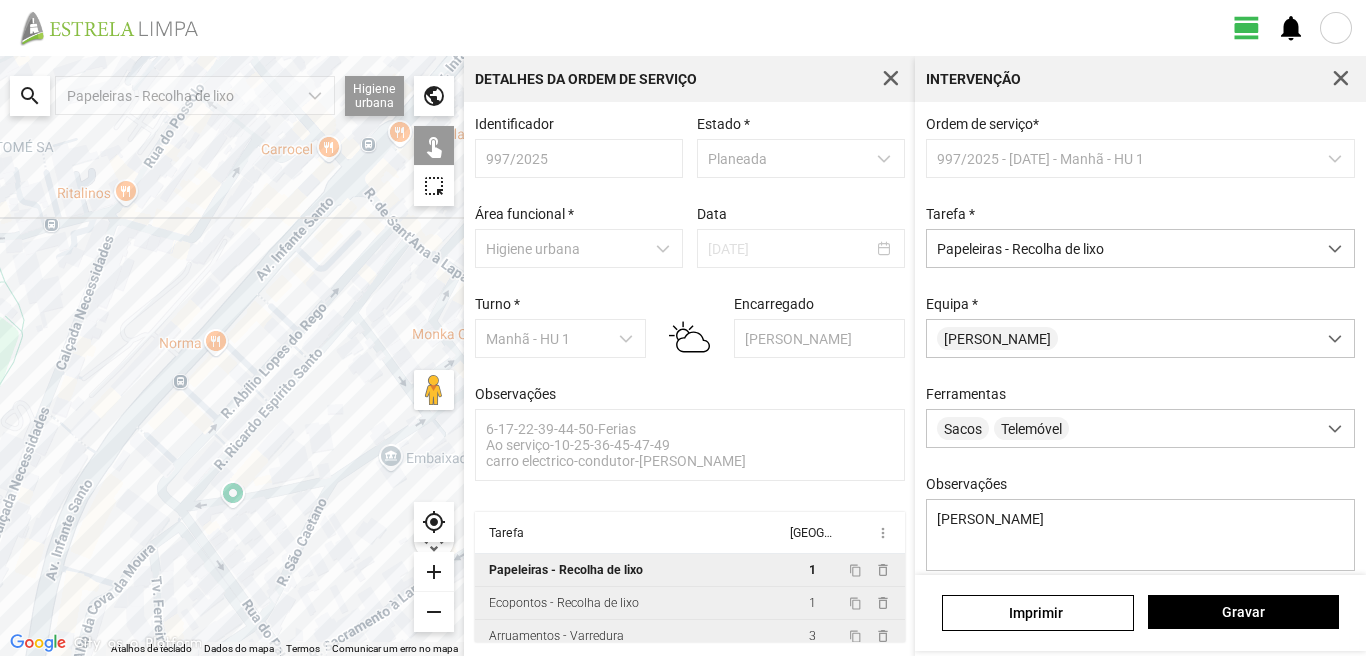 click 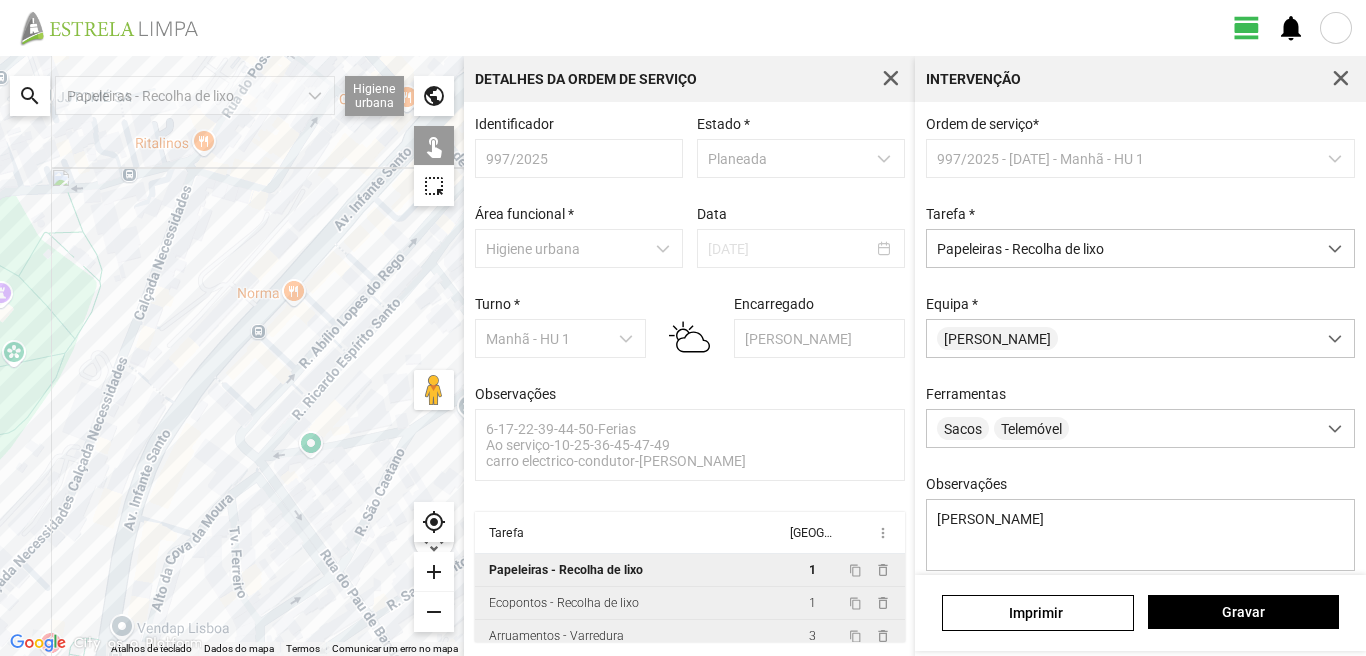 drag, startPoint x: 127, startPoint y: 466, endPoint x: 258, endPoint y: 385, distance: 154.01949 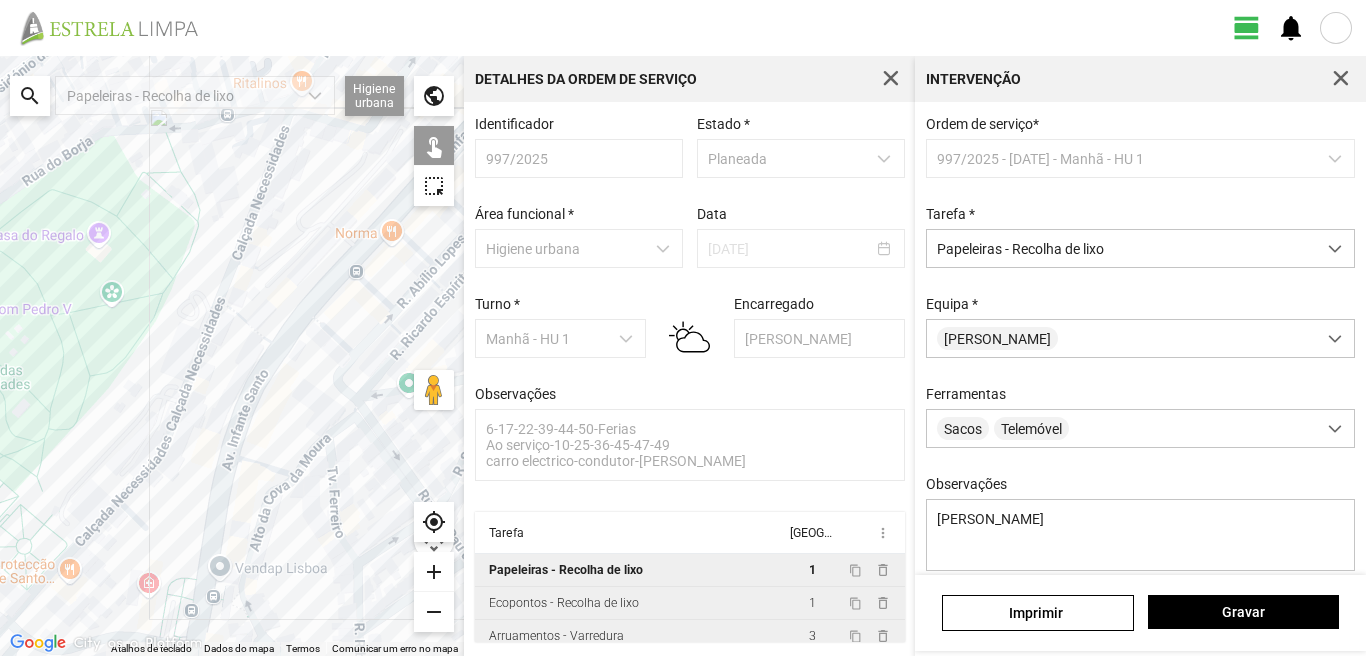click 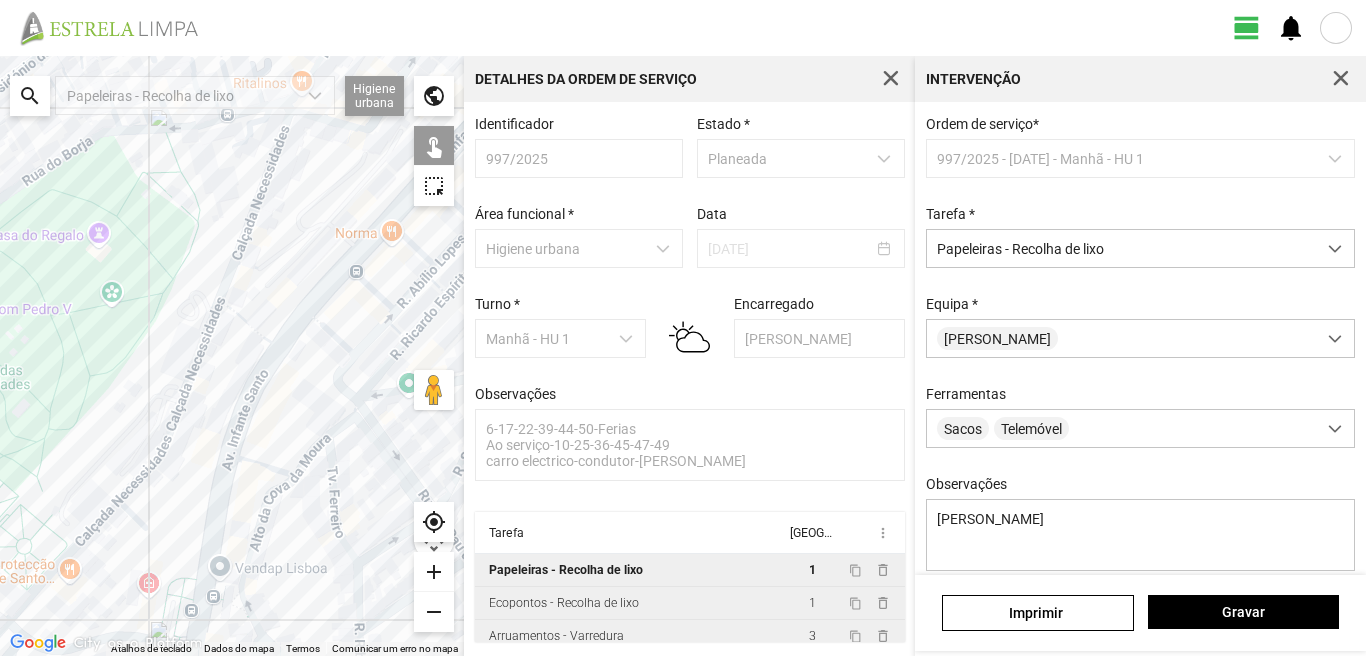 click 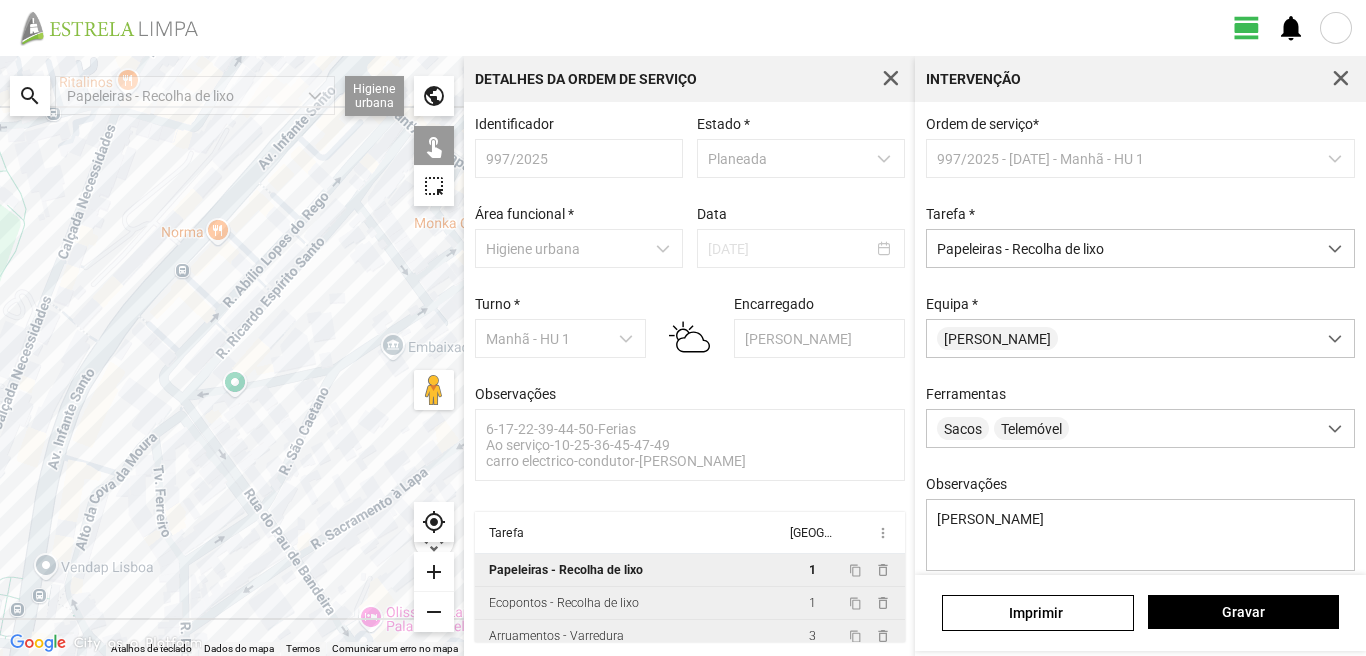drag, startPoint x: 371, startPoint y: 424, endPoint x: 181, endPoint y: 423, distance: 190.00262 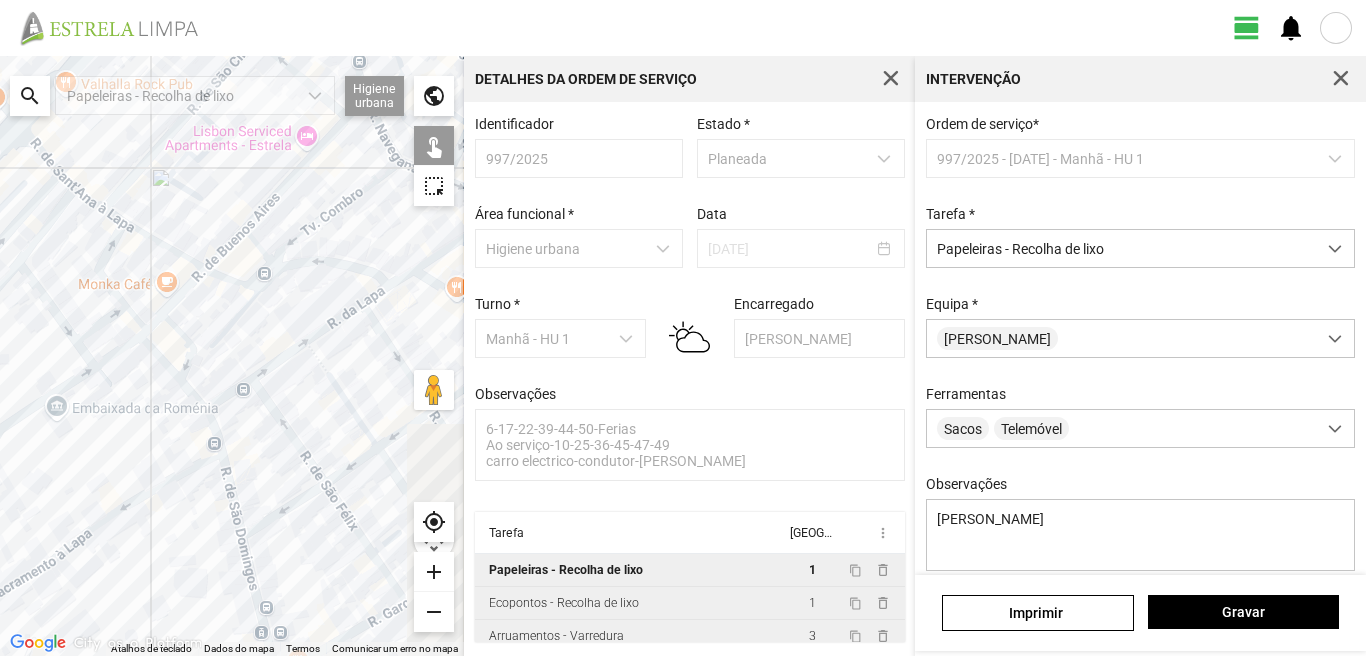 drag, startPoint x: 327, startPoint y: 380, endPoint x: 0, endPoint y: 447, distance: 333.79333 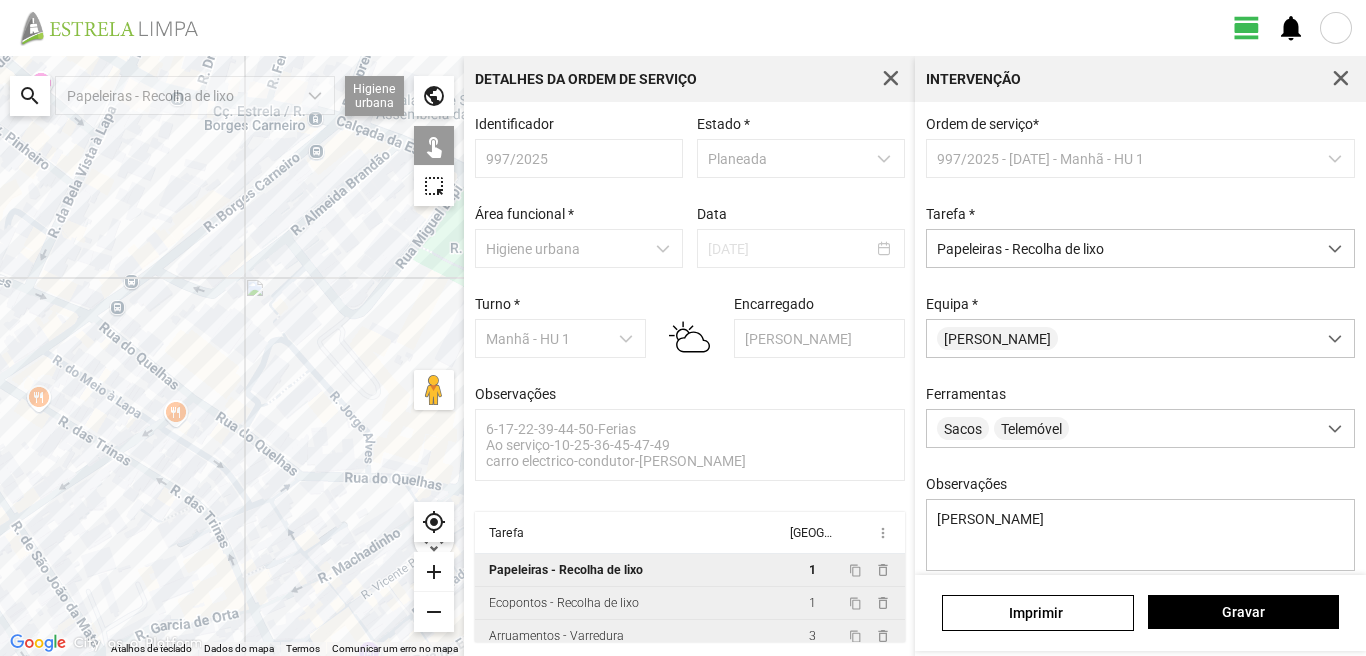 drag, startPoint x: 187, startPoint y: 425, endPoint x: 40, endPoint y: 459, distance: 150.88075 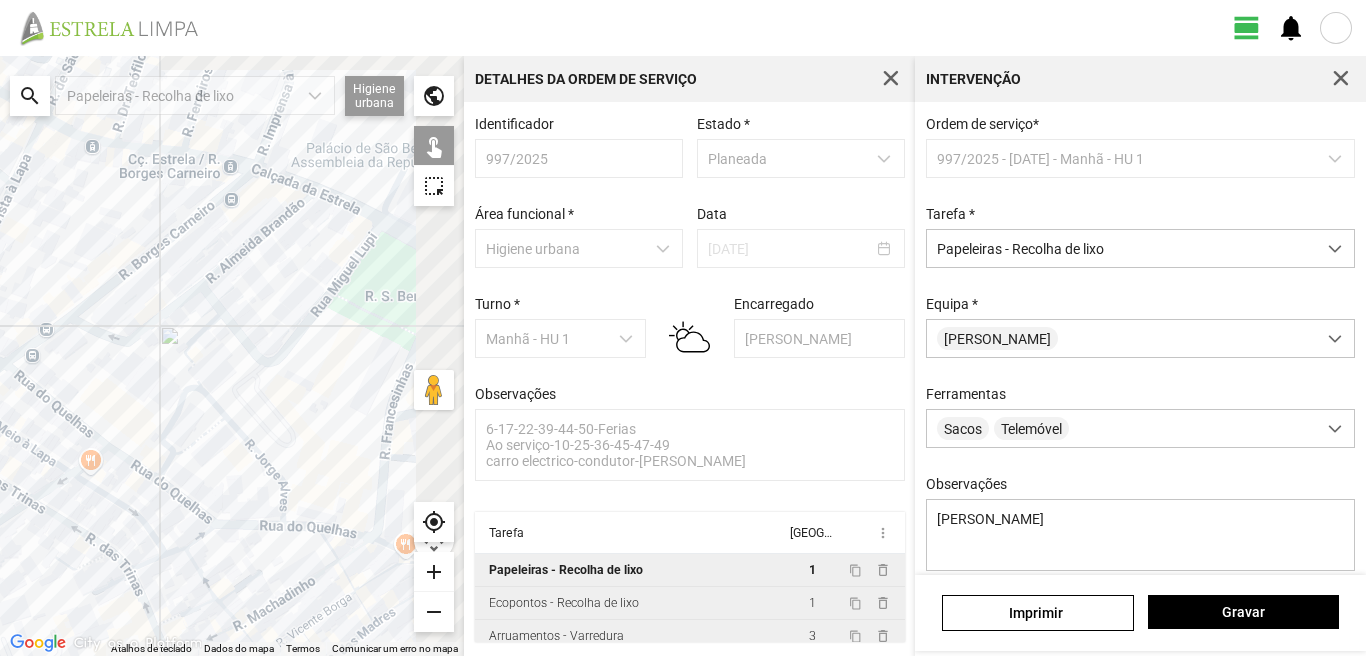 drag, startPoint x: 250, startPoint y: 333, endPoint x: 165, endPoint y: 381, distance: 97.6166 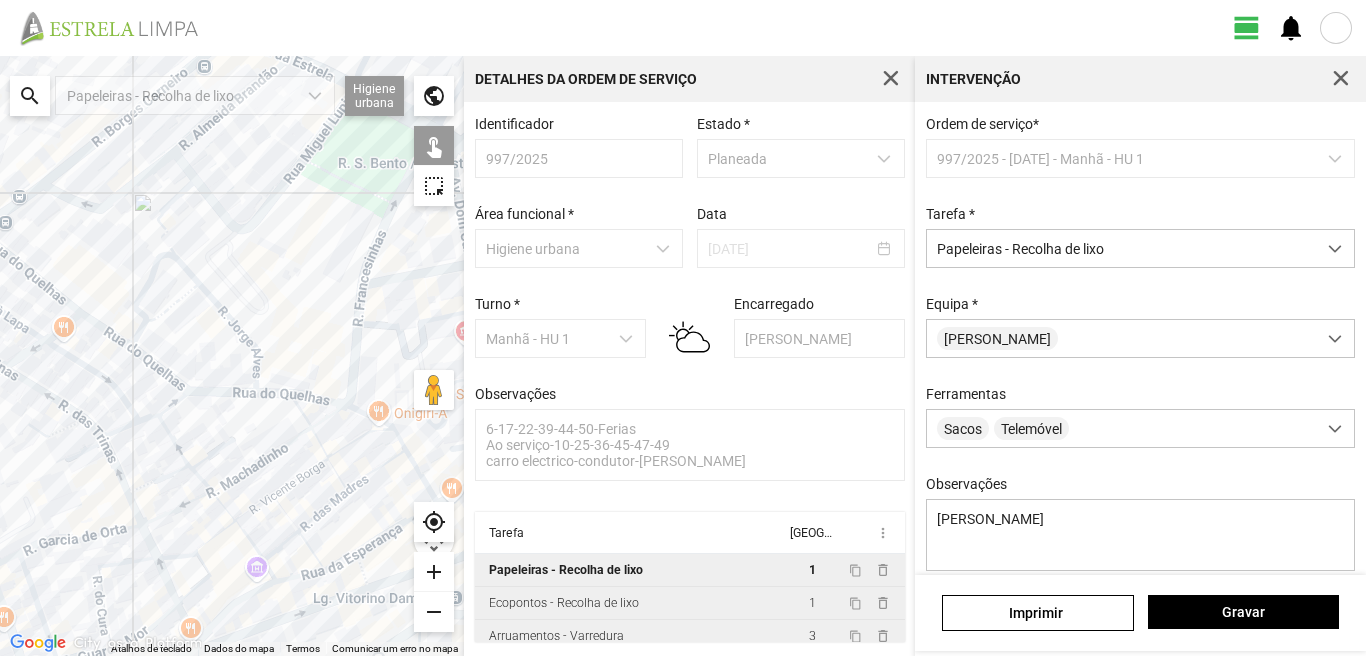 drag, startPoint x: 238, startPoint y: 471, endPoint x: 200, endPoint y: 269, distance: 205.54318 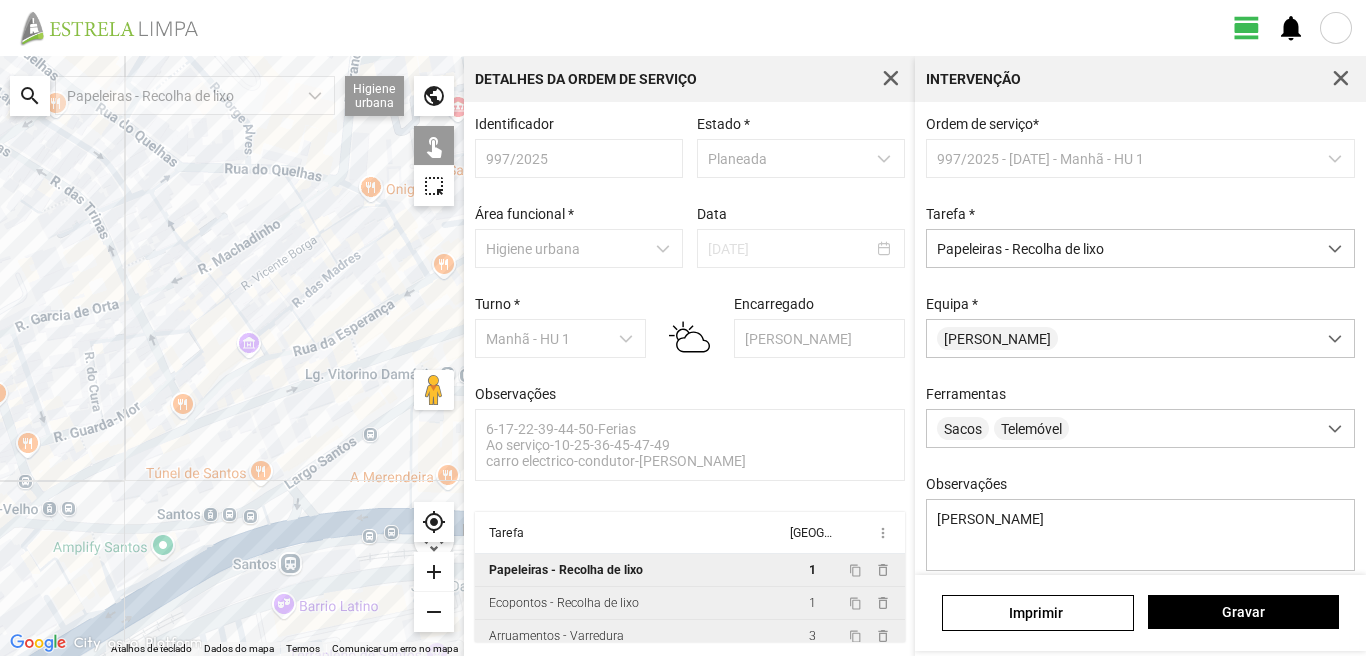drag, startPoint x: 392, startPoint y: 285, endPoint x: 432, endPoint y: 290, distance: 40.311287 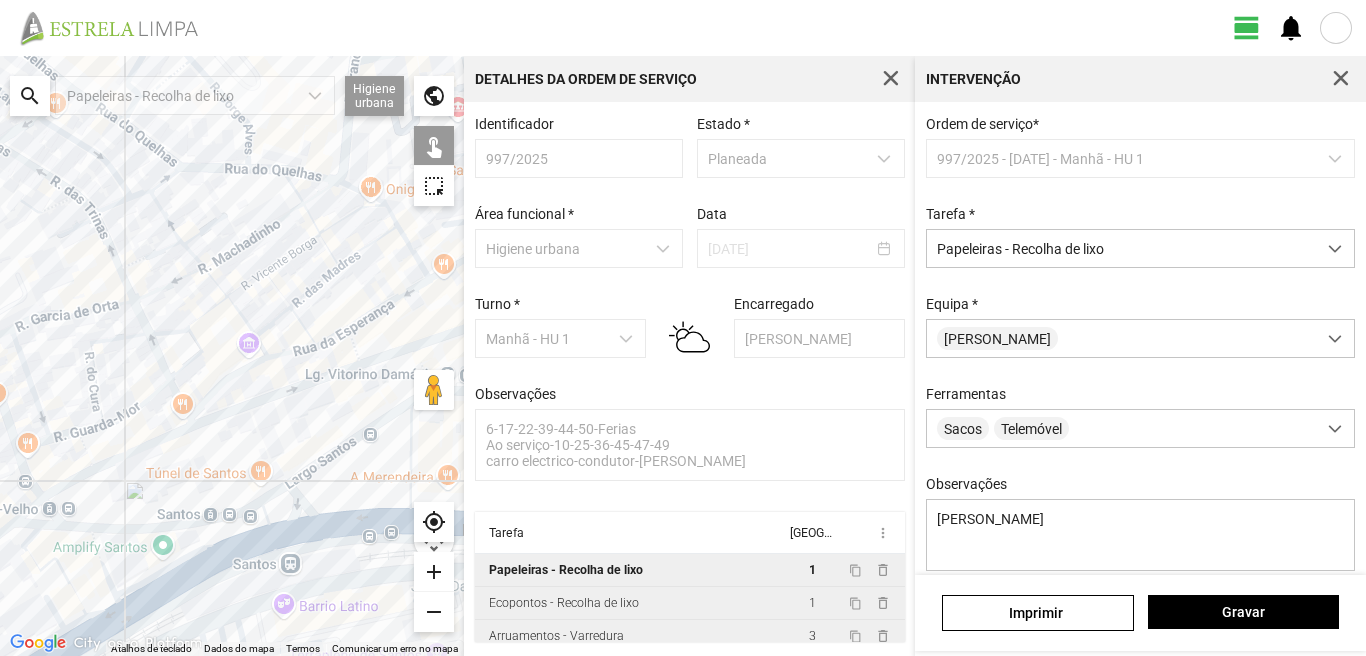 click 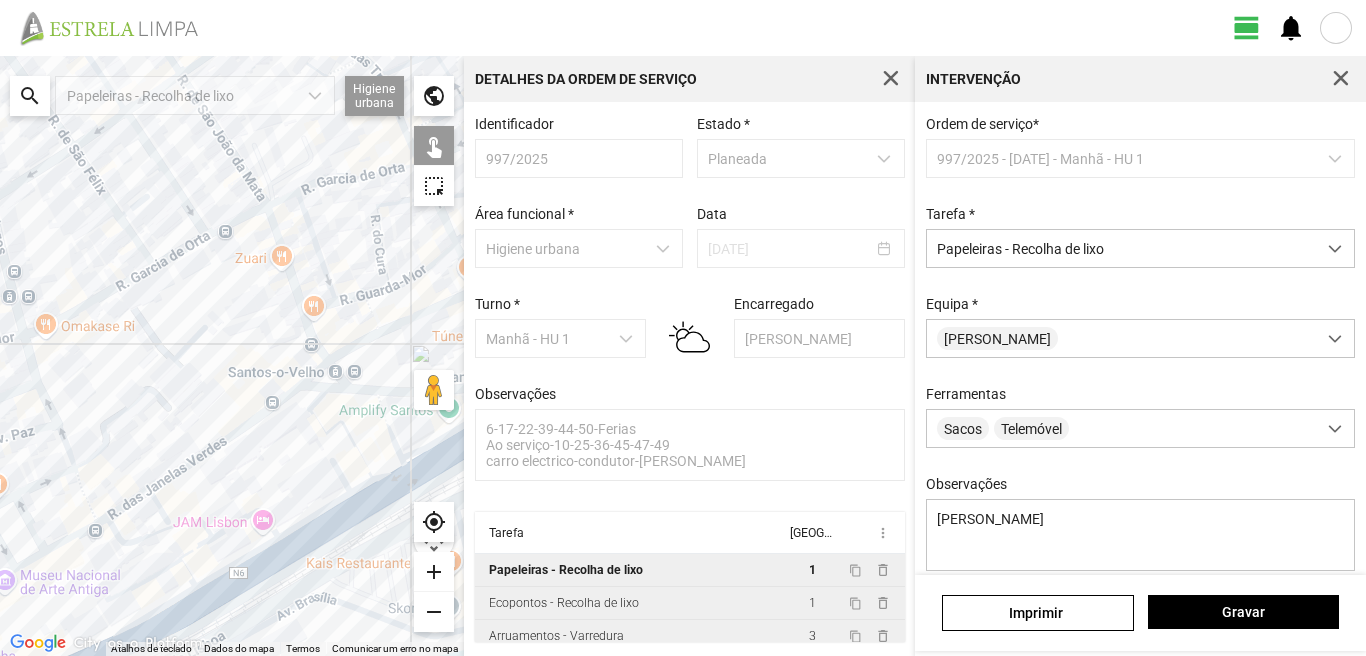 drag, startPoint x: 169, startPoint y: 417, endPoint x: 202, endPoint y: 389, distance: 43.27817 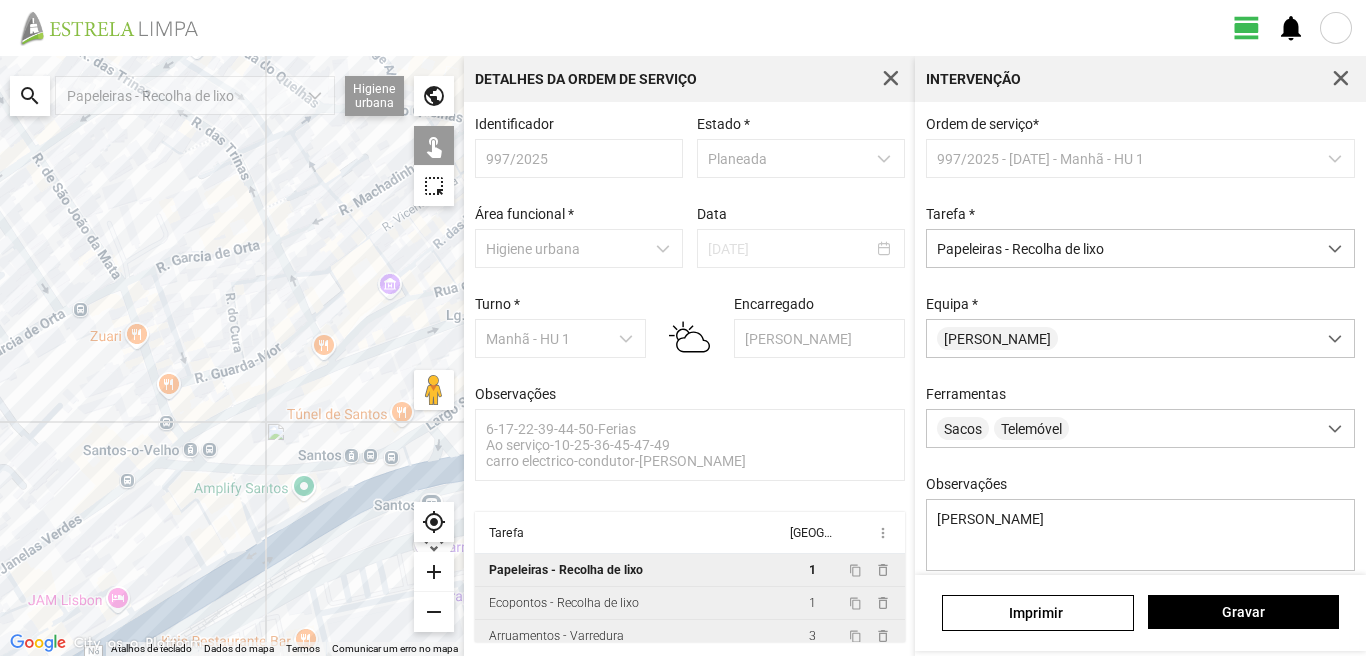 drag, startPoint x: 136, startPoint y: 437, endPoint x: 0, endPoint y: 506, distance: 152.50246 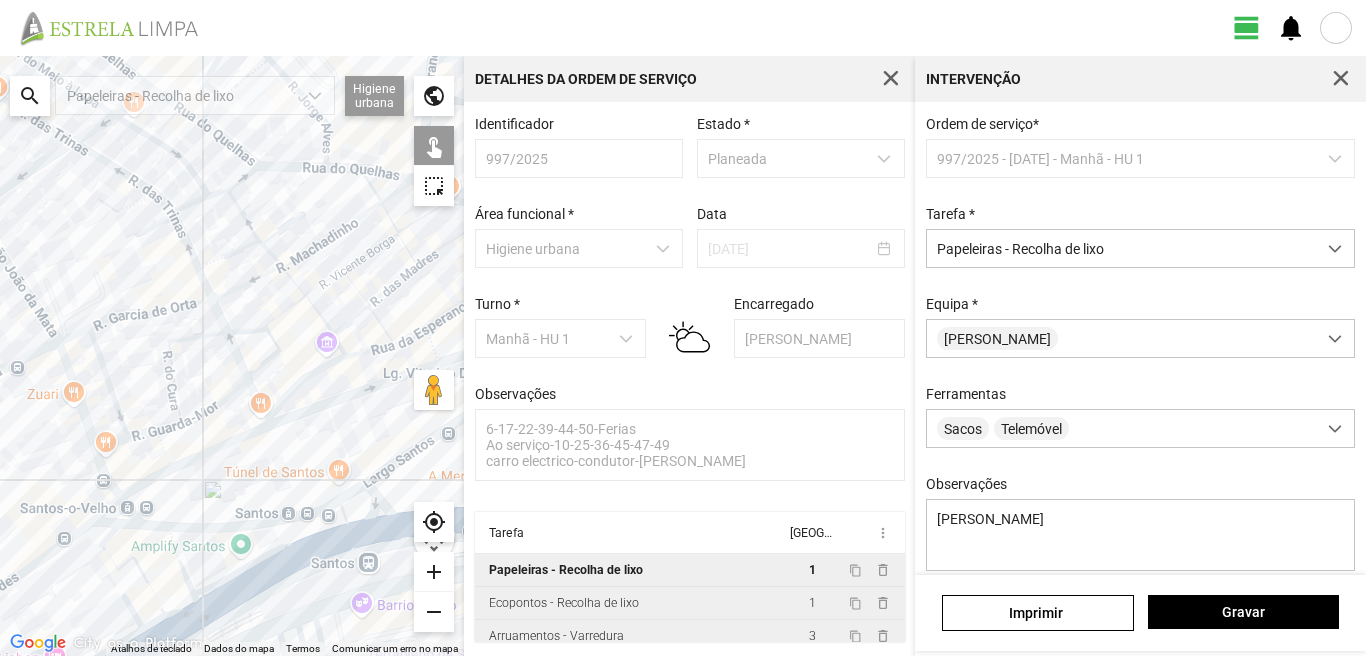 drag, startPoint x: 295, startPoint y: 363, endPoint x: 171, endPoint y: 458, distance: 156.20819 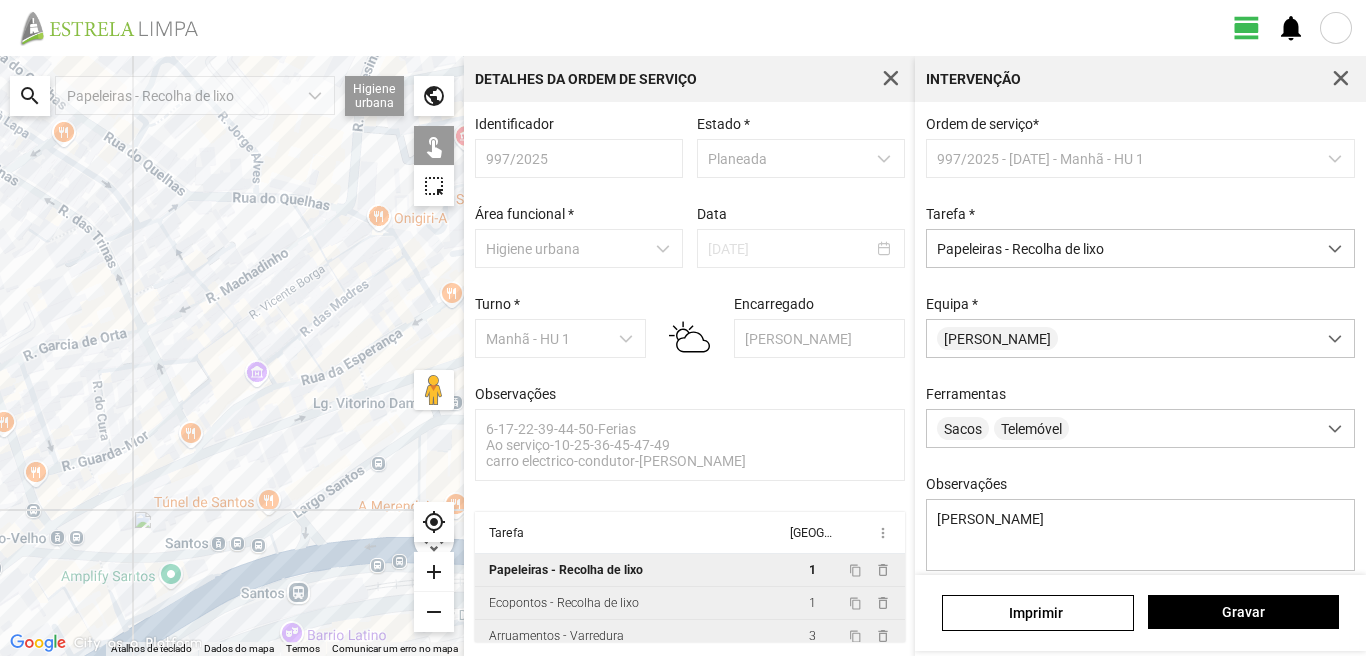 click 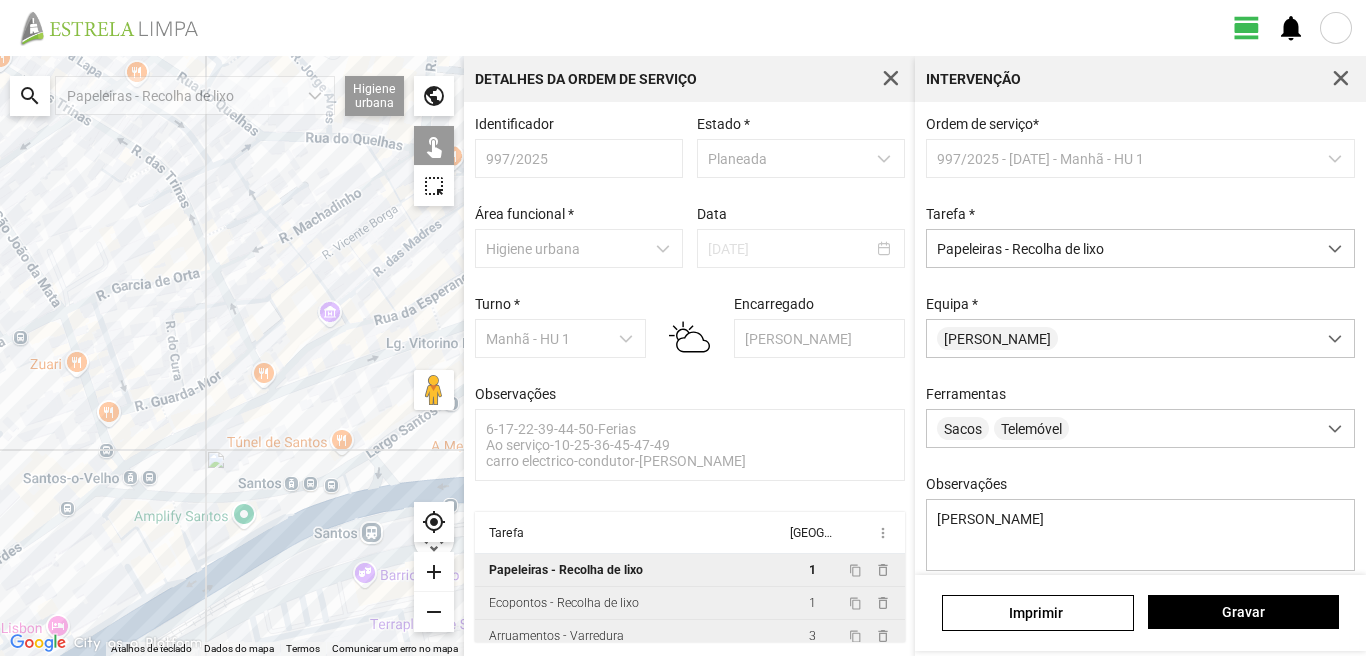 drag, startPoint x: 168, startPoint y: 477, endPoint x: 252, endPoint y: 399, distance: 114.62984 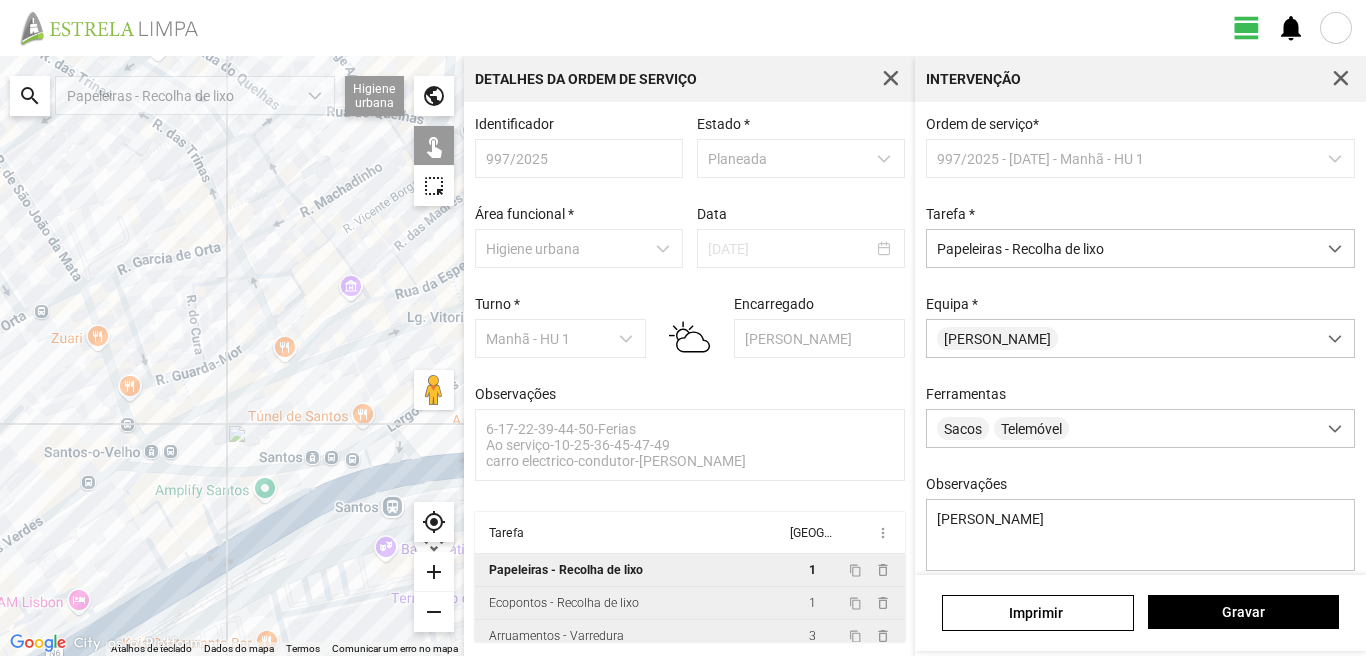 click 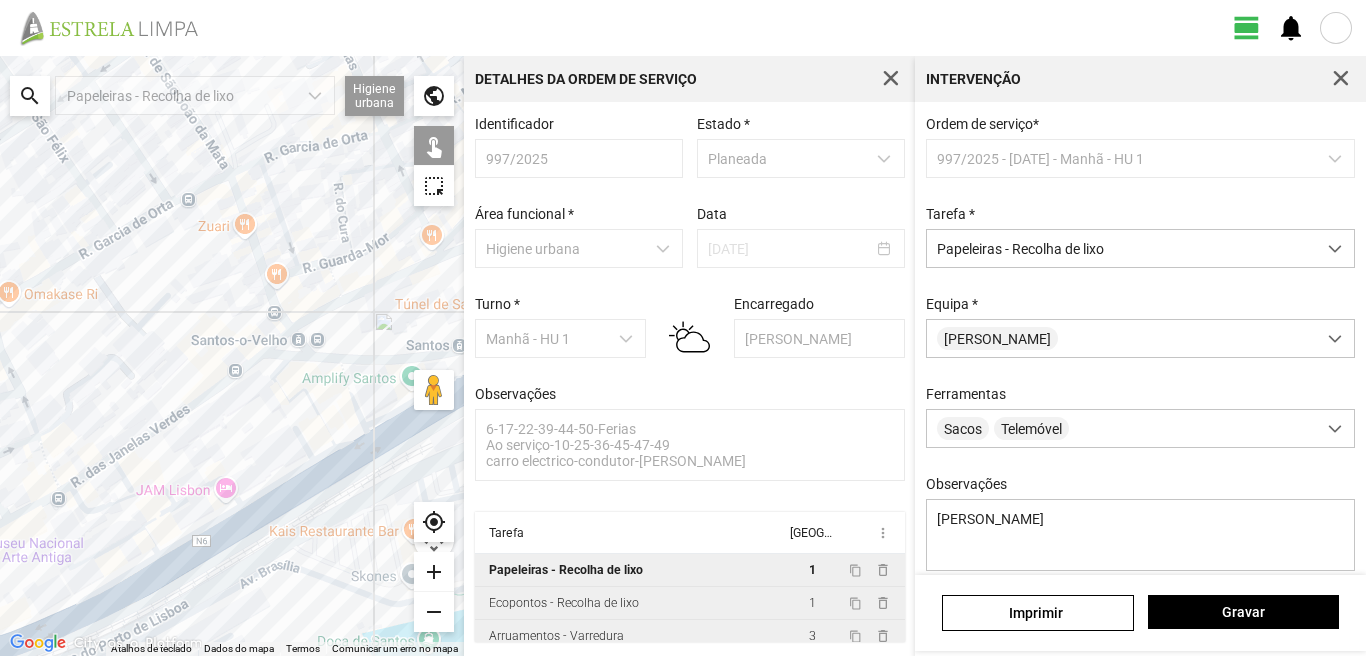 drag, startPoint x: 84, startPoint y: 485, endPoint x: 276, endPoint y: 321, distance: 252.50743 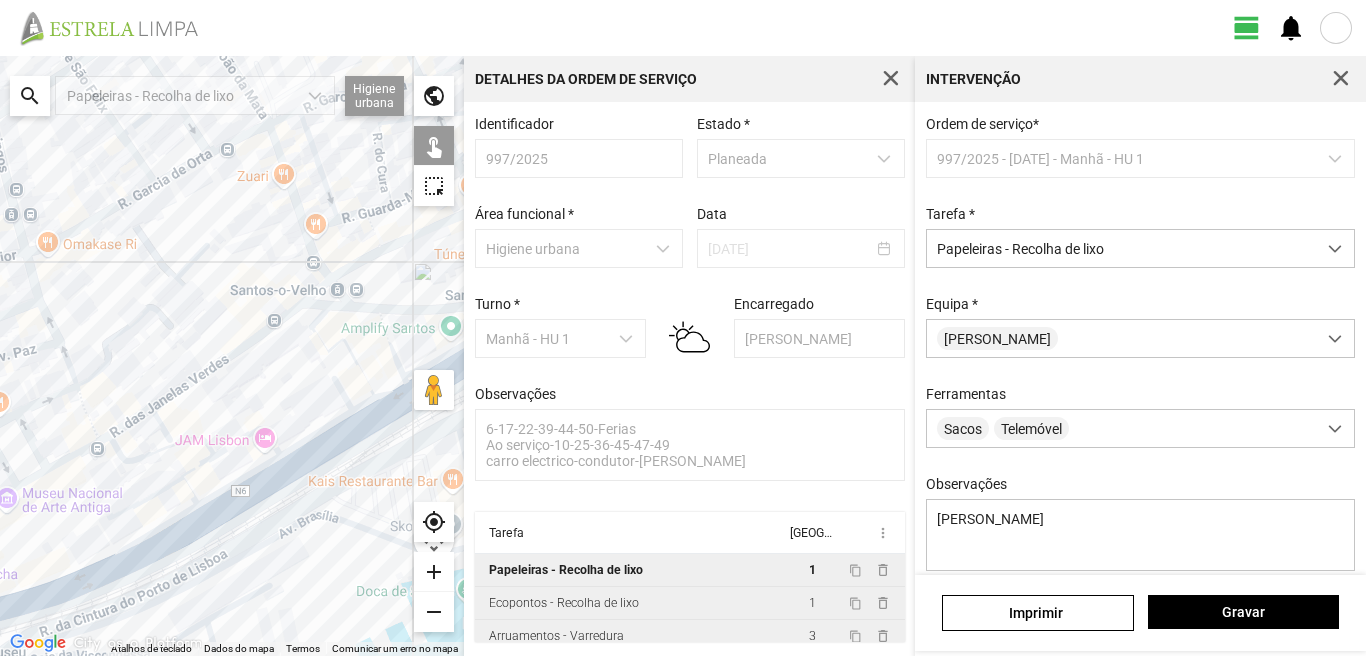 click 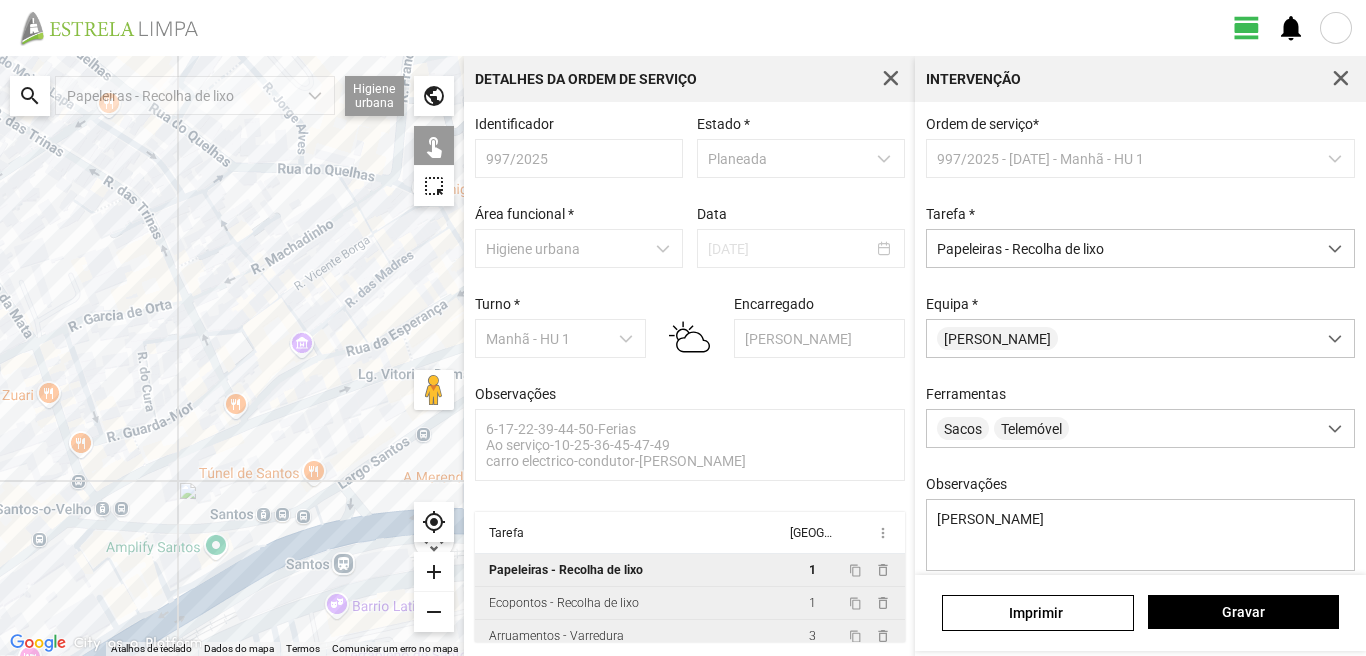 drag, startPoint x: 294, startPoint y: 175, endPoint x: 59, endPoint y: 382, distance: 313.1677 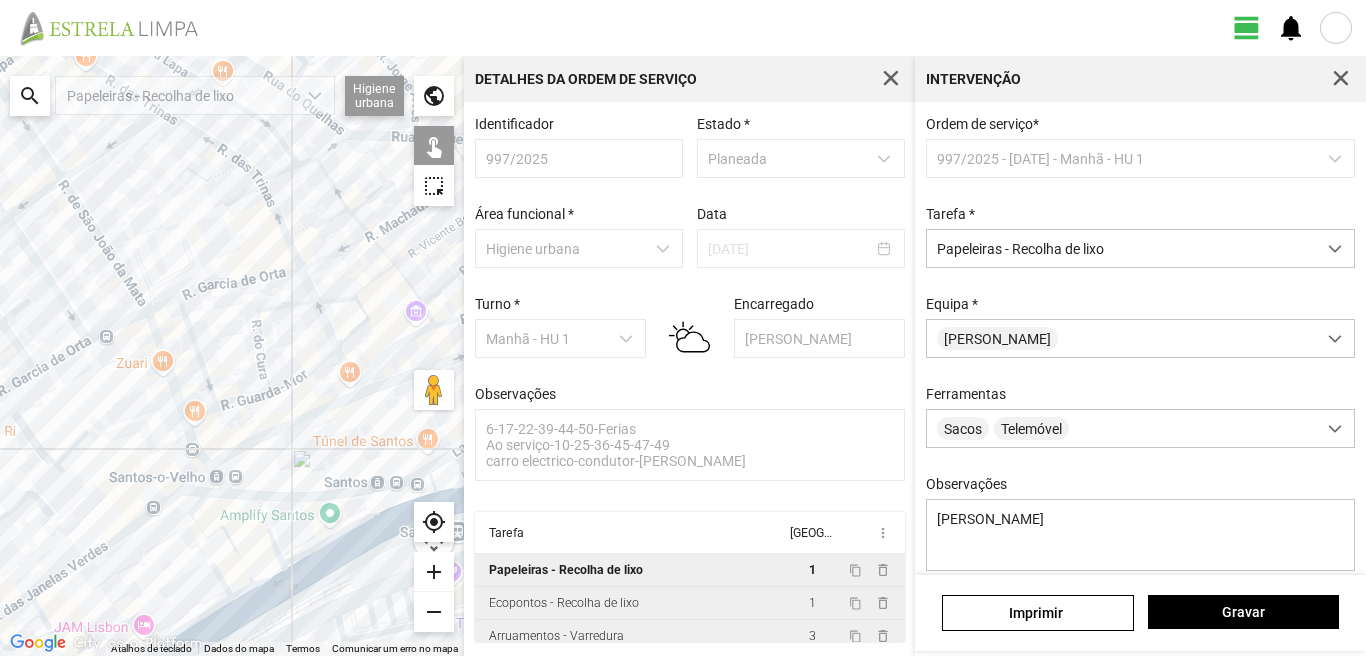 drag, startPoint x: 185, startPoint y: 314, endPoint x: 204, endPoint y: 305, distance: 21.023796 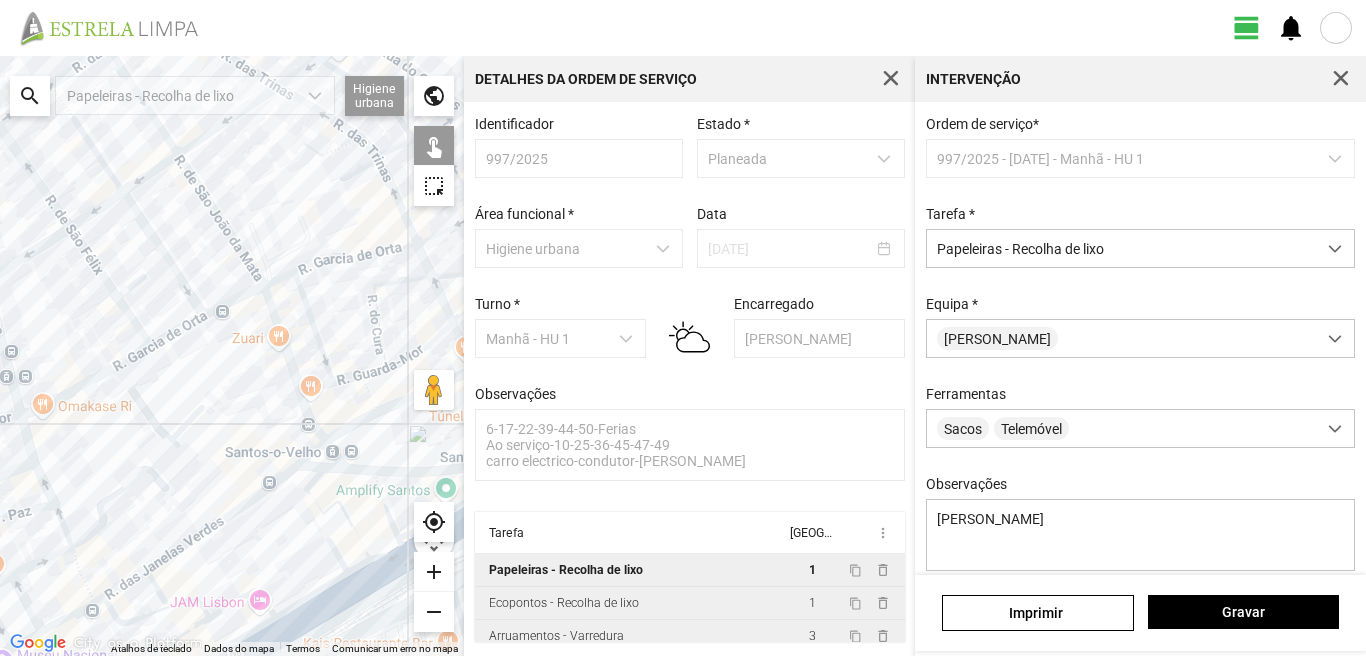 drag, startPoint x: 164, startPoint y: 320, endPoint x: 238, endPoint y: 304, distance: 75.70998 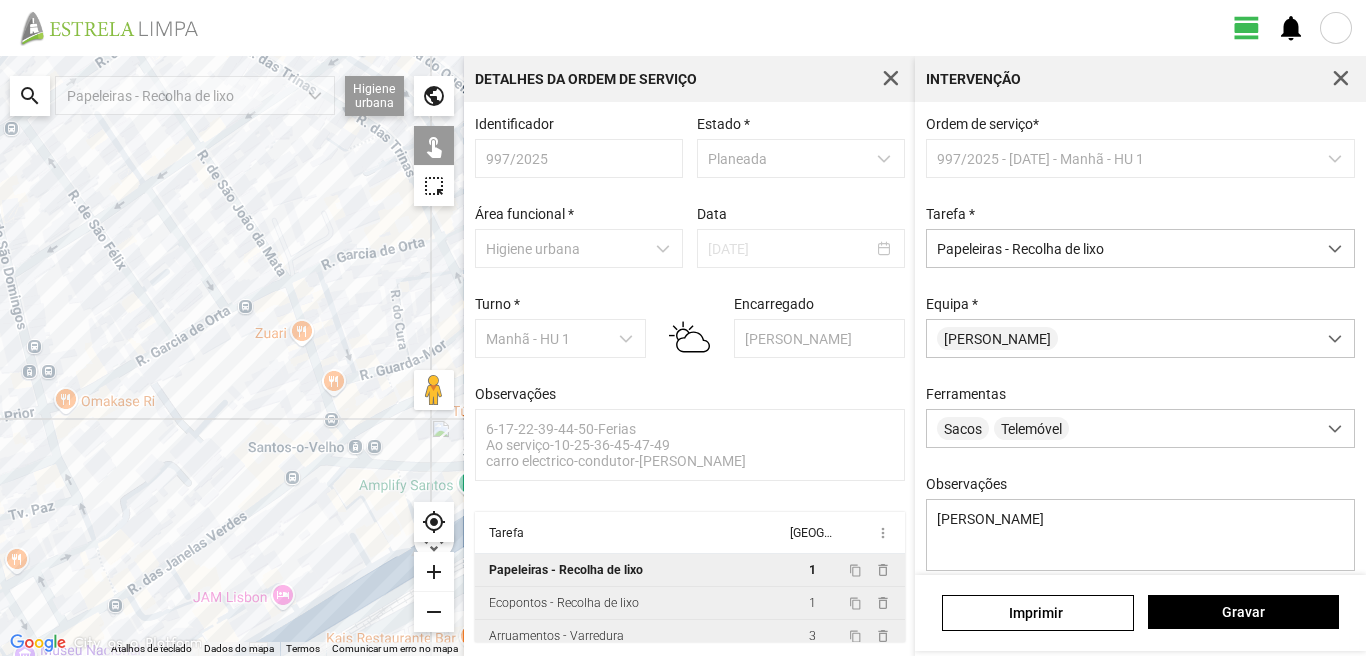 click 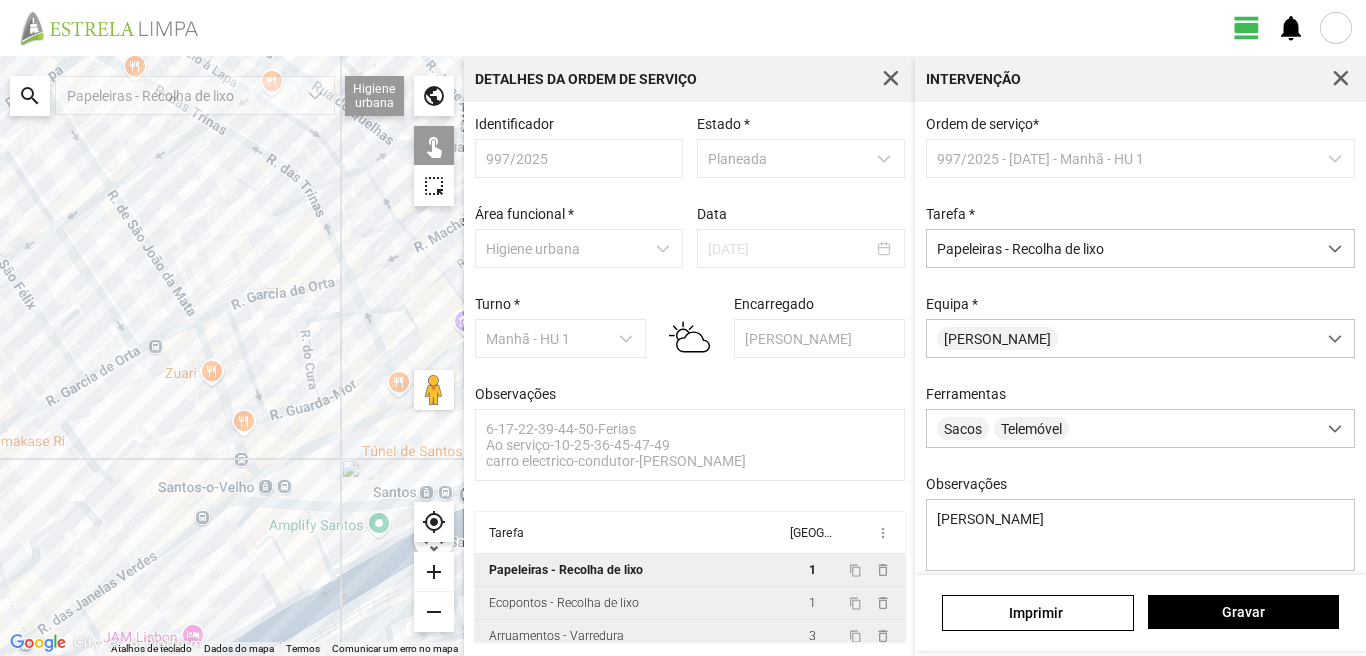 drag, startPoint x: 342, startPoint y: 288, endPoint x: 133, endPoint y: 357, distance: 220.09543 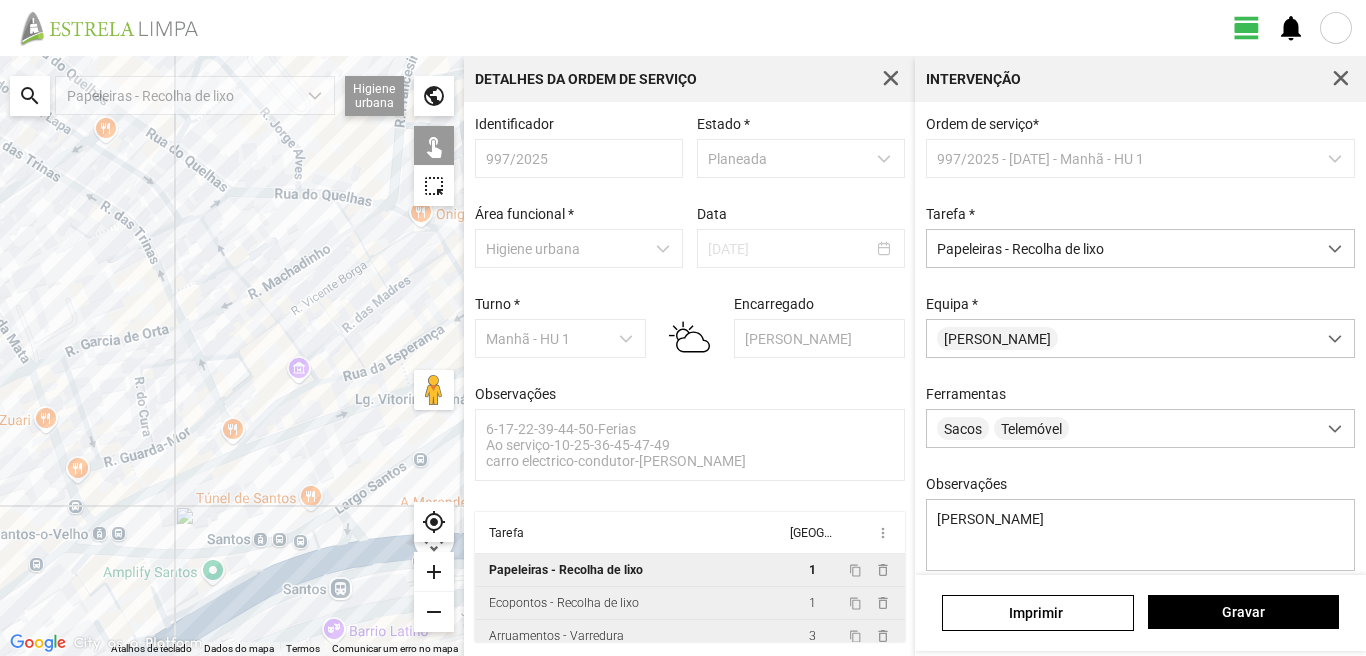 click 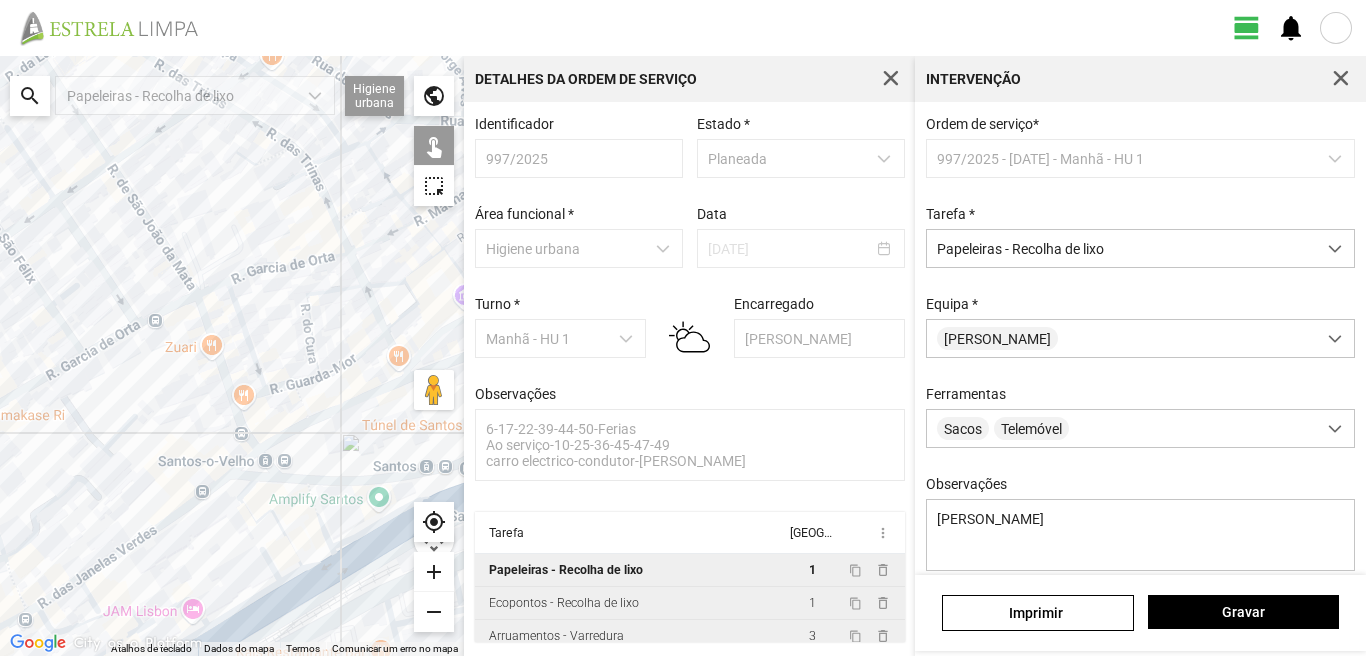 drag, startPoint x: 20, startPoint y: 405, endPoint x: 196, endPoint y: 328, distance: 192.10674 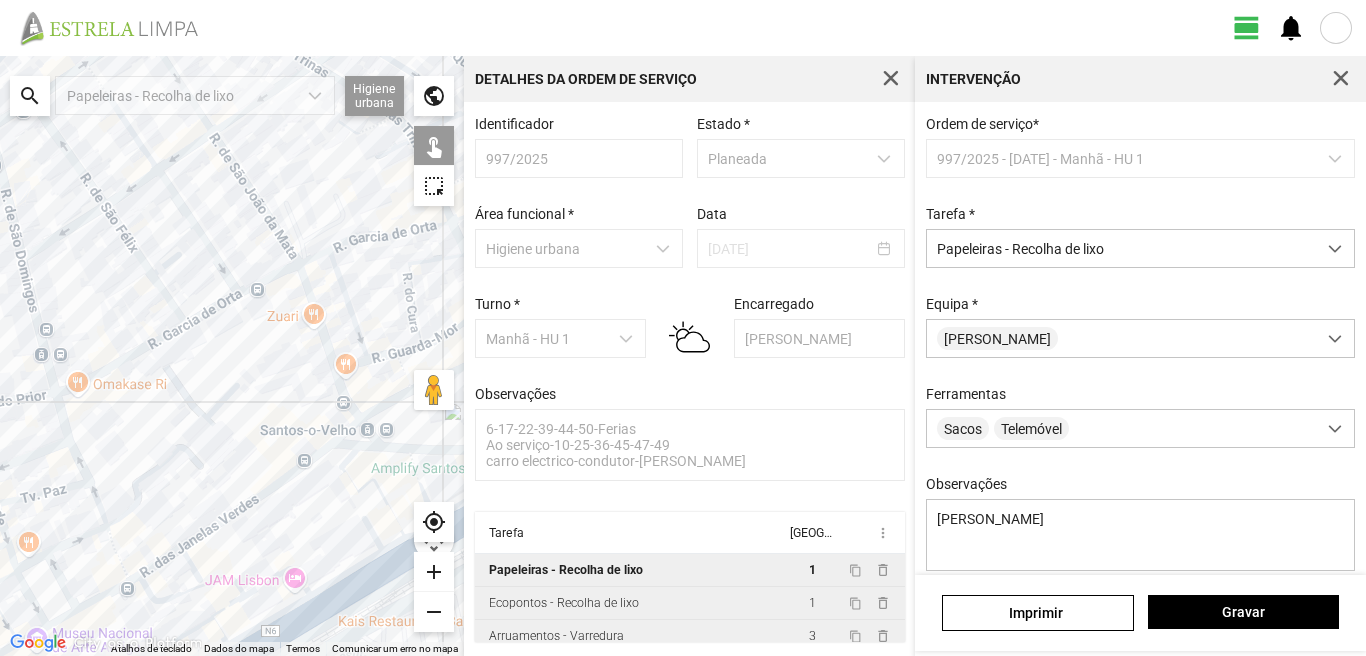 drag, startPoint x: 208, startPoint y: 304, endPoint x: 191, endPoint y: 322, distance: 24.758837 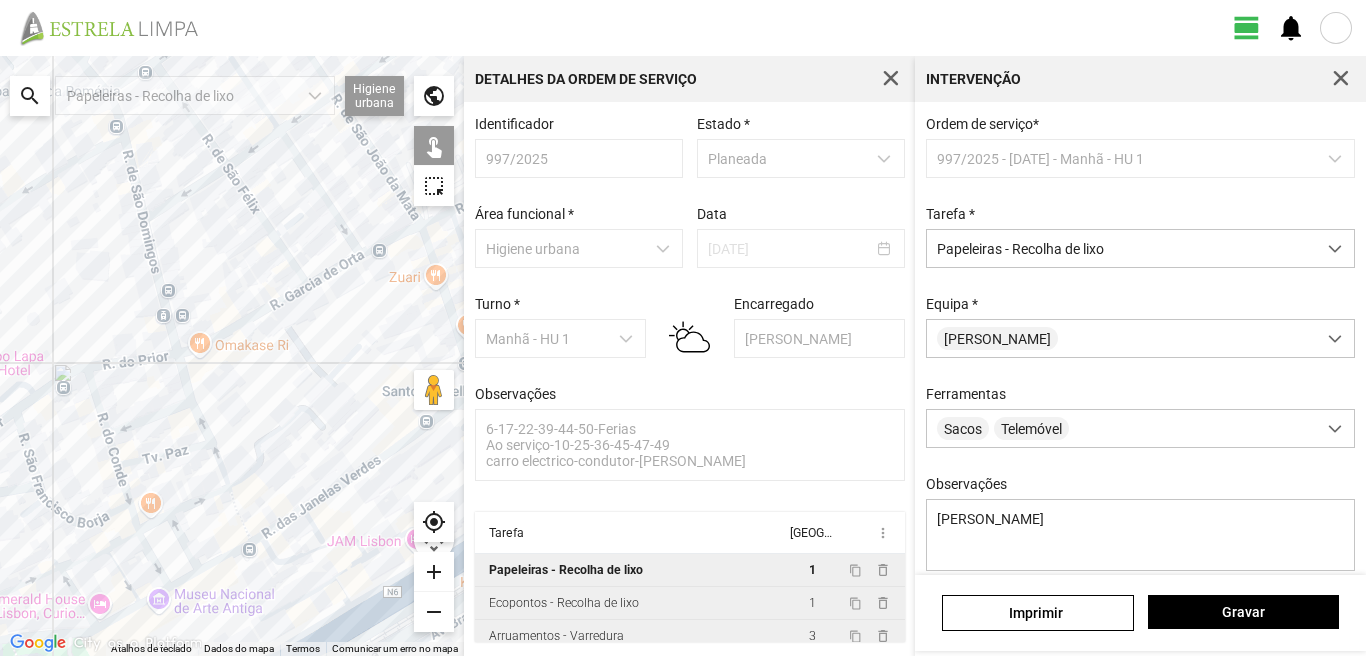drag, startPoint x: 65, startPoint y: 391, endPoint x: 182, endPoint y: 352, distance: 123.32883 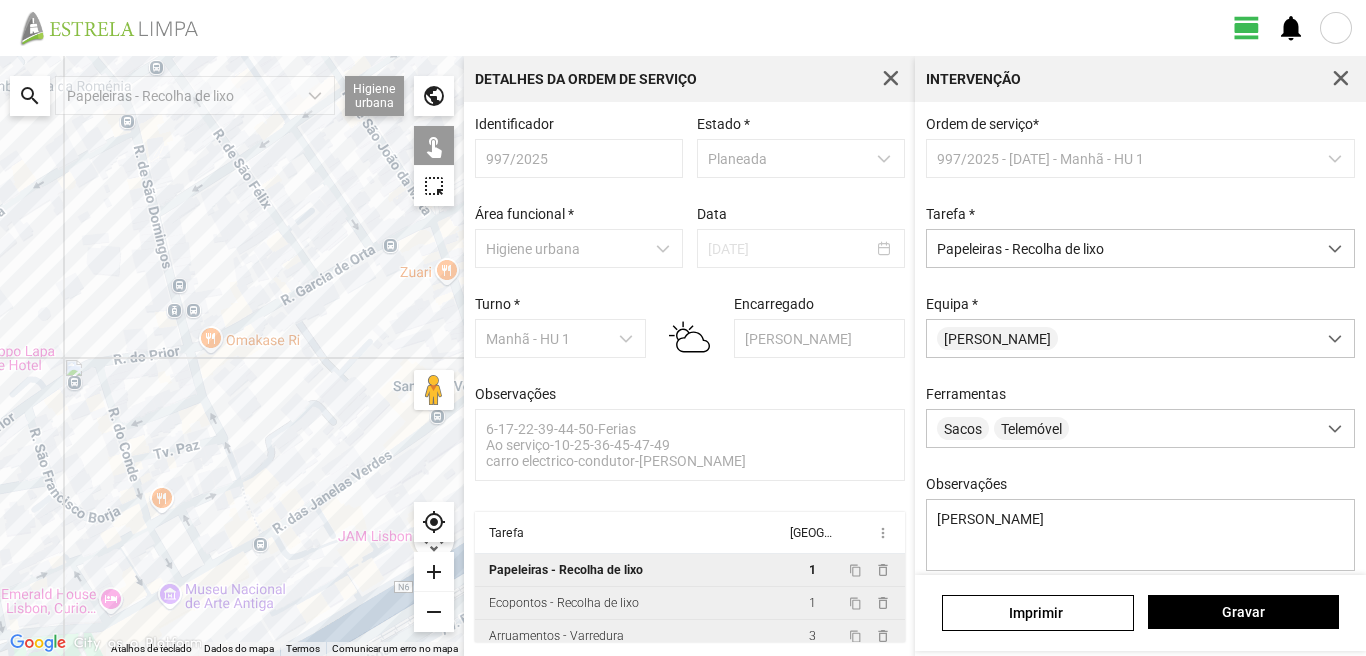 click 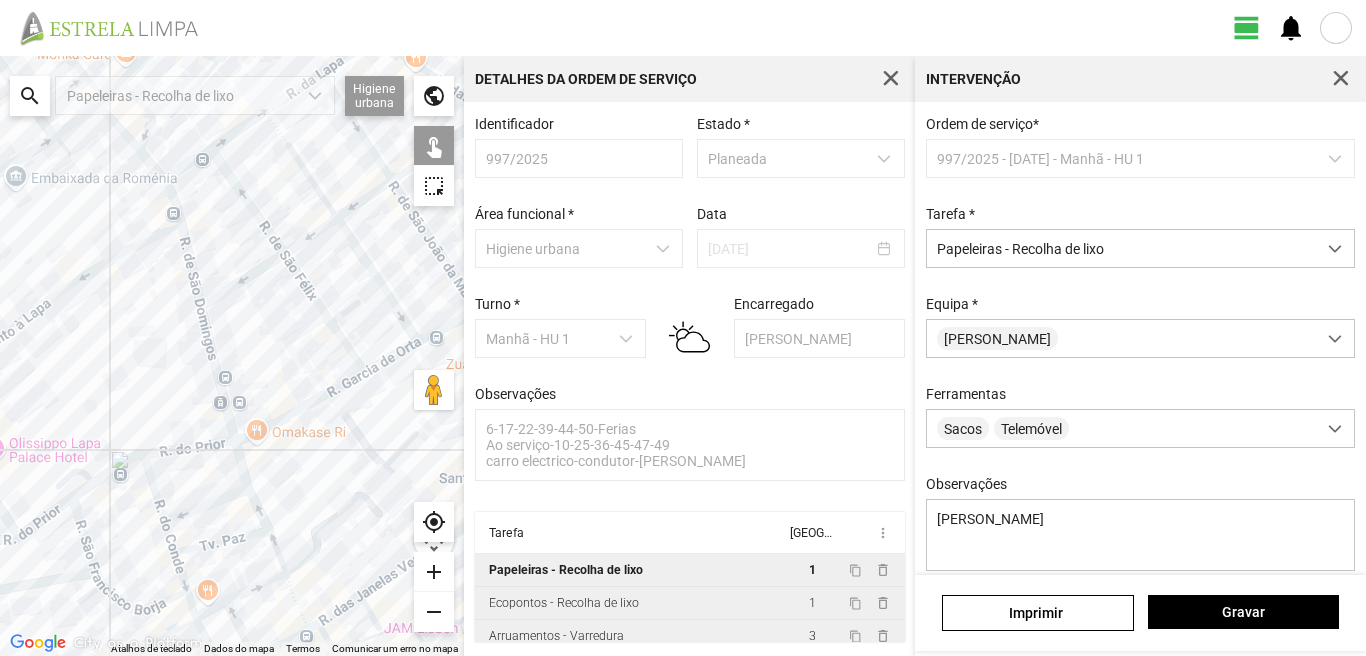 drag, startPoint x: 155, startPoint y: 209, endPoint x: 204, endPoint y: 319, distance: 120.4201 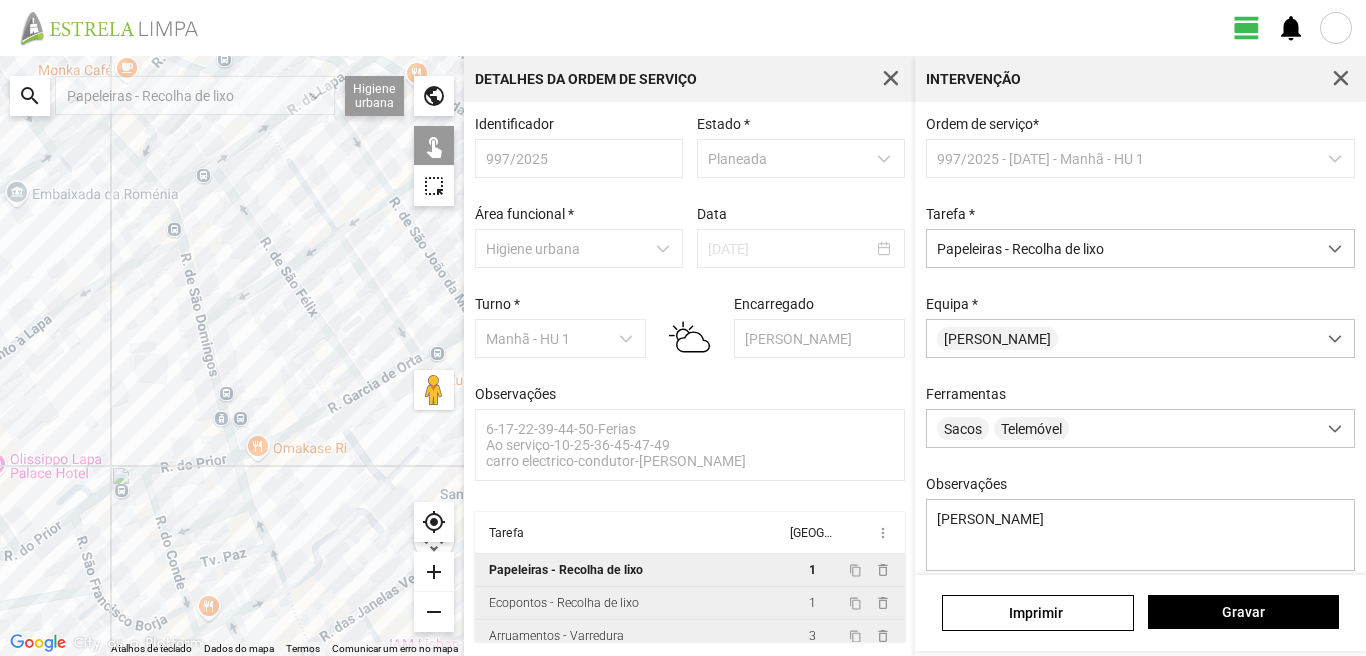 click 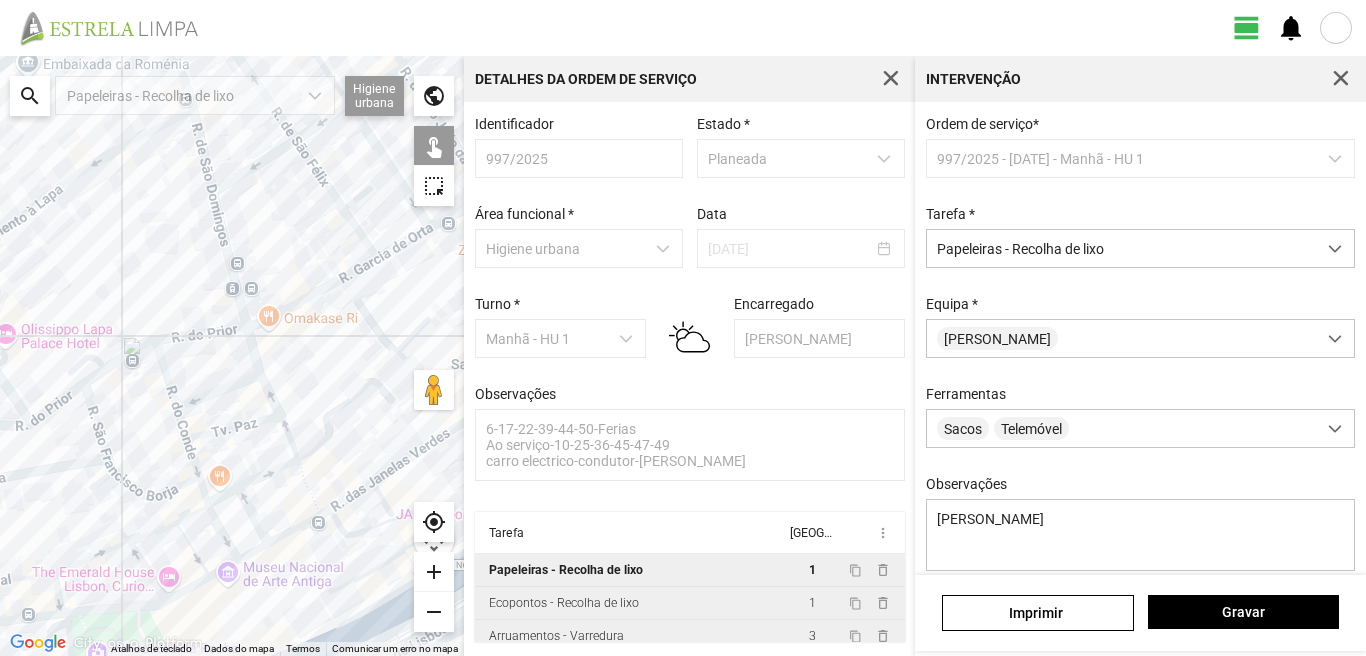 drag, startPoint x: 174, startPoint y: 414, endPoint x: 188, endPoint y: 206, distance: 208.47063 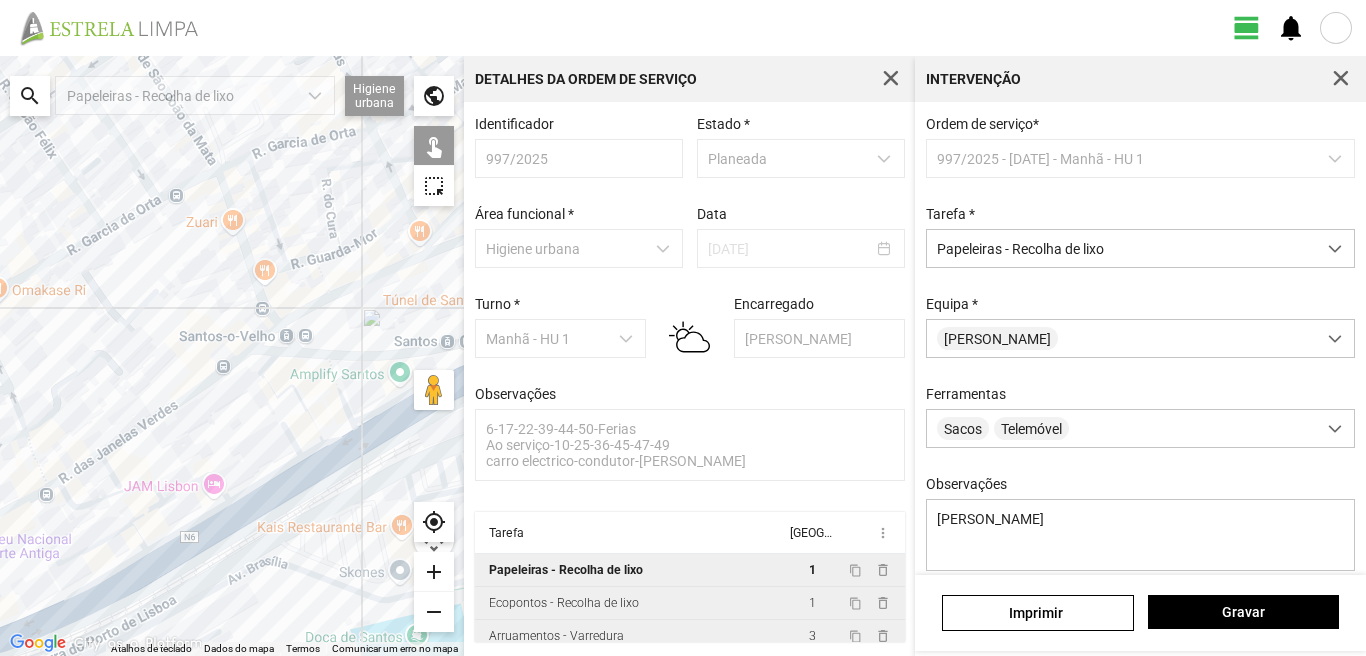 drag, startPoint x: 202, startPoint y: 313, endPoint x: 35, endPoint y: 317, distance: 167.0479 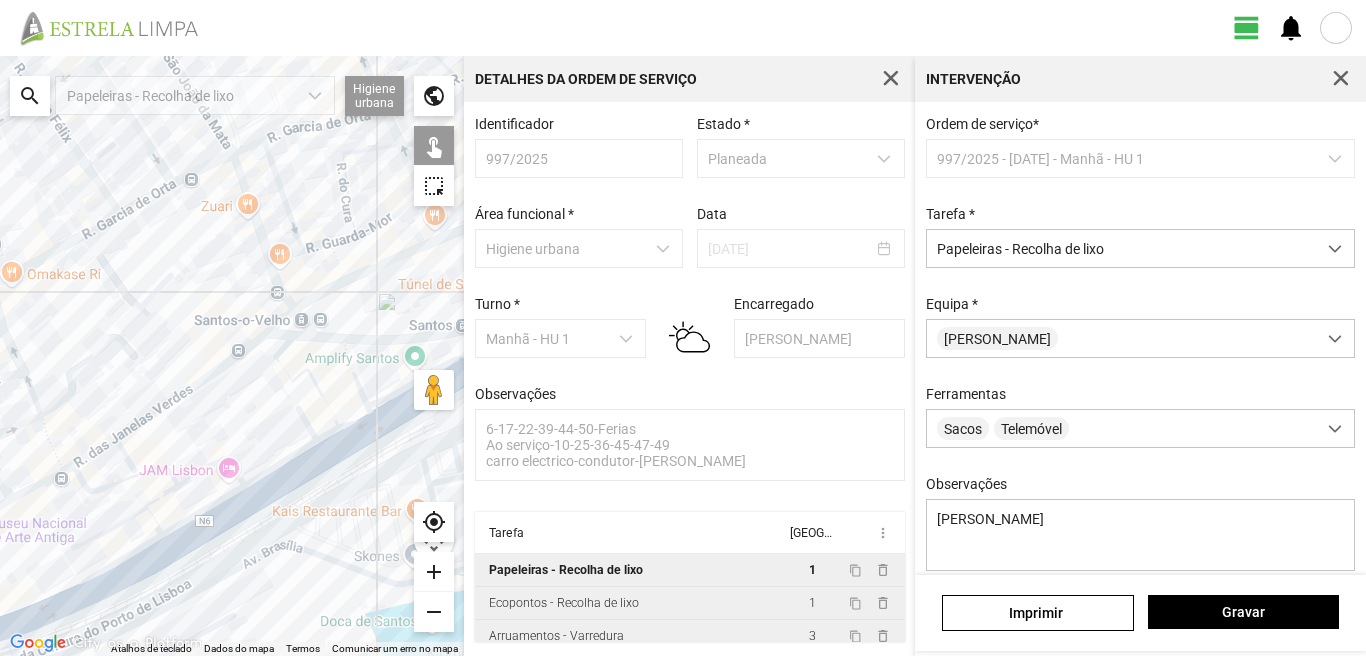 click 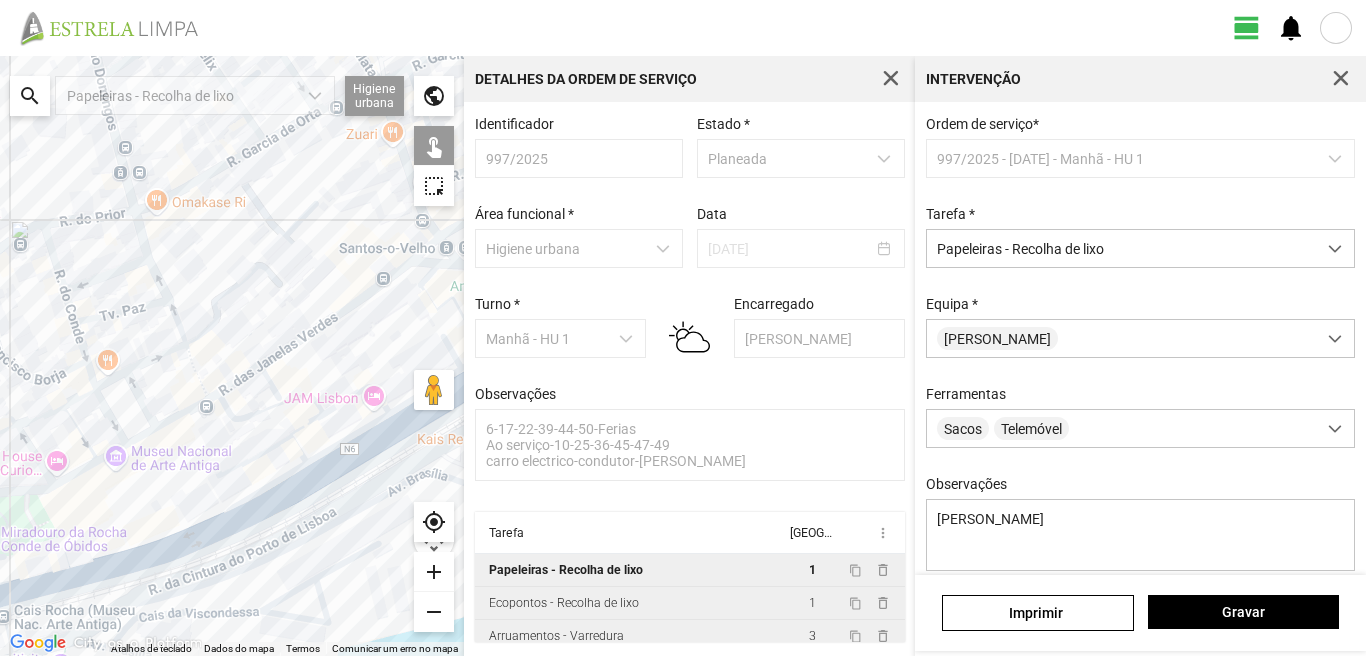 drag, startPoint x: 47, startPoint y: 475, endPoint x: 197, endPoint y: 400, distance: 167.7051 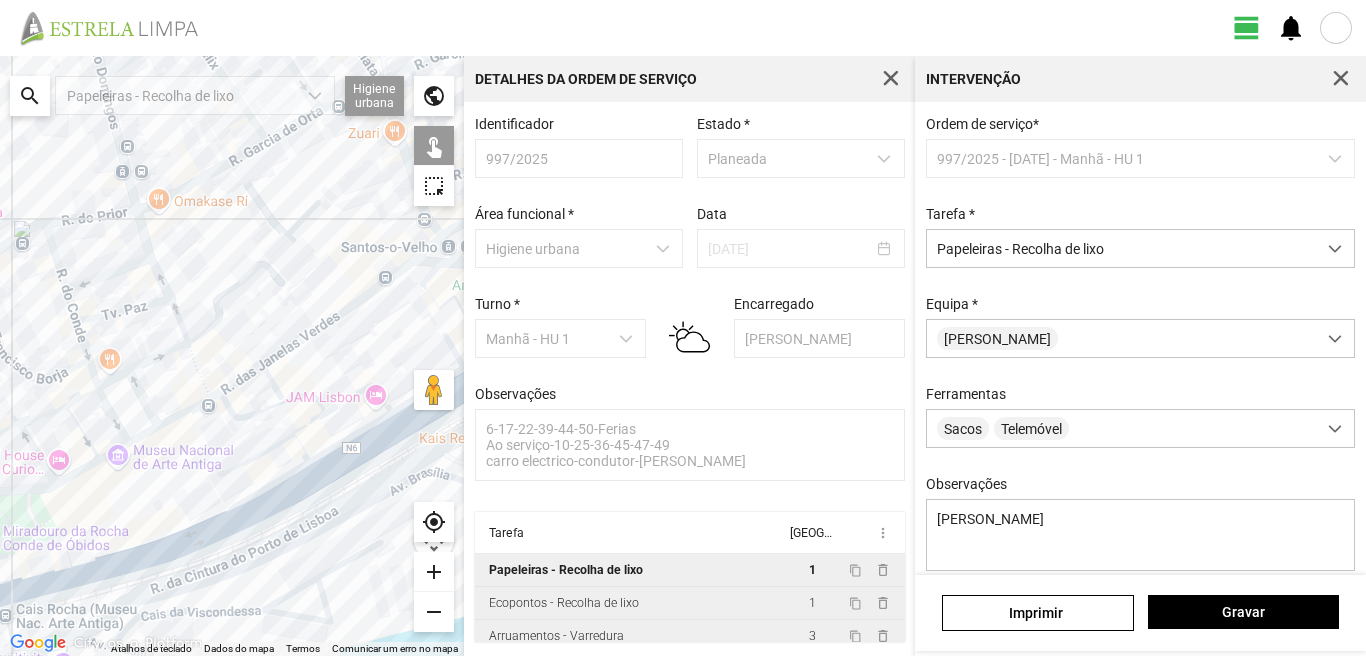 click 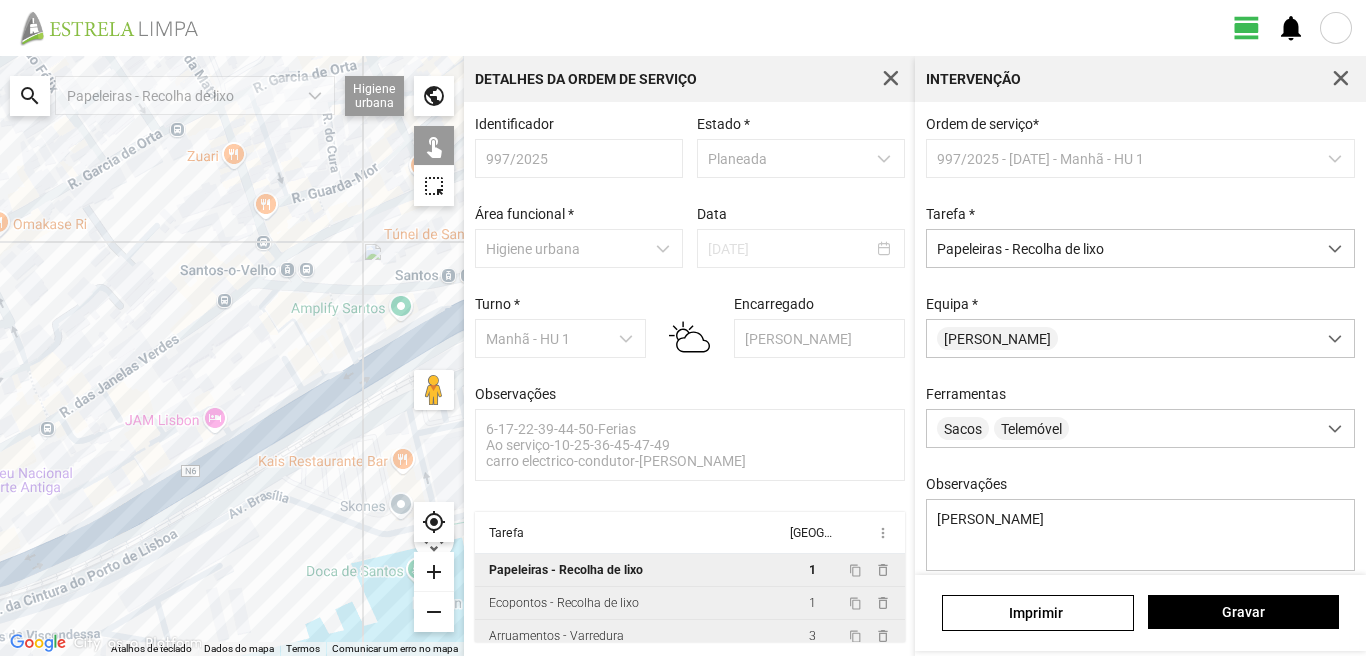 drag, startPoint x: 310, startPoint y: 407, endPoint x: 136, endPoint y: 431, distance: 175.64737 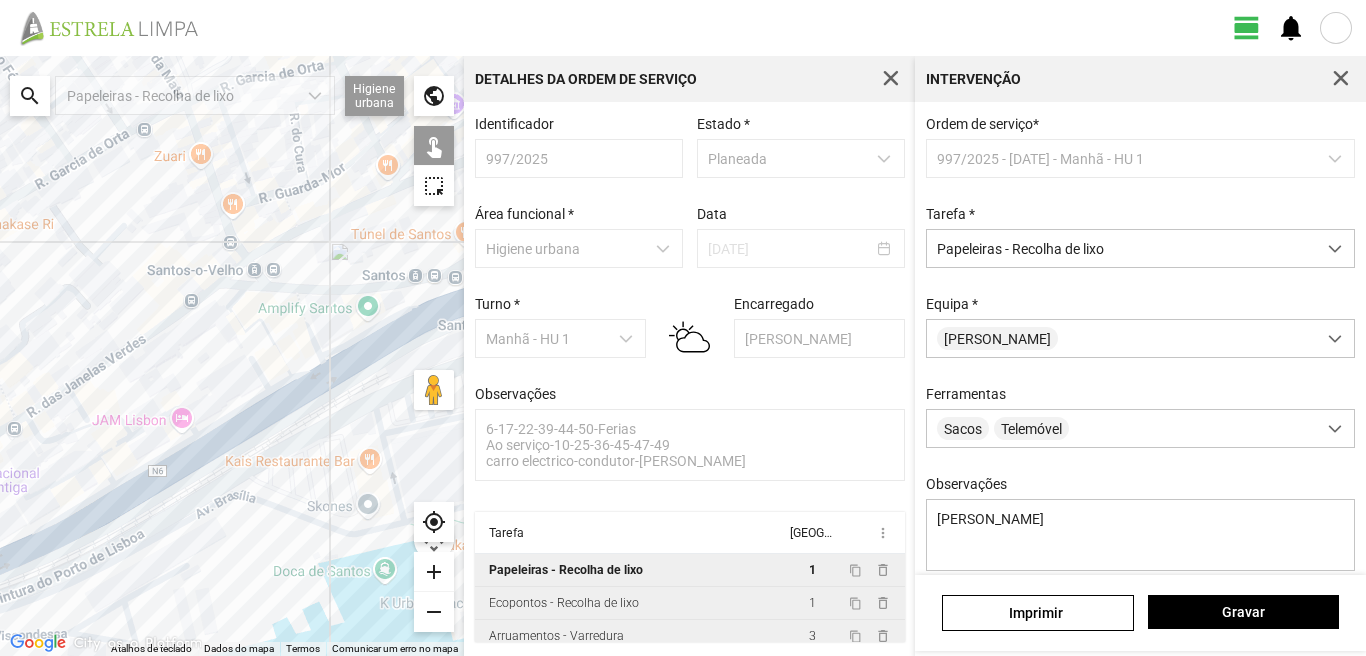click 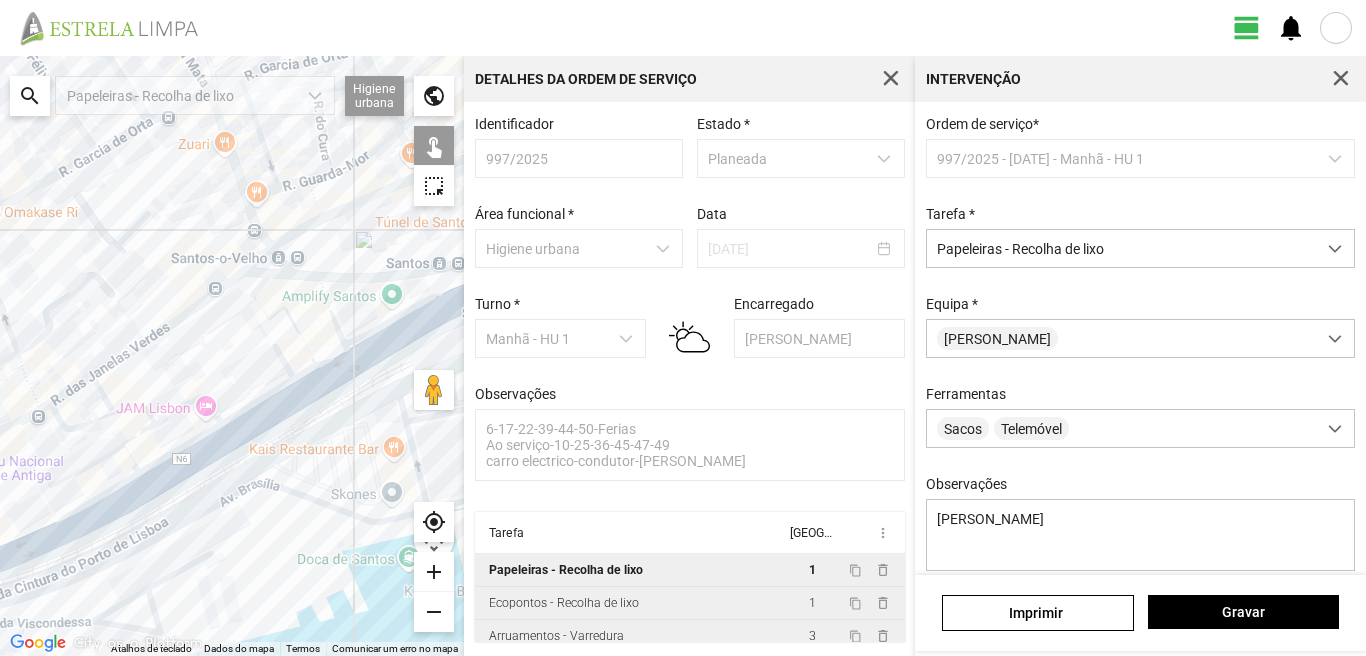 drag, startPoint x: 97, startPoint y: 451, endPoint x: 321, endPoint y: 334, distance: 252.71526 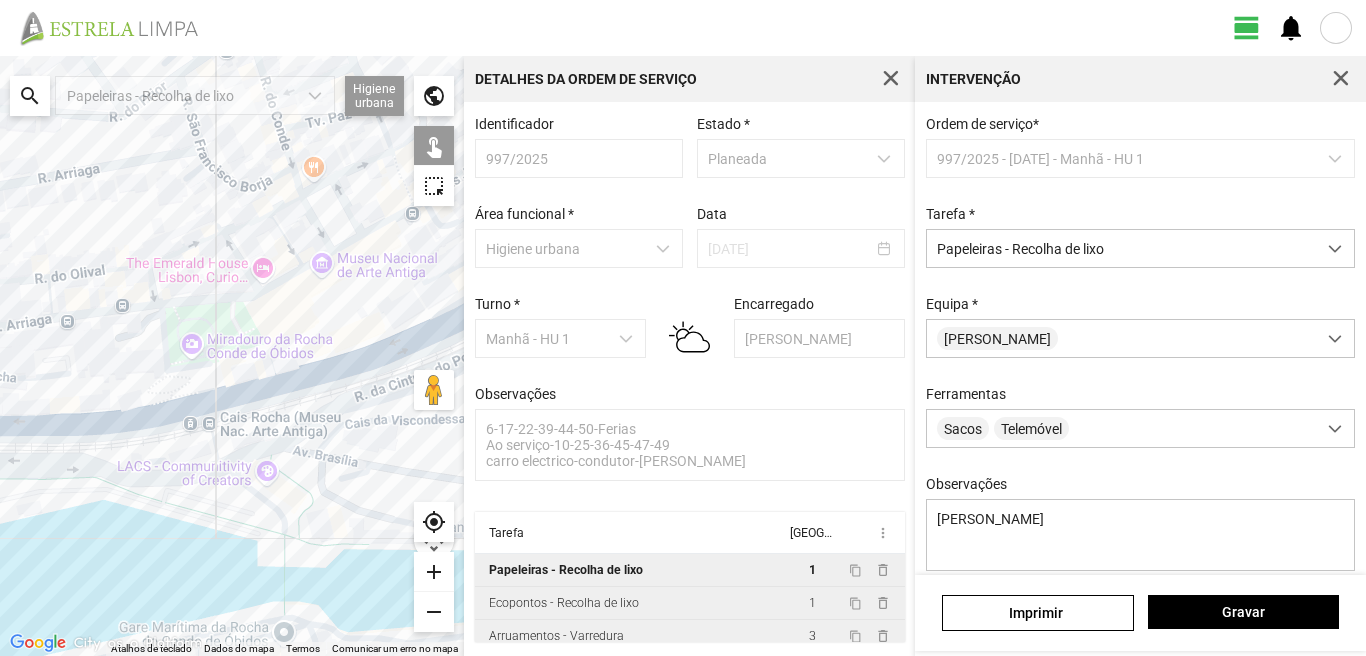 drag, startPoint x: 346, startPoint y: 334, endPoint x: 285, endPoint y: 342, distance: 61.522354 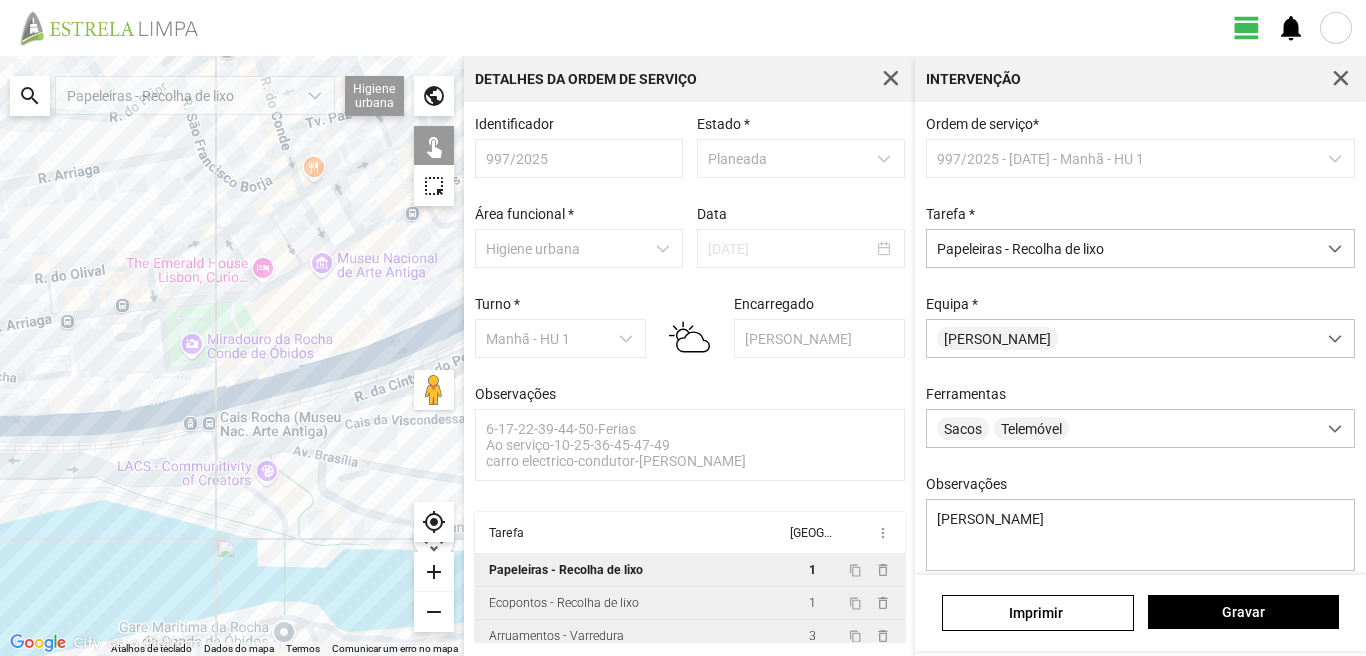 click 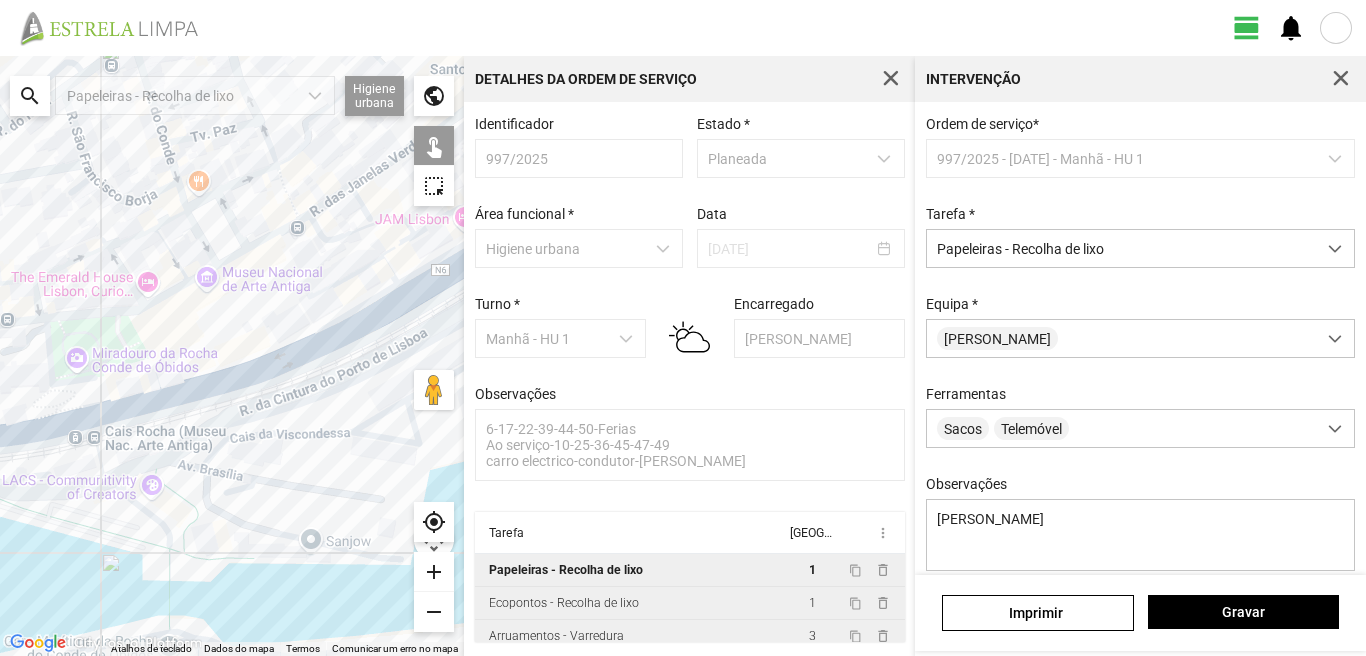 click 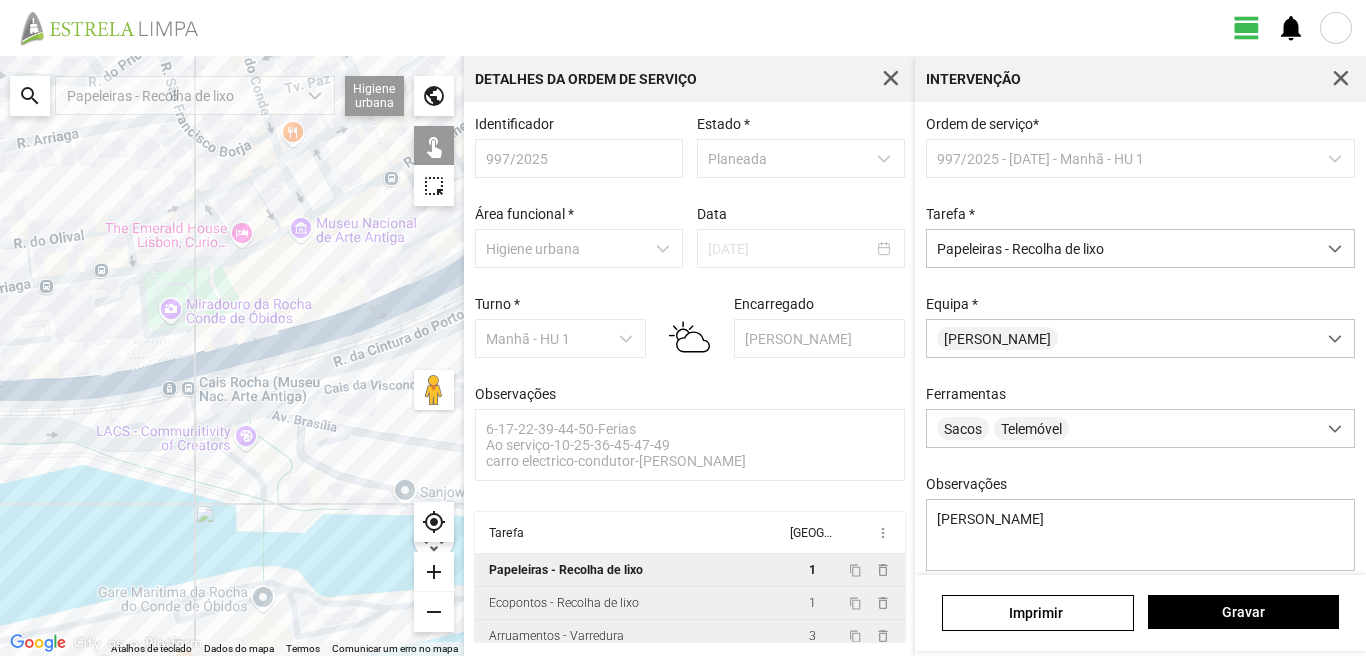 drag, startPoint x: 39, startPoint y: 375, endPoint x: 138, endPoint y: 322, distance: 112.29426 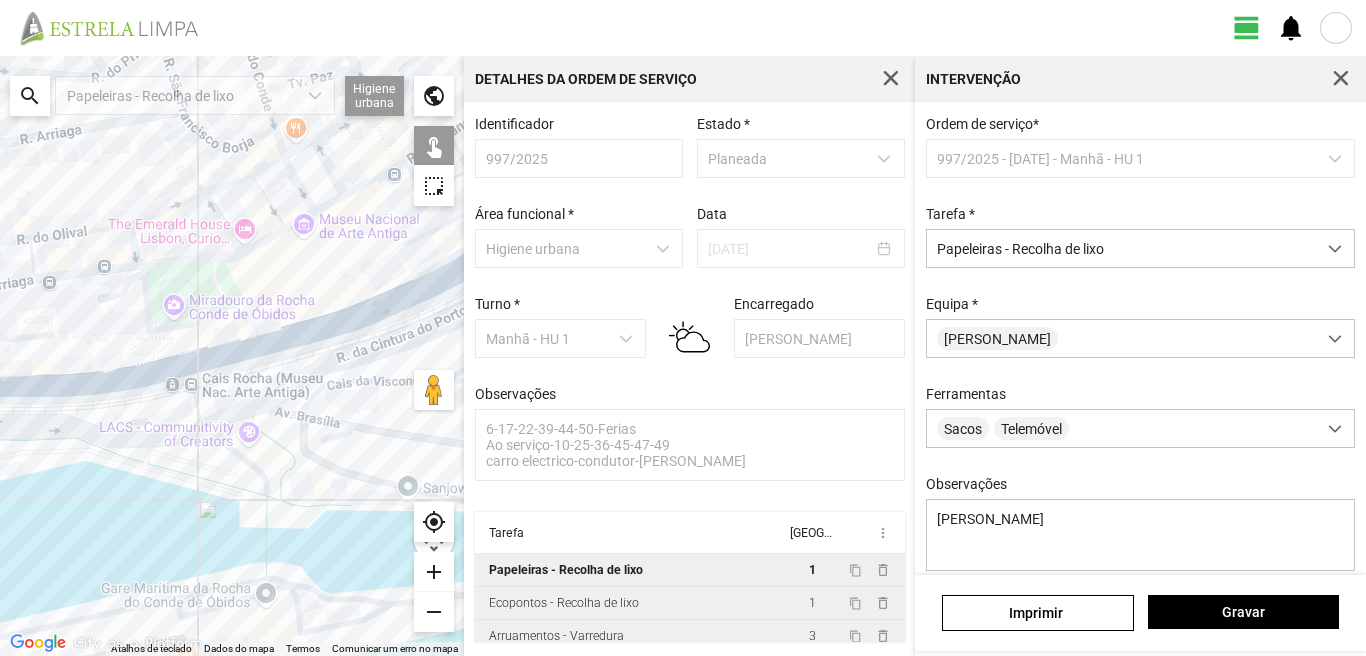click 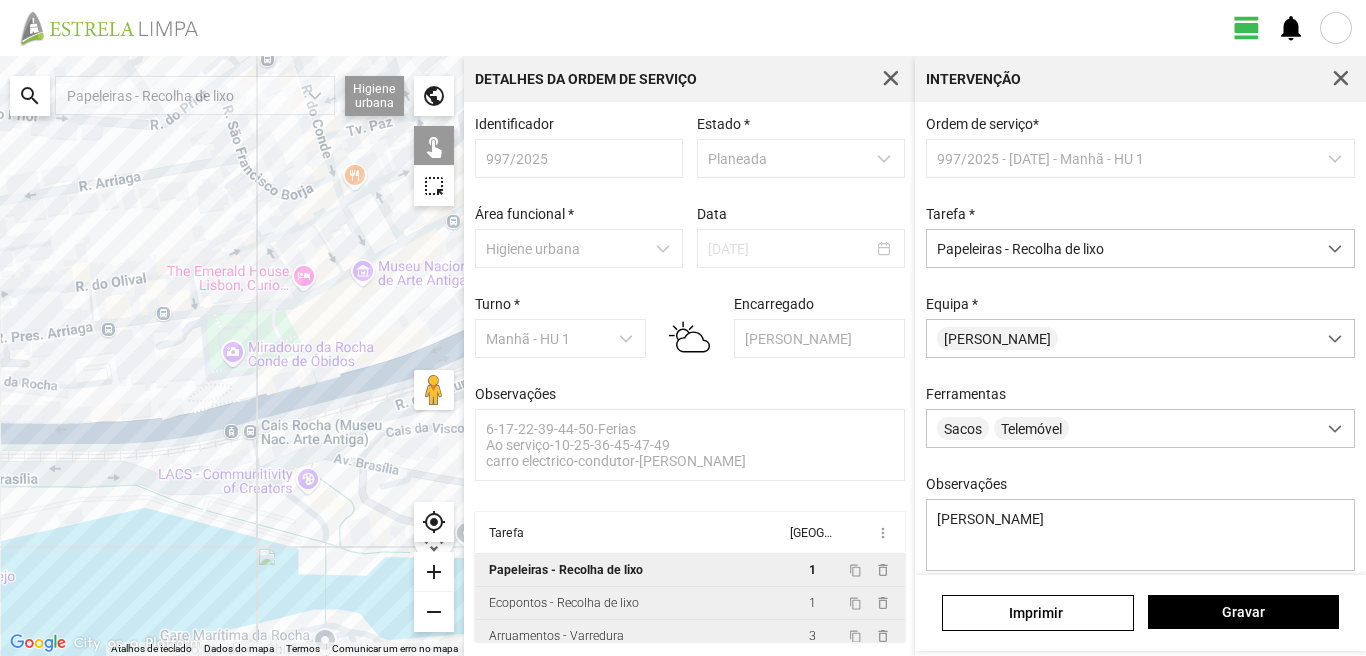 drag, startPoint x: 152, startPoint y: 279, endPoint x: 200, endPoint y: 328, distance: 68.593 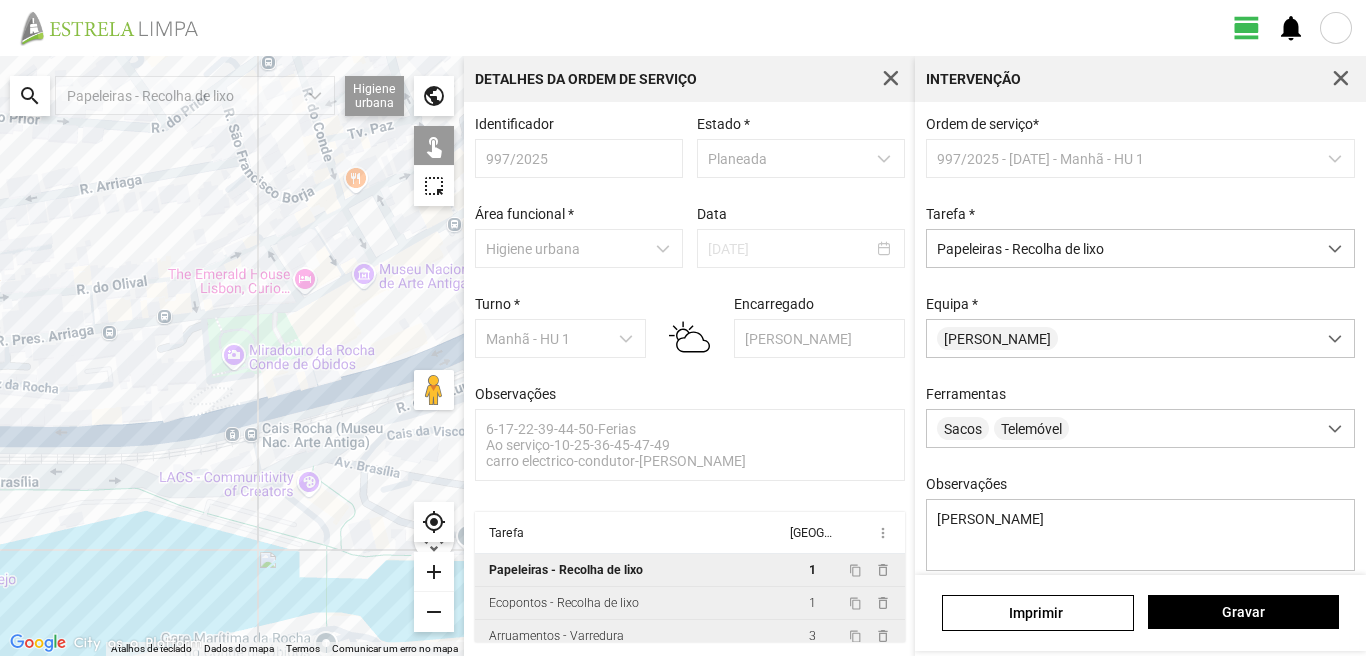 click 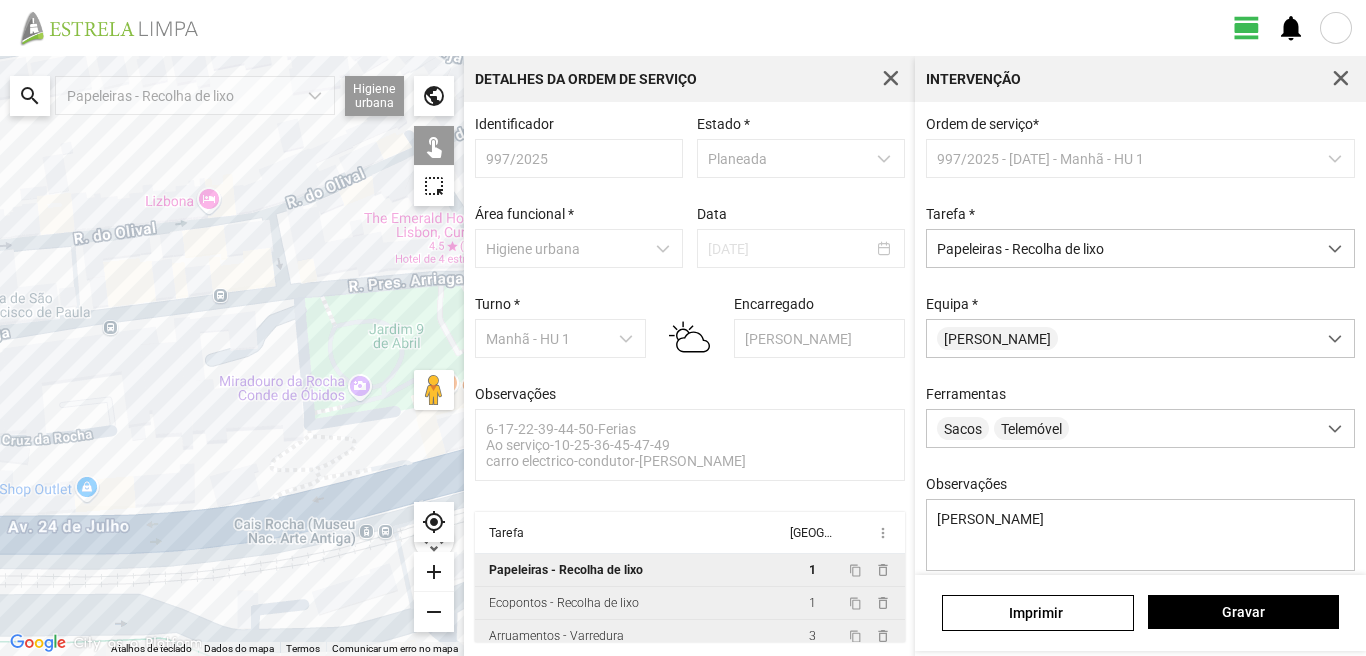 click 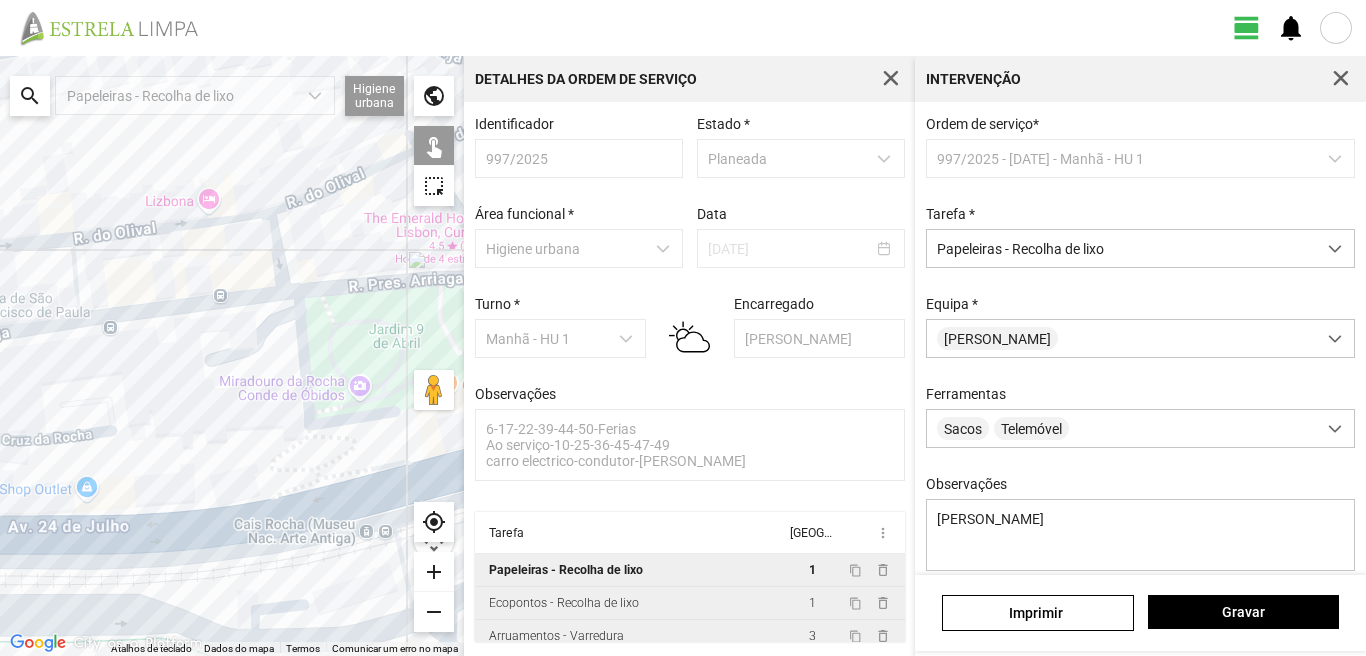 click 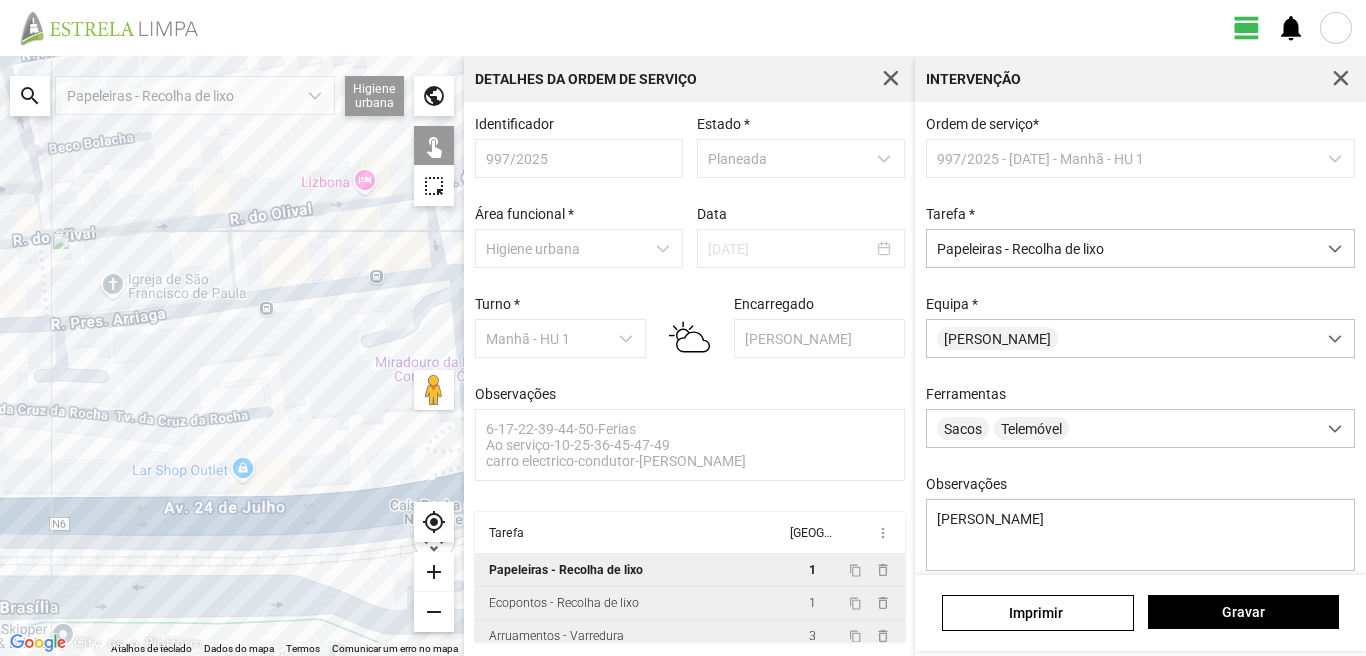 drag, startPoint x: 67, startPoint y: 364, endPoint x: 222, endPoint y: 342, distance: 156.55351 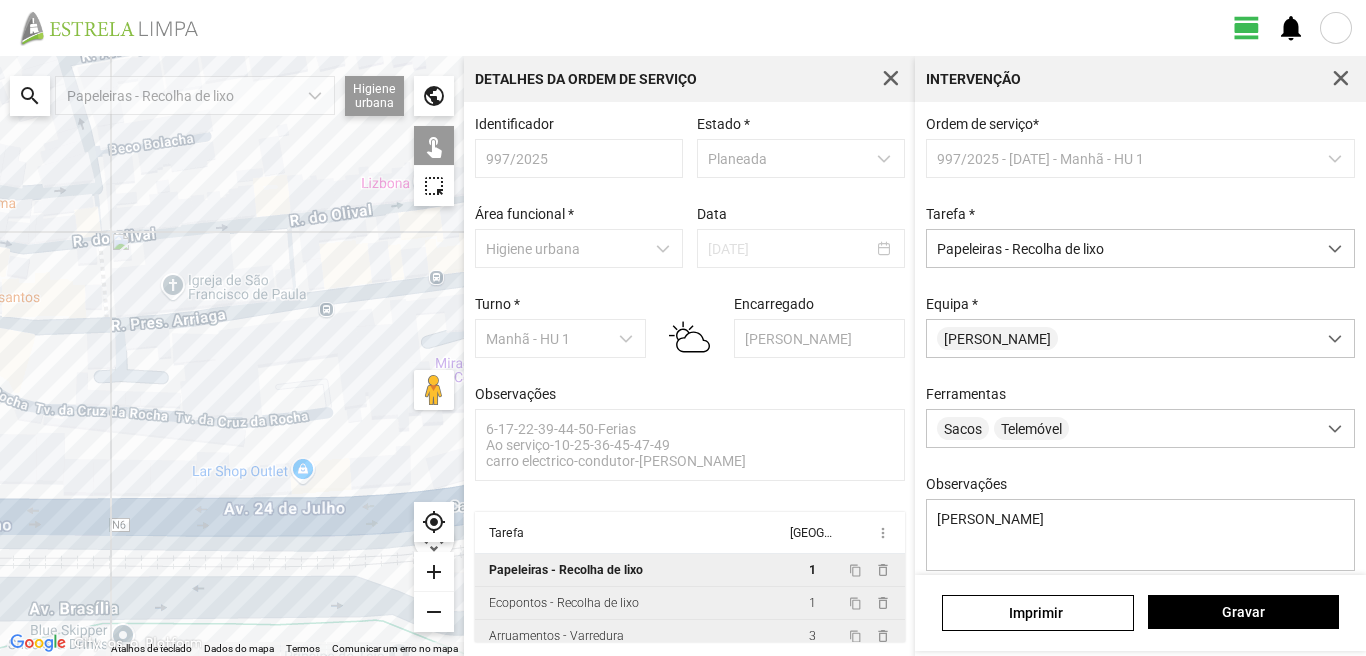 drag, startPoint x: 235, startPoint y: 333, endPoint x: 258, endPoint y: 348, distance: 27.45906 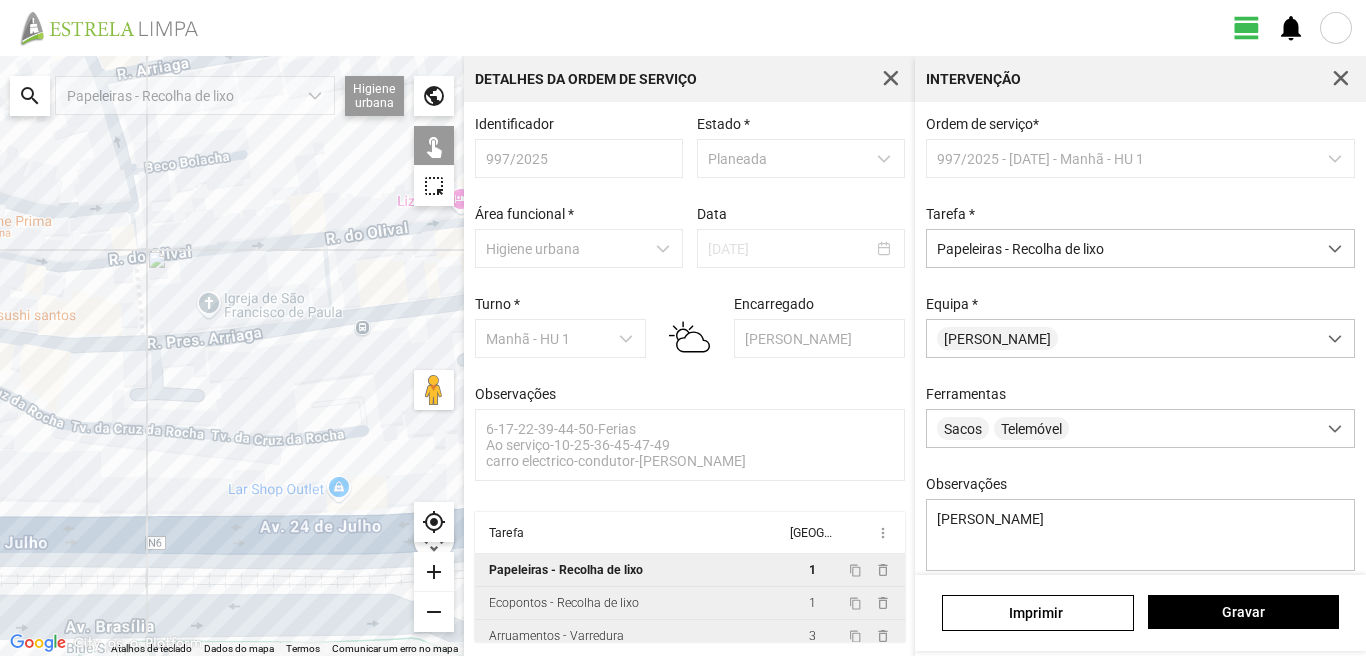 click 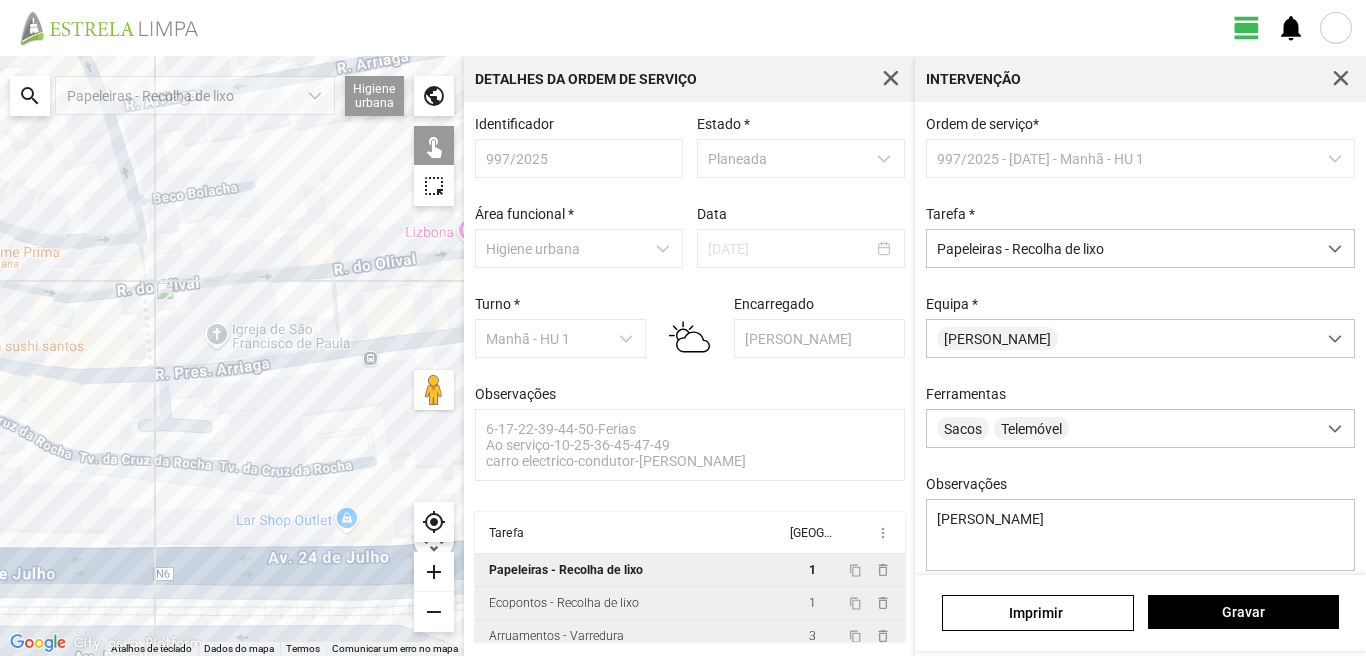 drag, startPoint x: 139, startPoint y: 469, endPoint x: 146, endPoint y: 488, distance: 20.248457 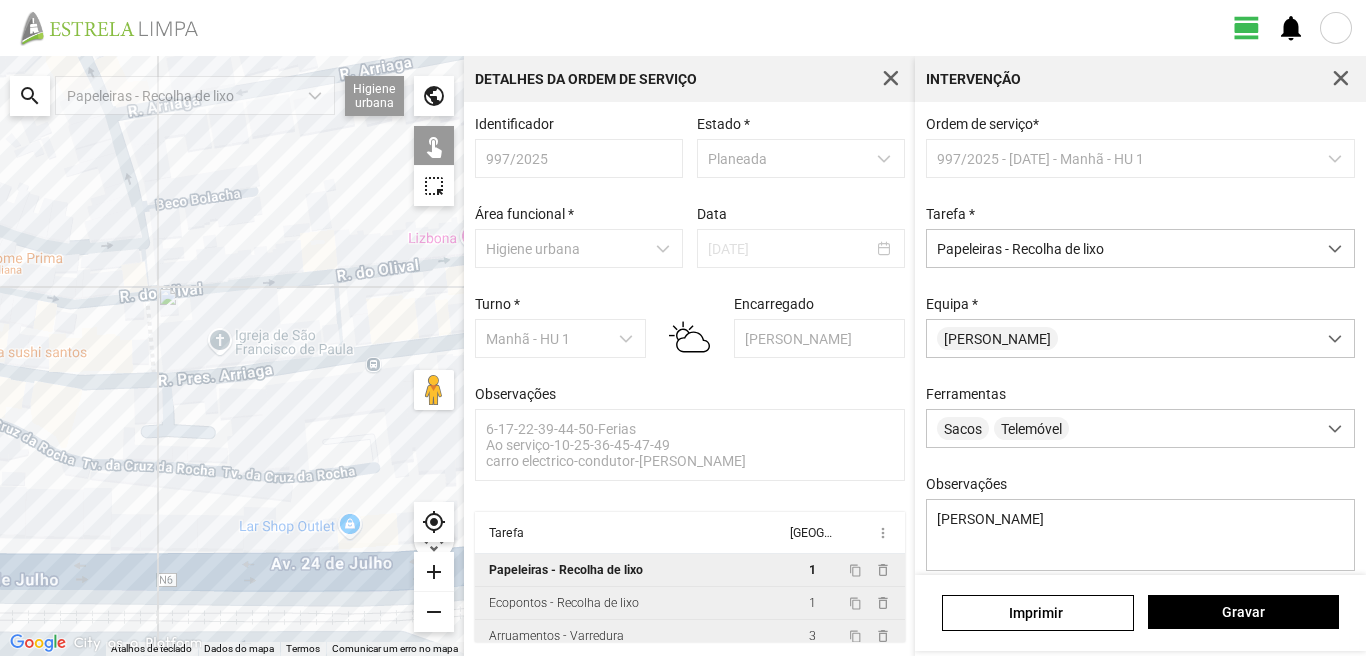 drag, startPoint x: 131, startPoint y: 544, endPoint x: 104, endPoint y: 512, distance: 41.868843 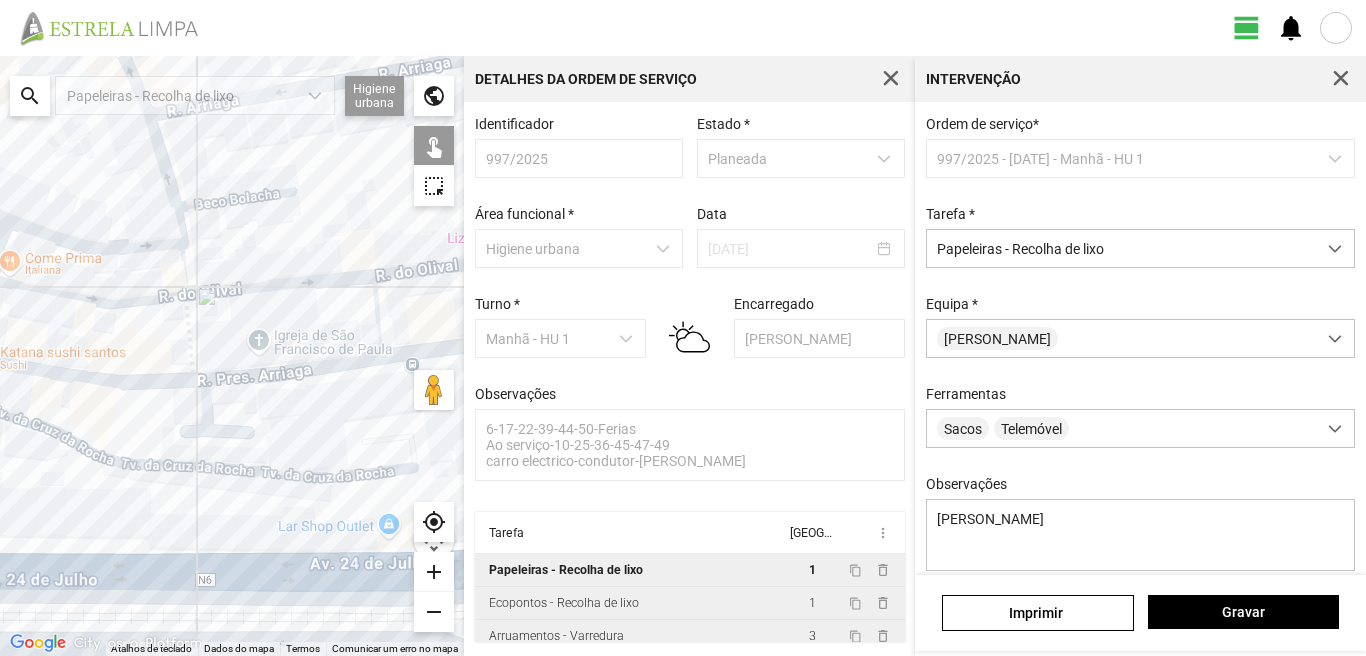 drag, startPoint x: 234, startPoint y: 439, endPoint x: 403, endPoint y: 426, distance: 169.49927 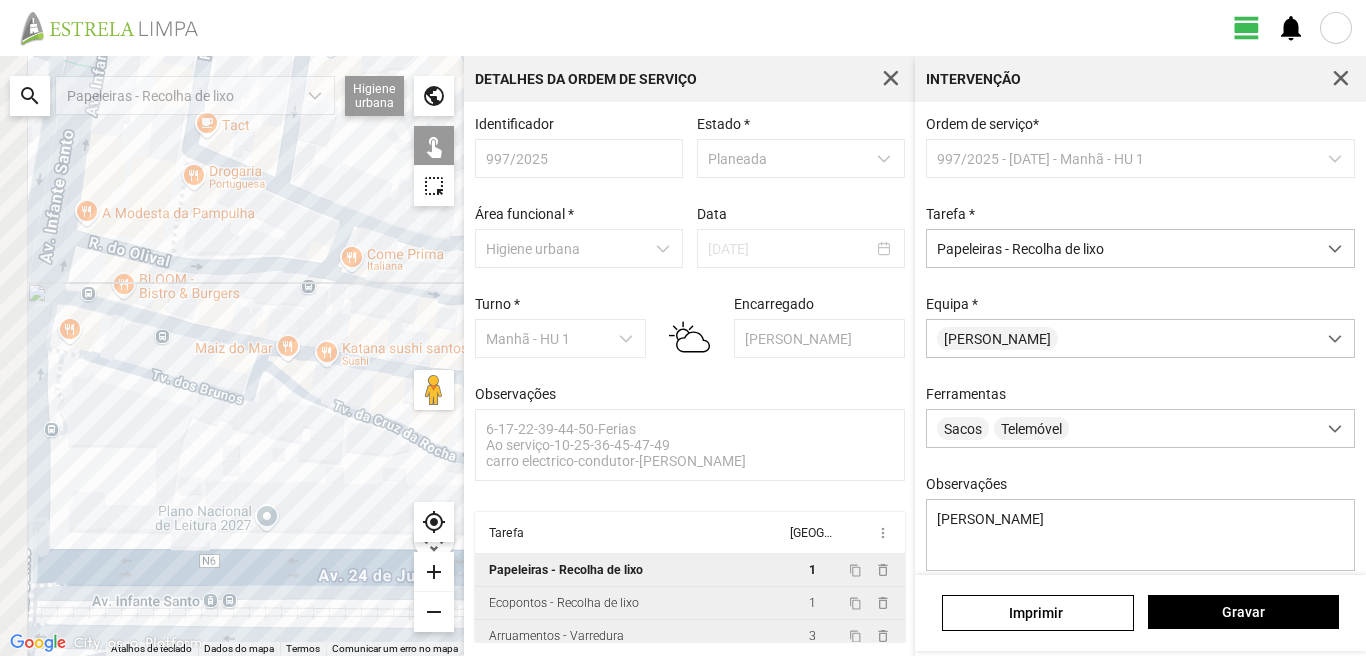 drag, startPoint x: 186, startPoint y: 380, endPoint x: 356, endPoint y: 391, distance: 170.35551 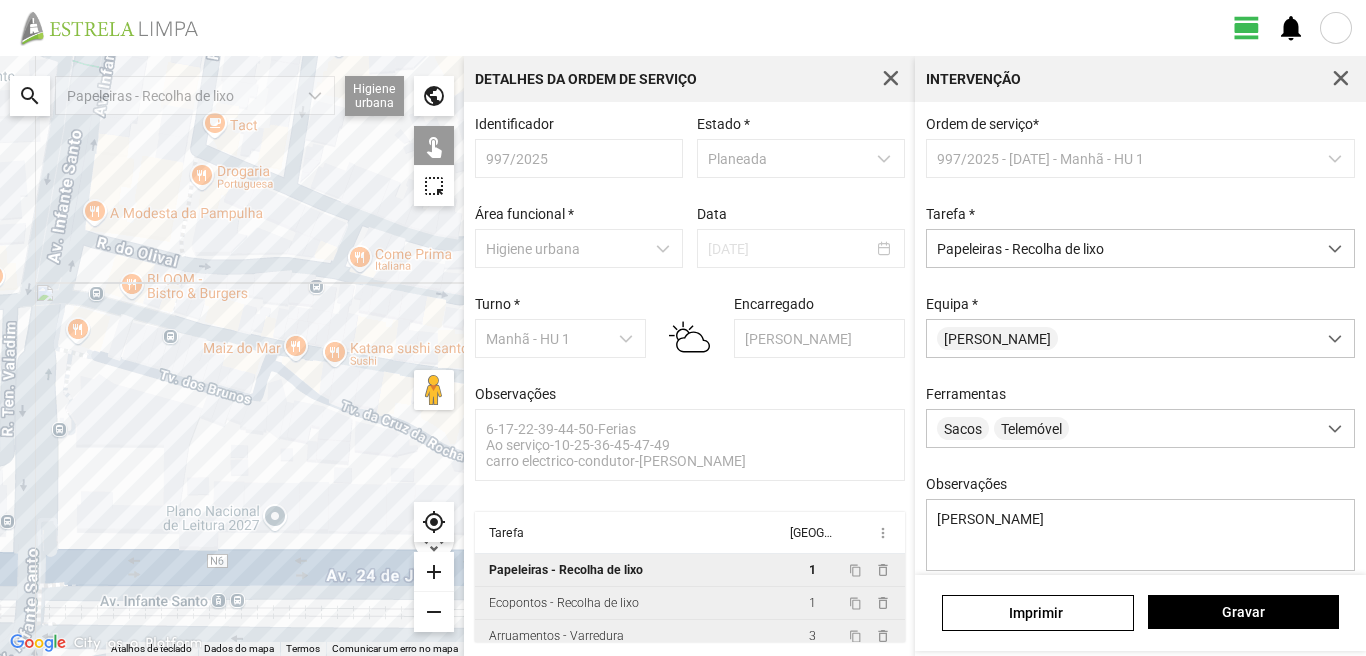 click 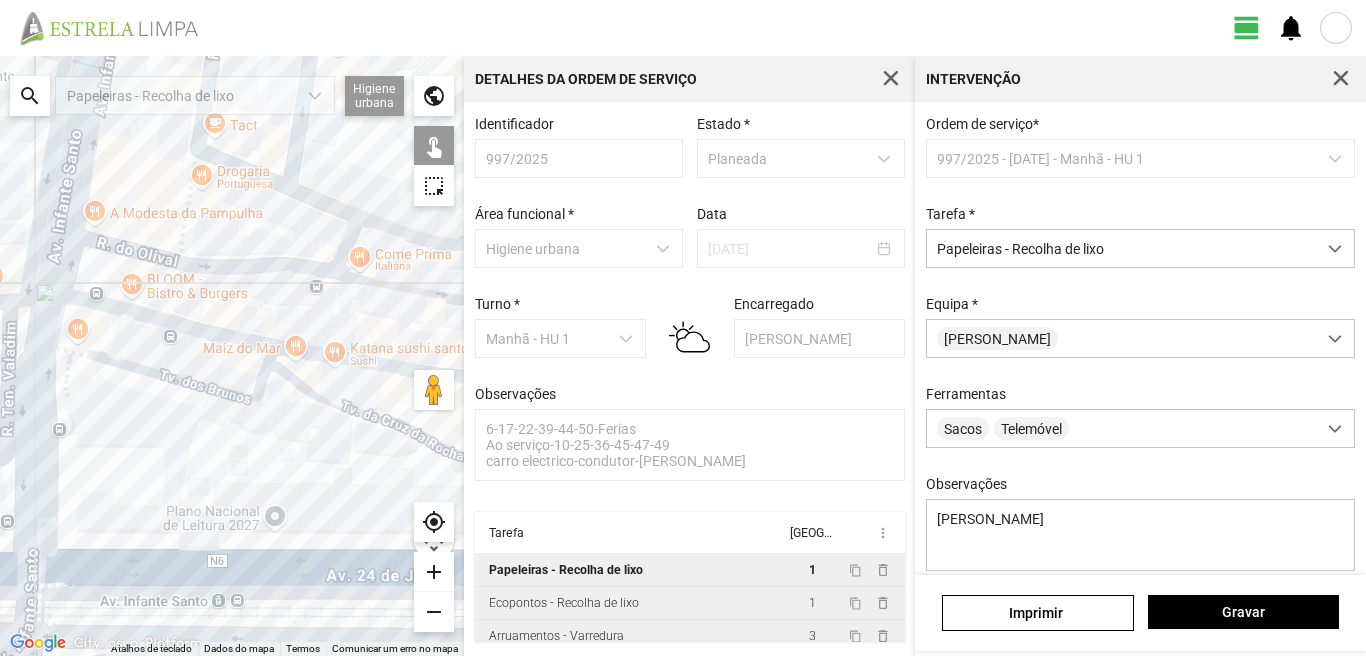 click 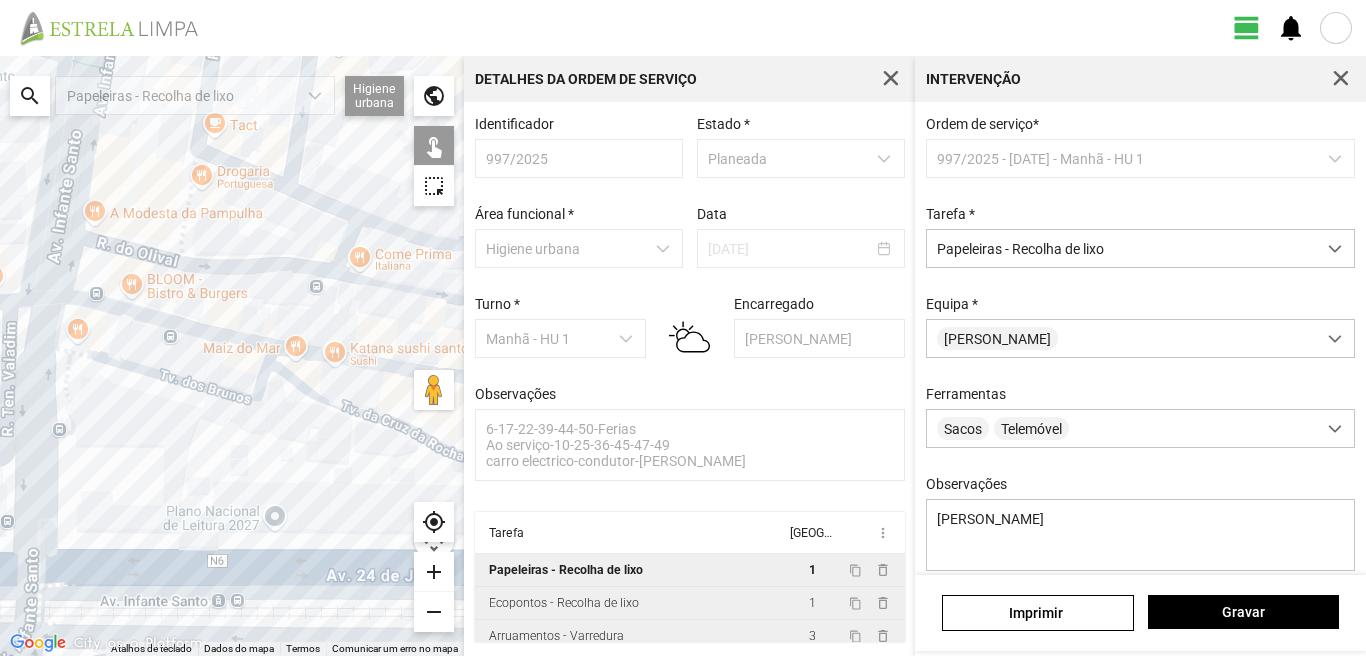 drag, startPoint x: 75, startPoint y: 348, endPoint x: 82, endPoint y: 380, distance: 32.75668 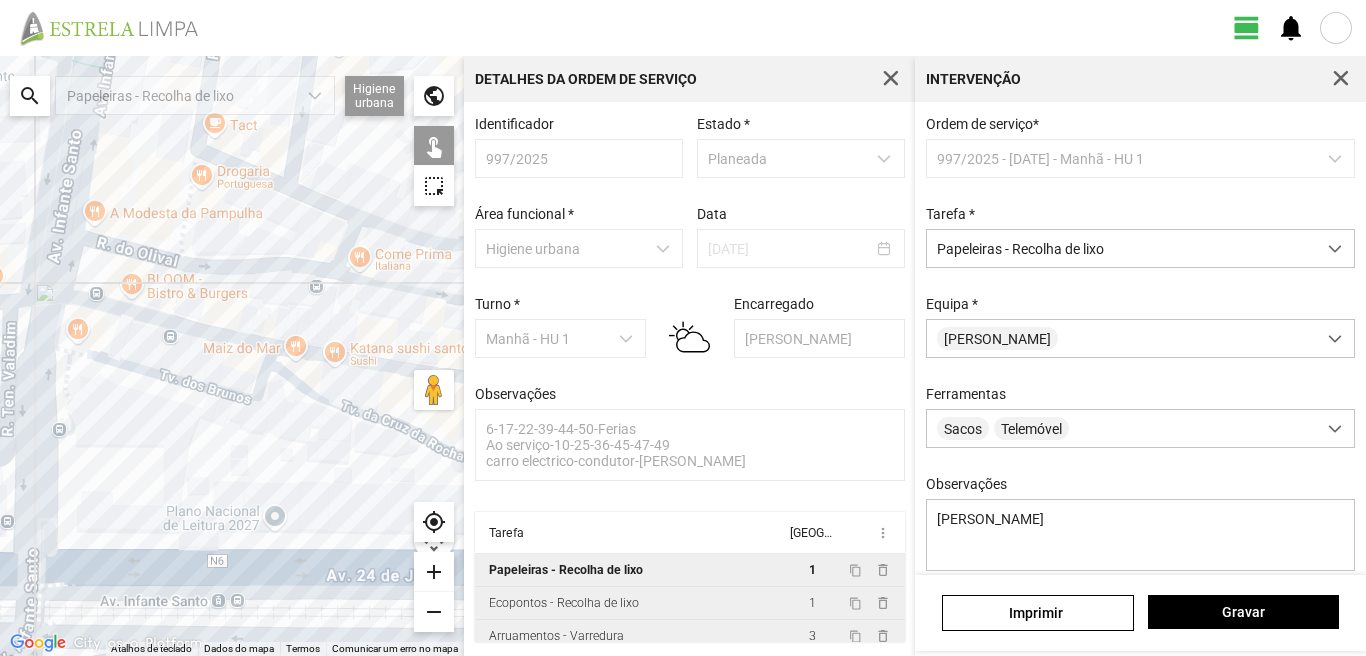 click 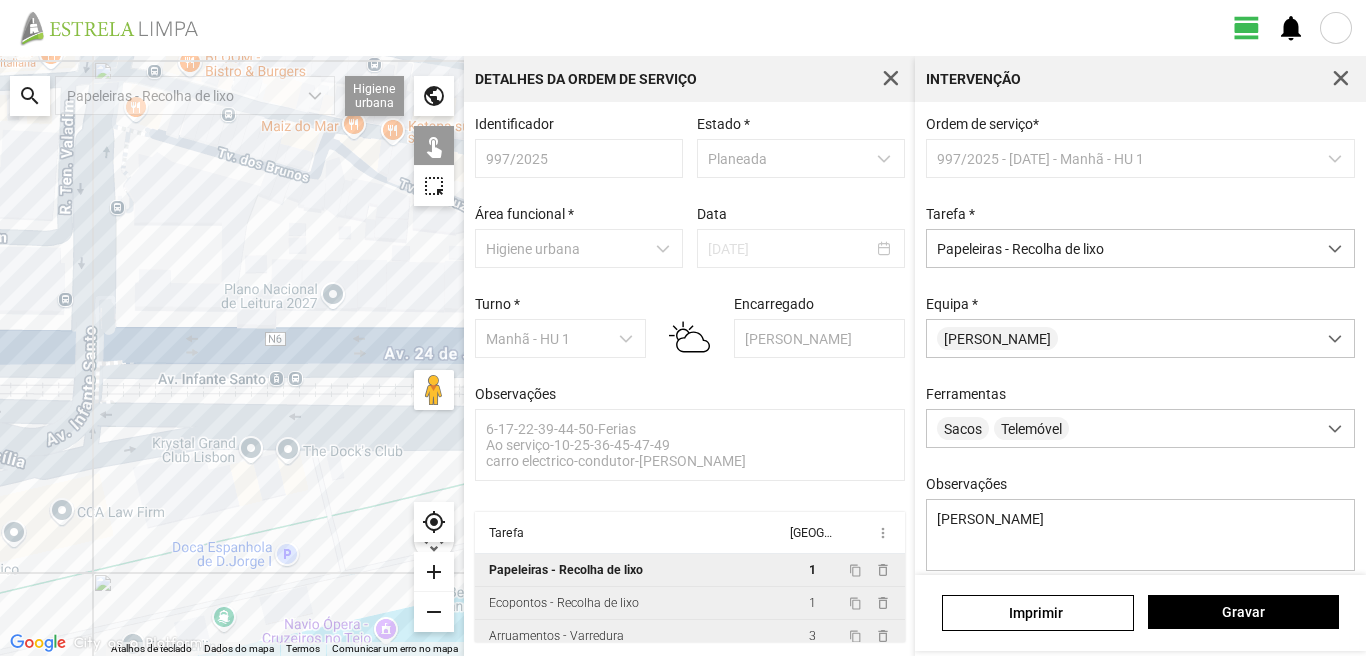 drag, startPoint x: 232, startPoint y: 505, endPoint x: 320, endPoint y: 313, distance: 211.20605 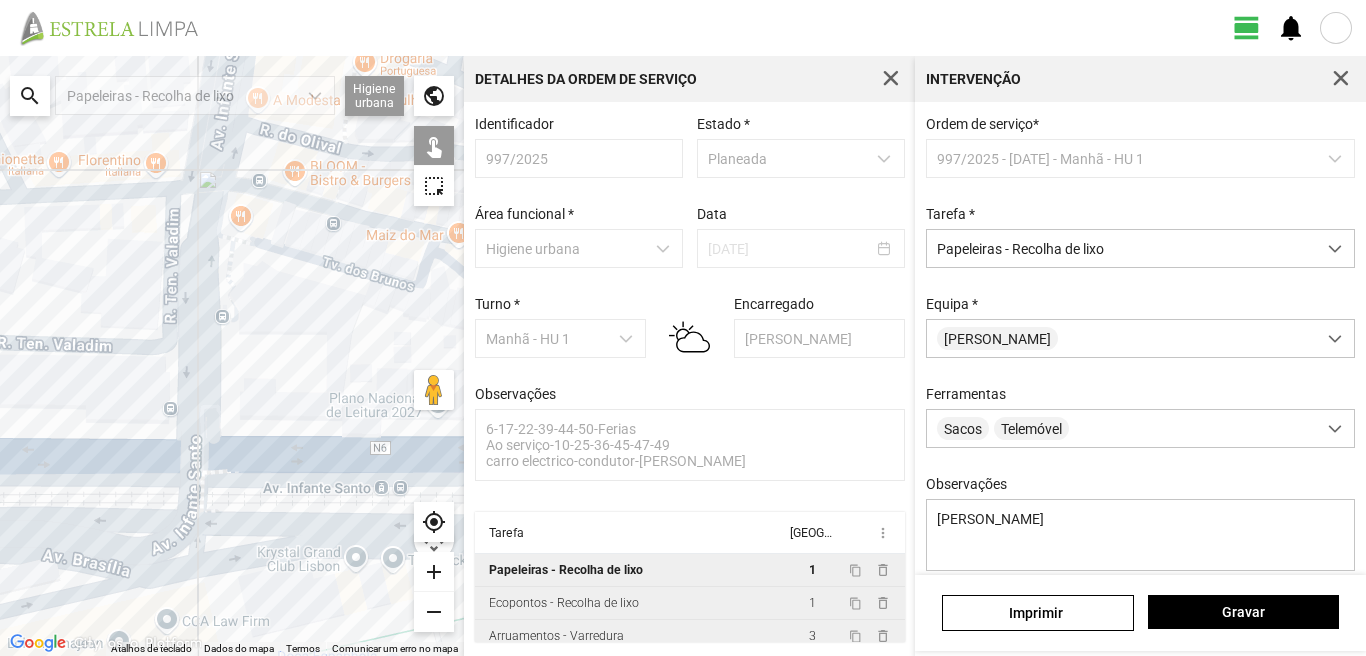 click 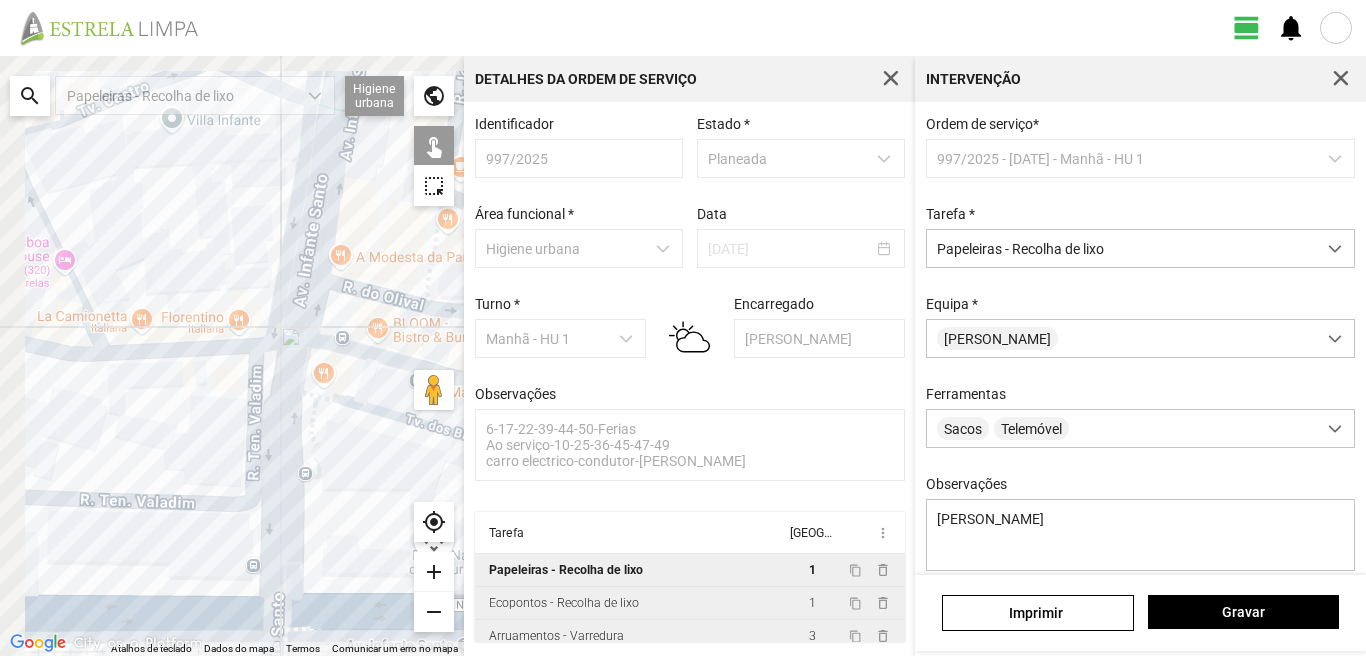drag, startPoint x: 197, startPoint y: 299, endPoint x: 281, endPoint y: 478, distance: 197.72961 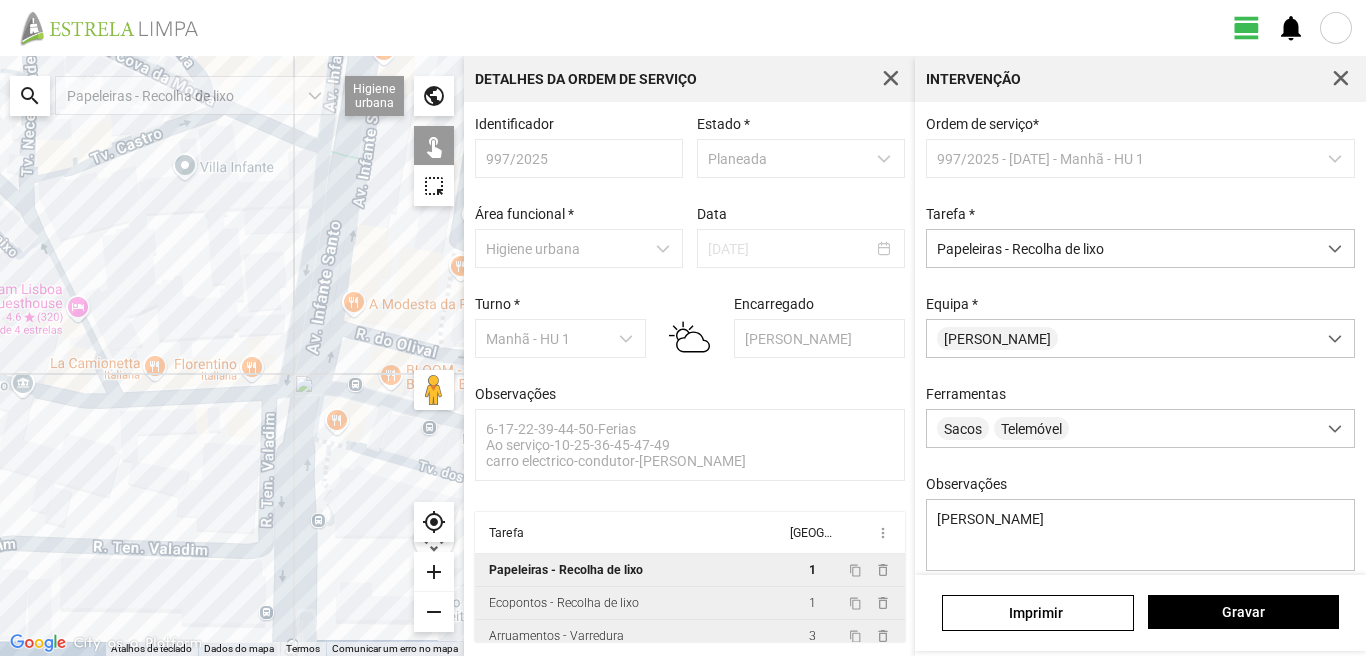 click 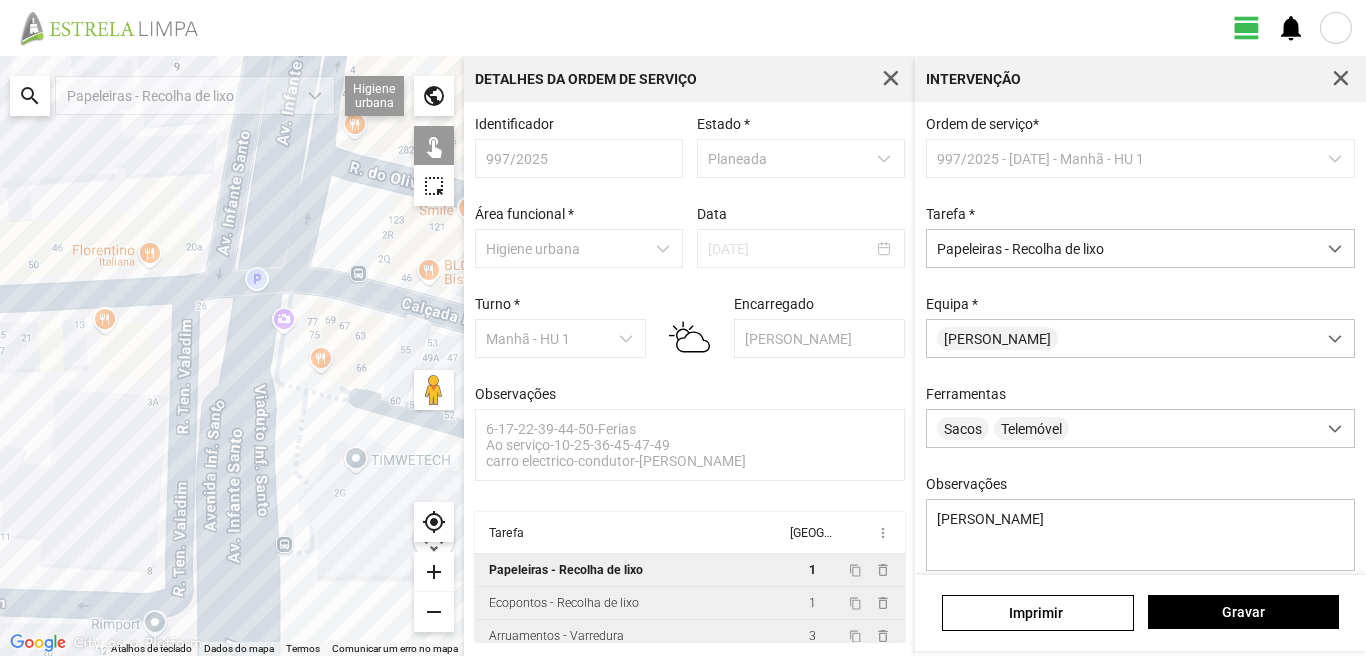 drag, startPoint x: 282, startPoint y: 536, endPoint x: 205, endPoint y: 592, distance: 95.2103 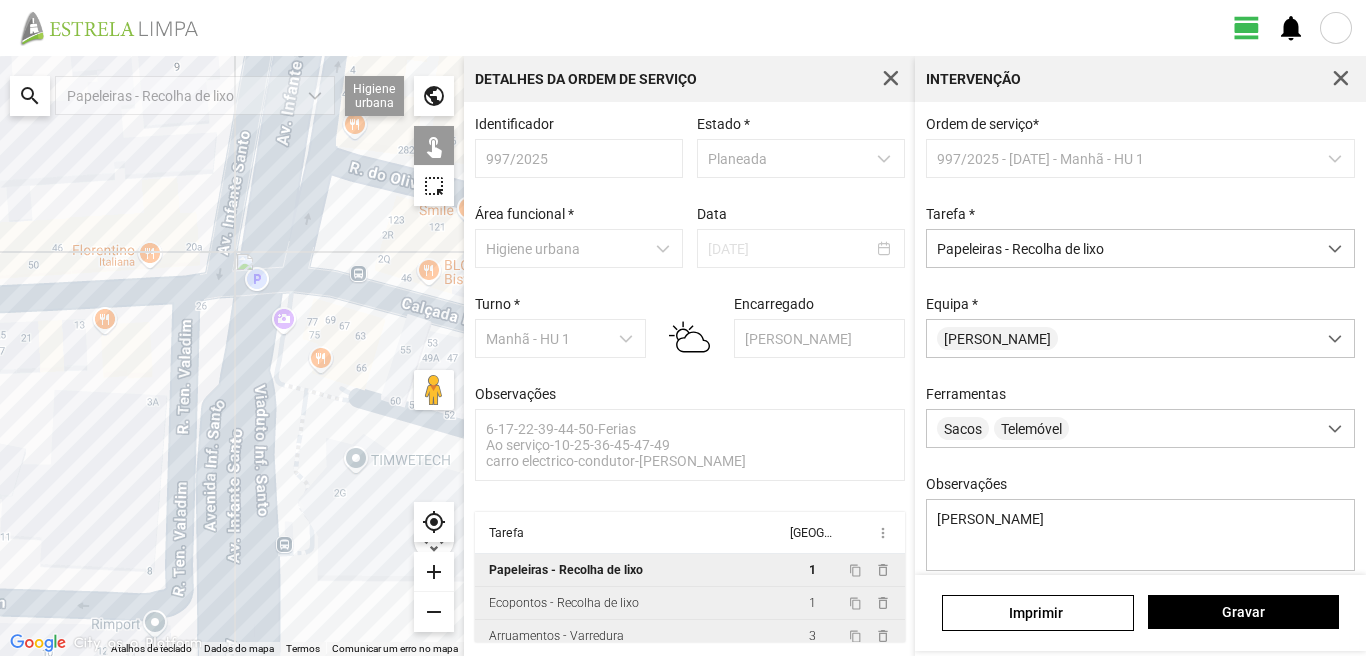 click 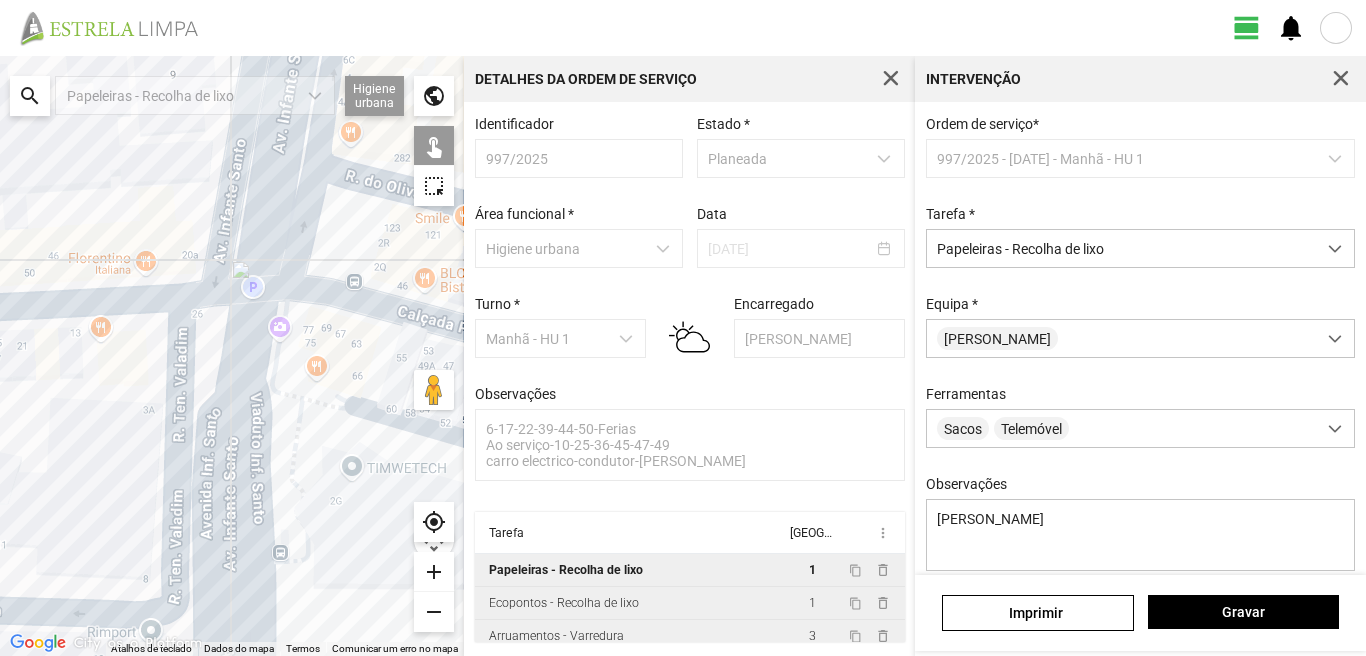 click 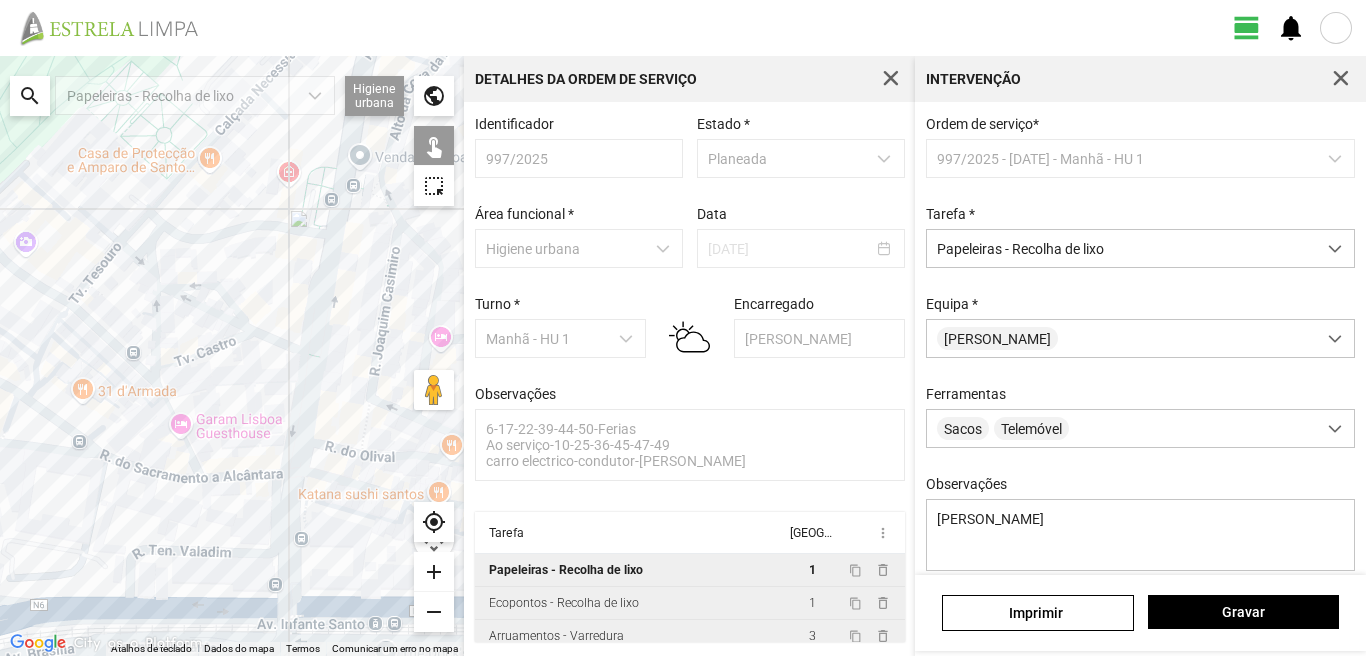 click 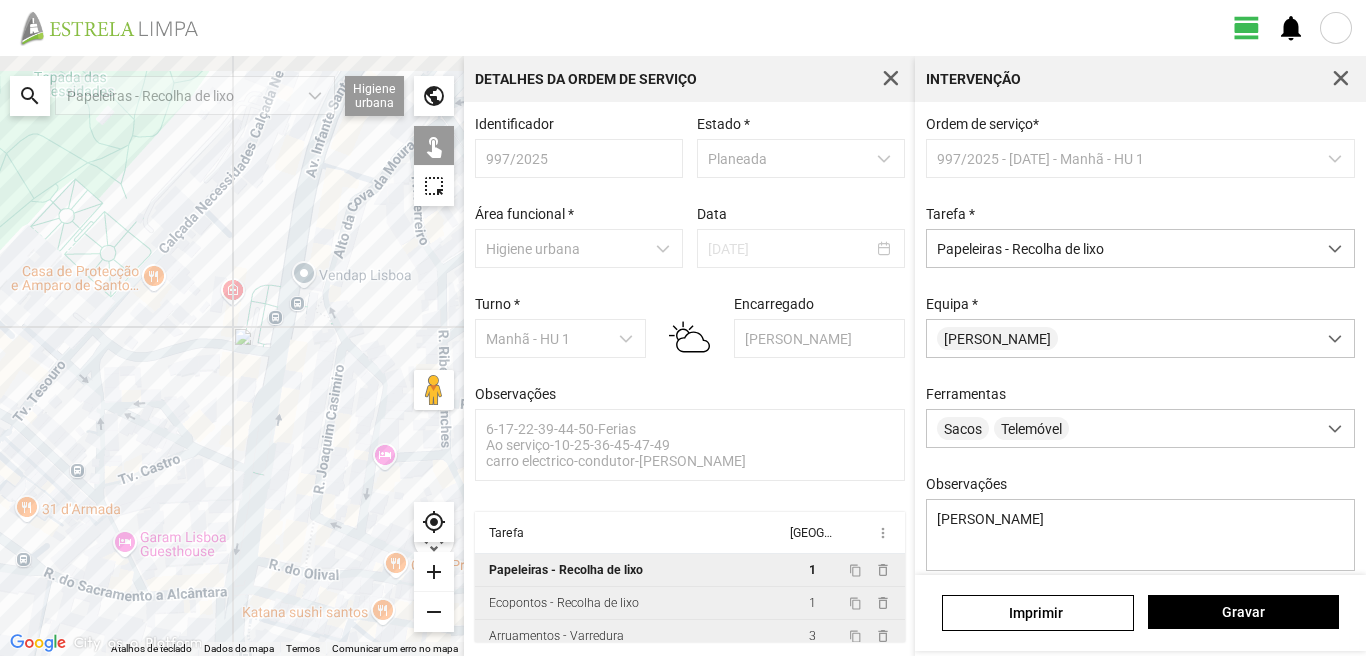 drag, startPoint x: 306, startPoint y: 326, endPoint x: 243, endPoint y: 467, distance: 154.43445 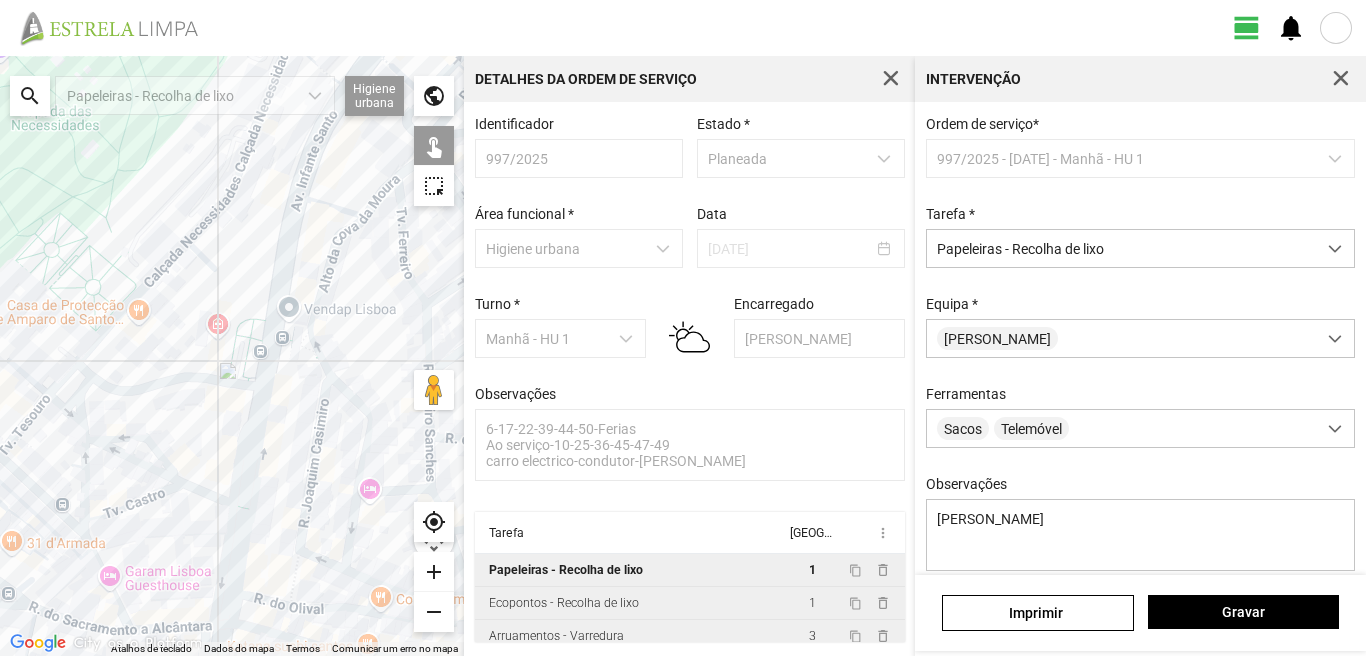 click 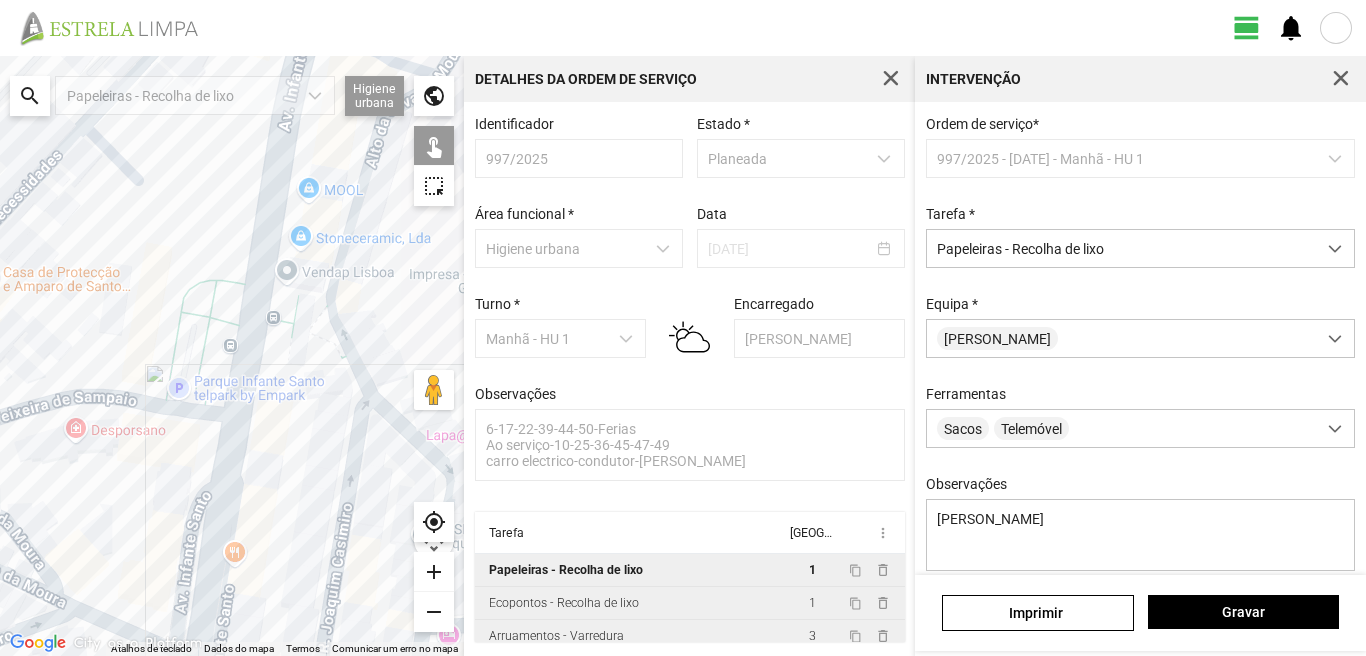 click 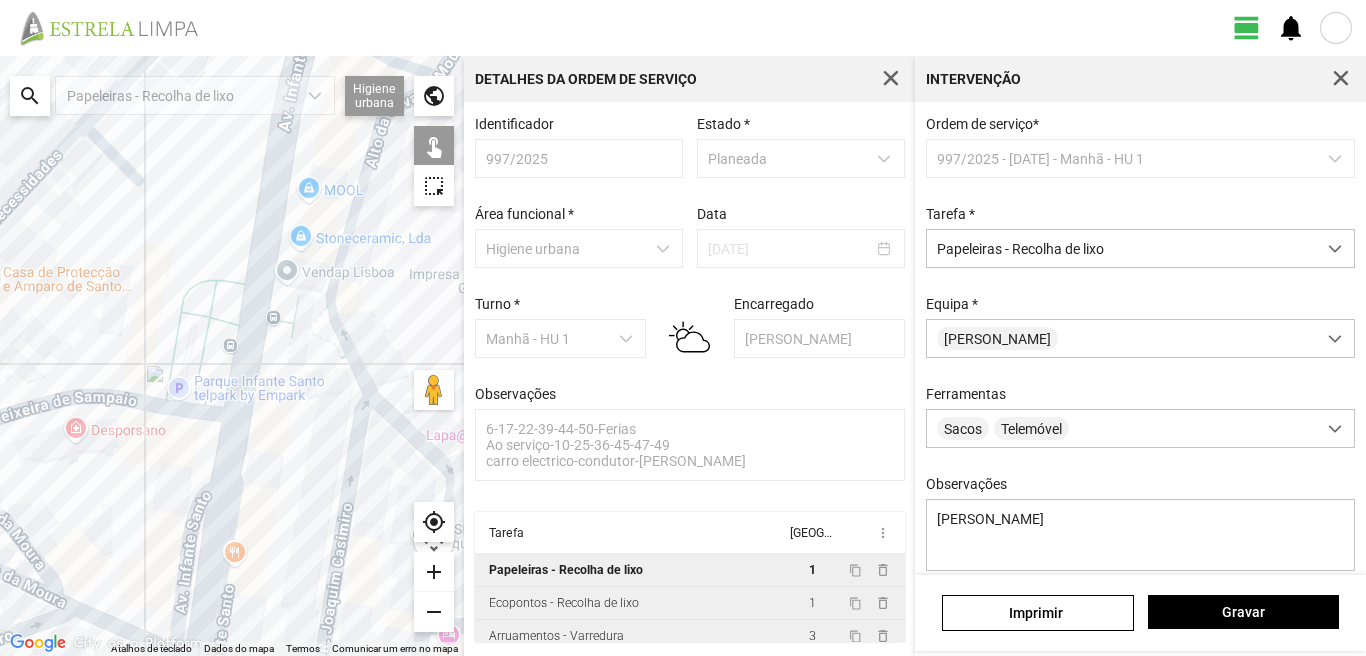 click 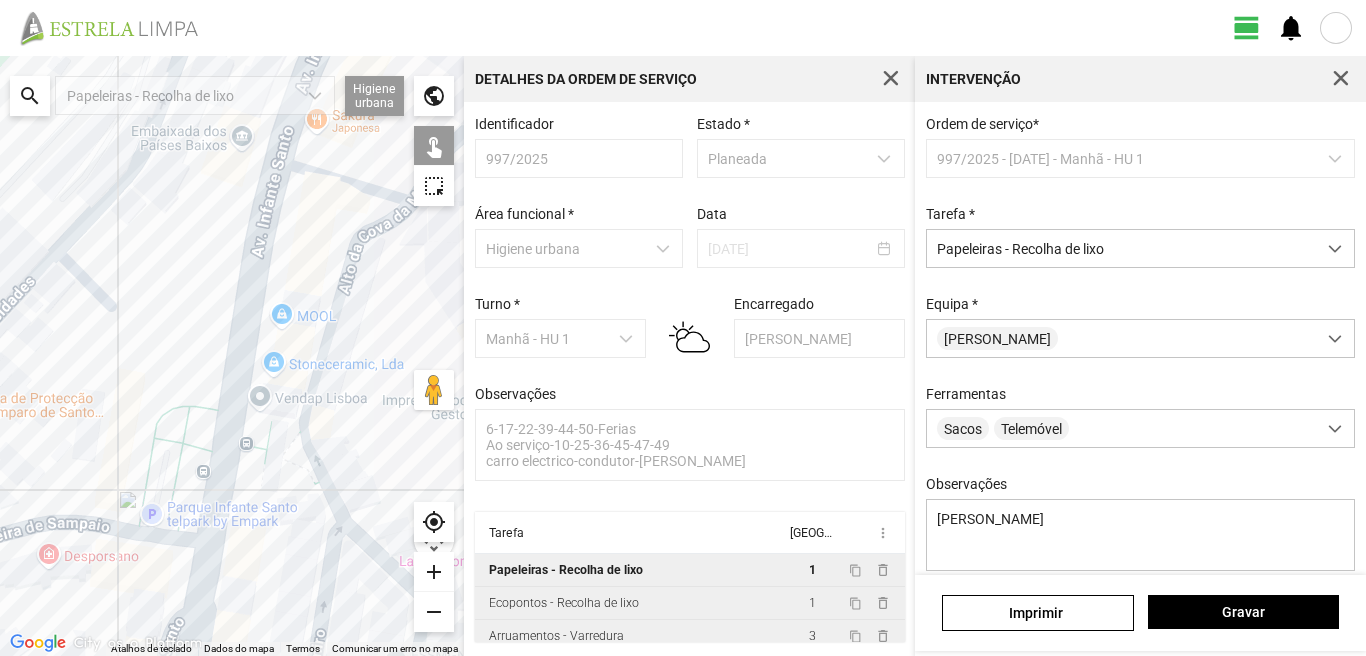 drag, startPoint x: 280, startPoint y: 321, endPoint x: 220, endPoint y: 516, distance: 204.02206 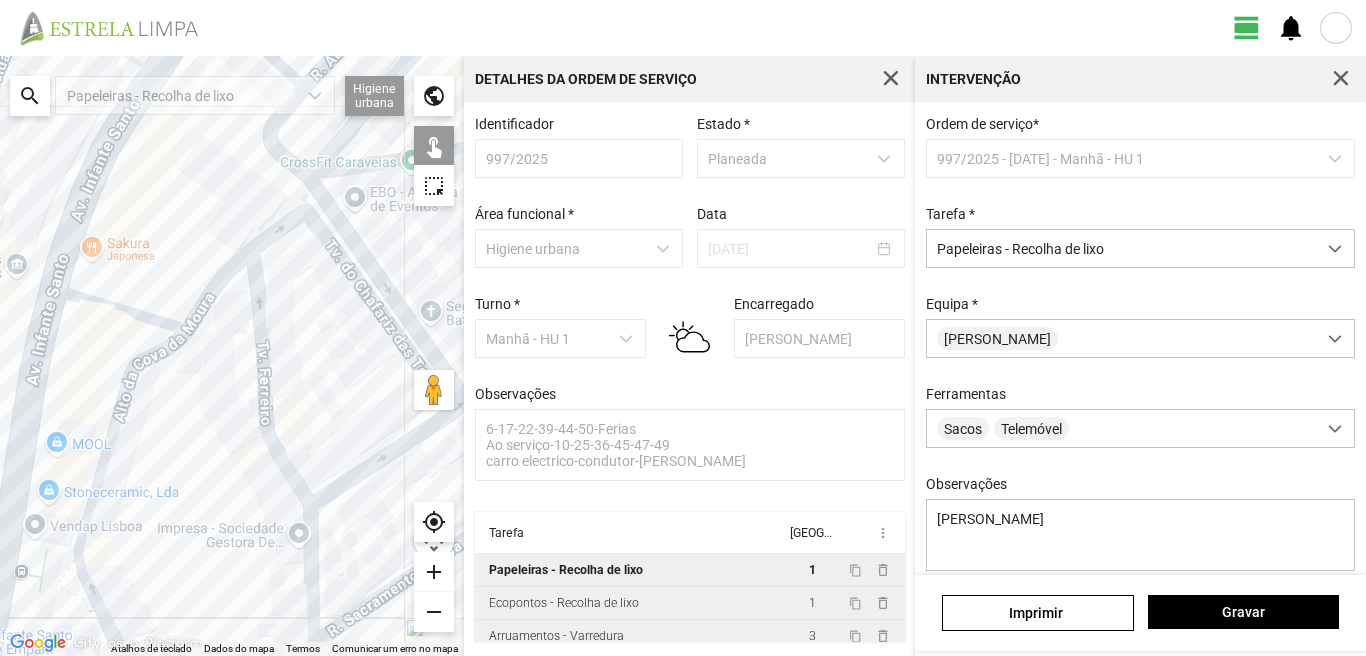 drag, startPoint x: 275, startPoint y: 401, endPoint x: 88, endPoint y: 455, distance: 194.6407 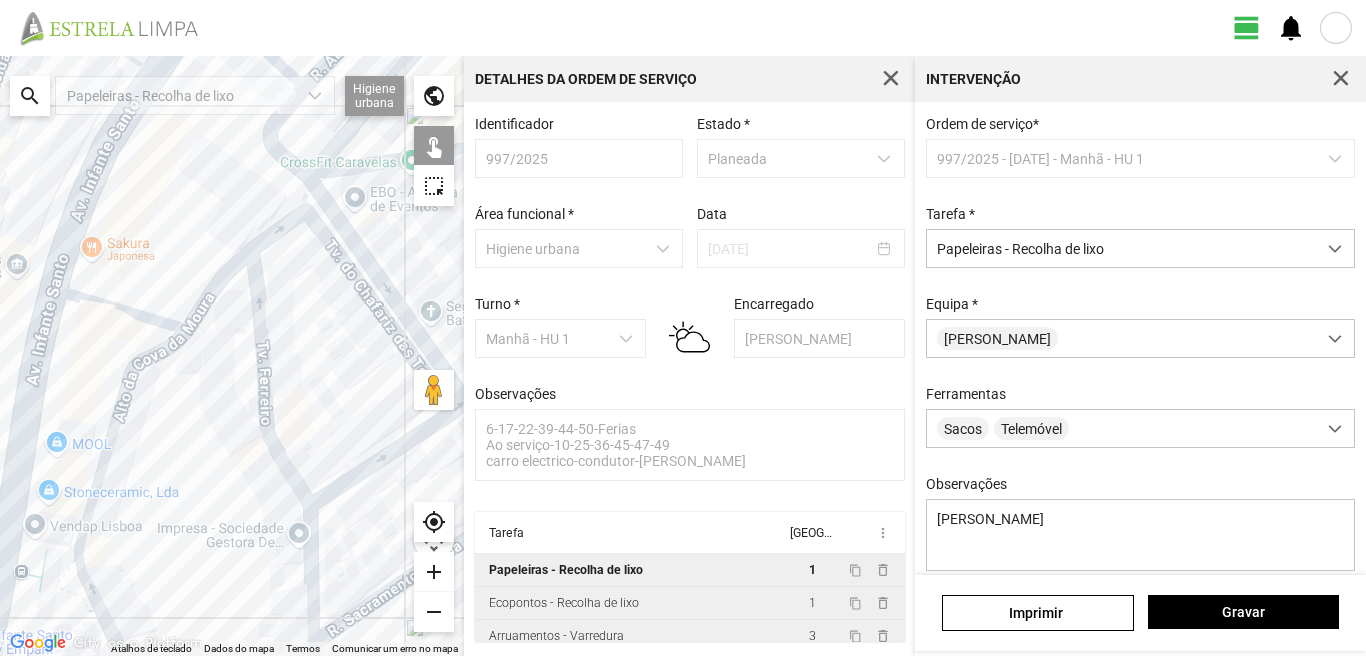 click 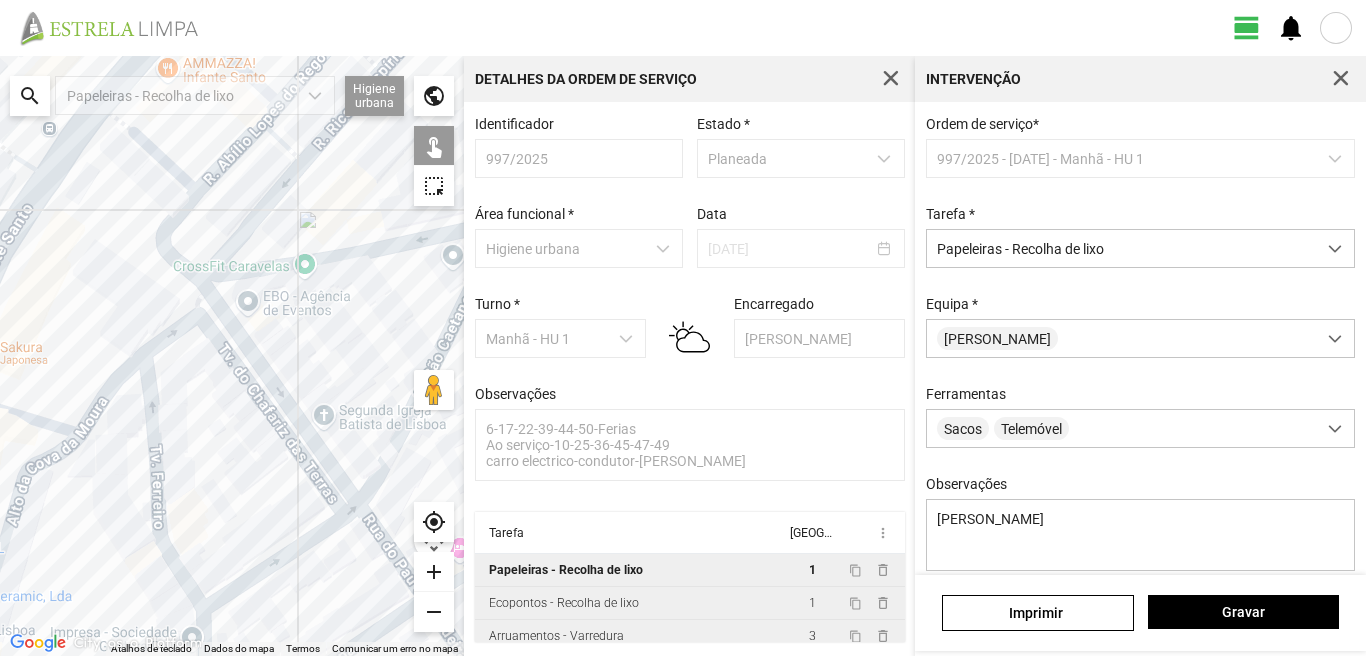 drag, startPoint x: 219, startPoint y: 420, endPoint x: 47, endPoint y: 478, distance: 181.51584 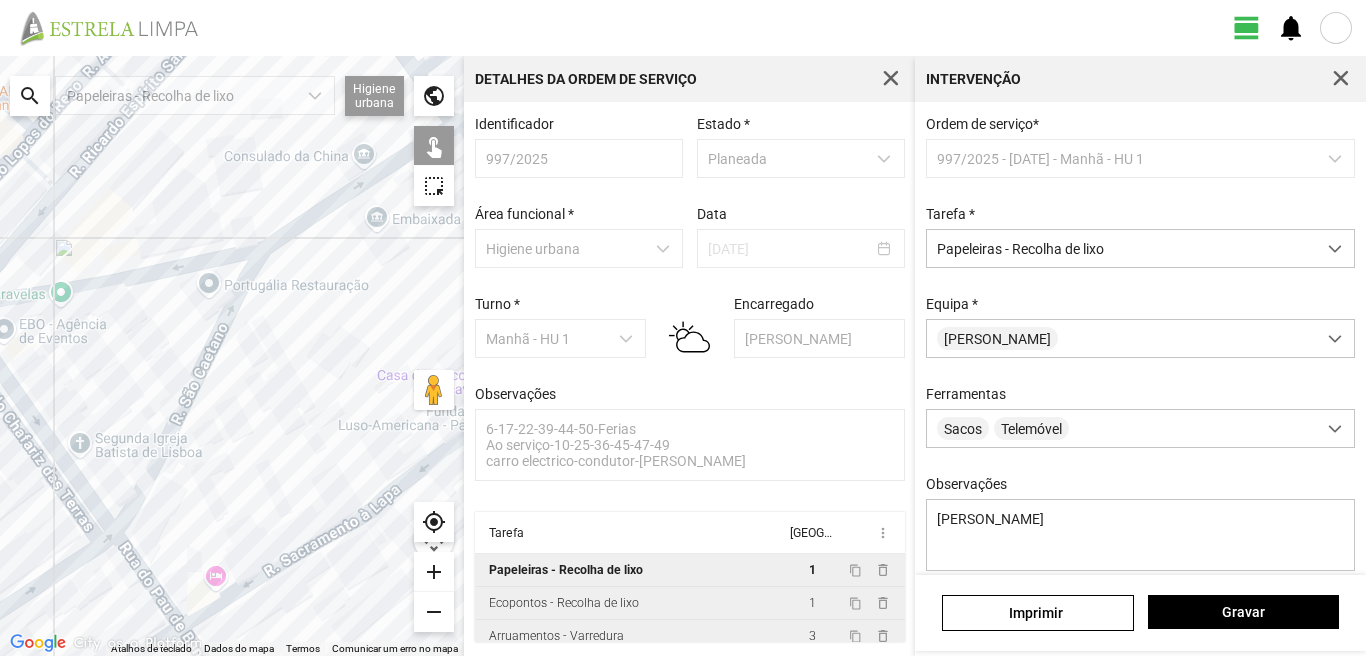 drag, startPoint x: 283, startPoint y: 415, endPoint x: 97, endPoint y: 545, distance: 226.9273 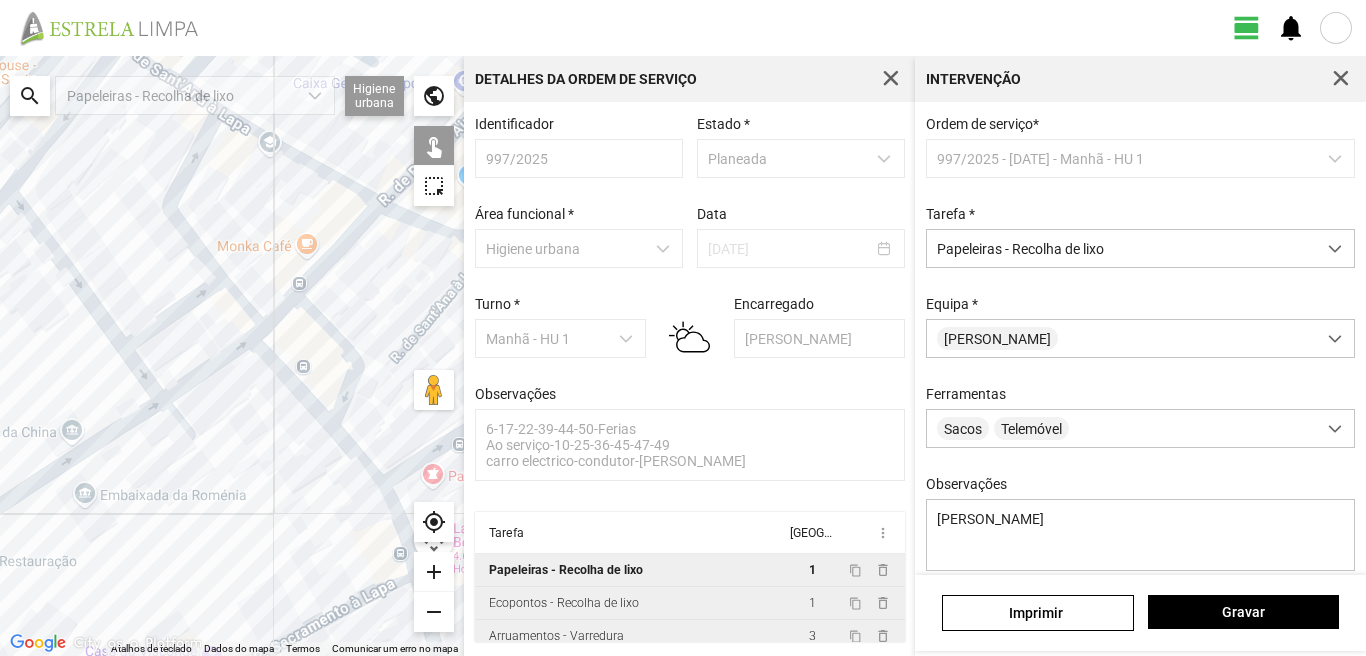 drag, startPoint x: 286, startPoint y: 428, endPoint x: 173, endPoint y: 588, distance: 195.88007 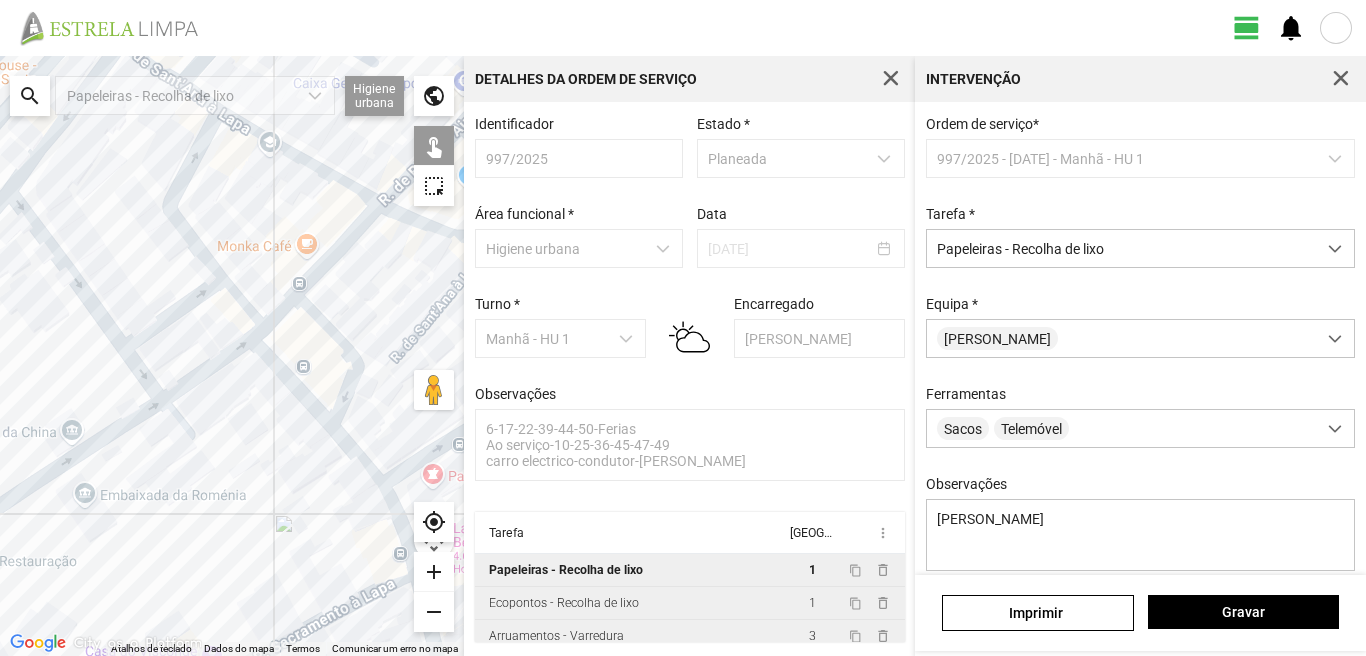 click 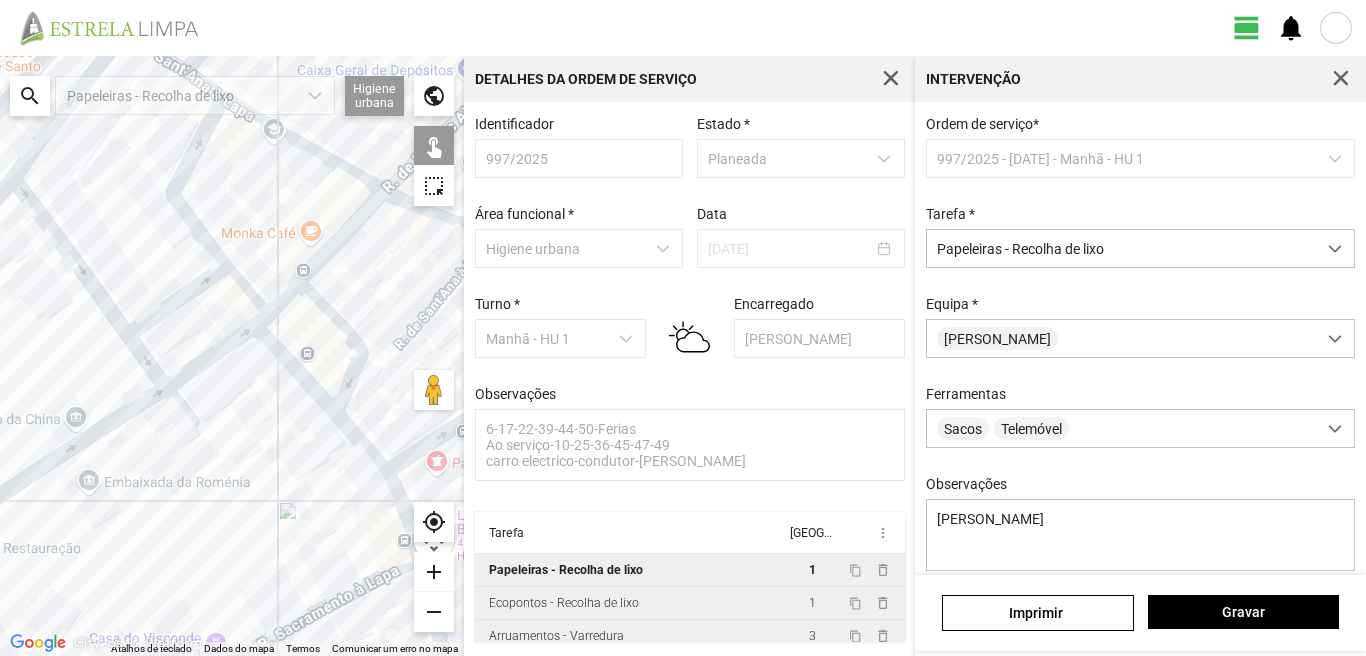 drag, startPoint x: 282, startPoint y: 546, endPoint x: 315, endPoint y: 349, distance: 199.74484 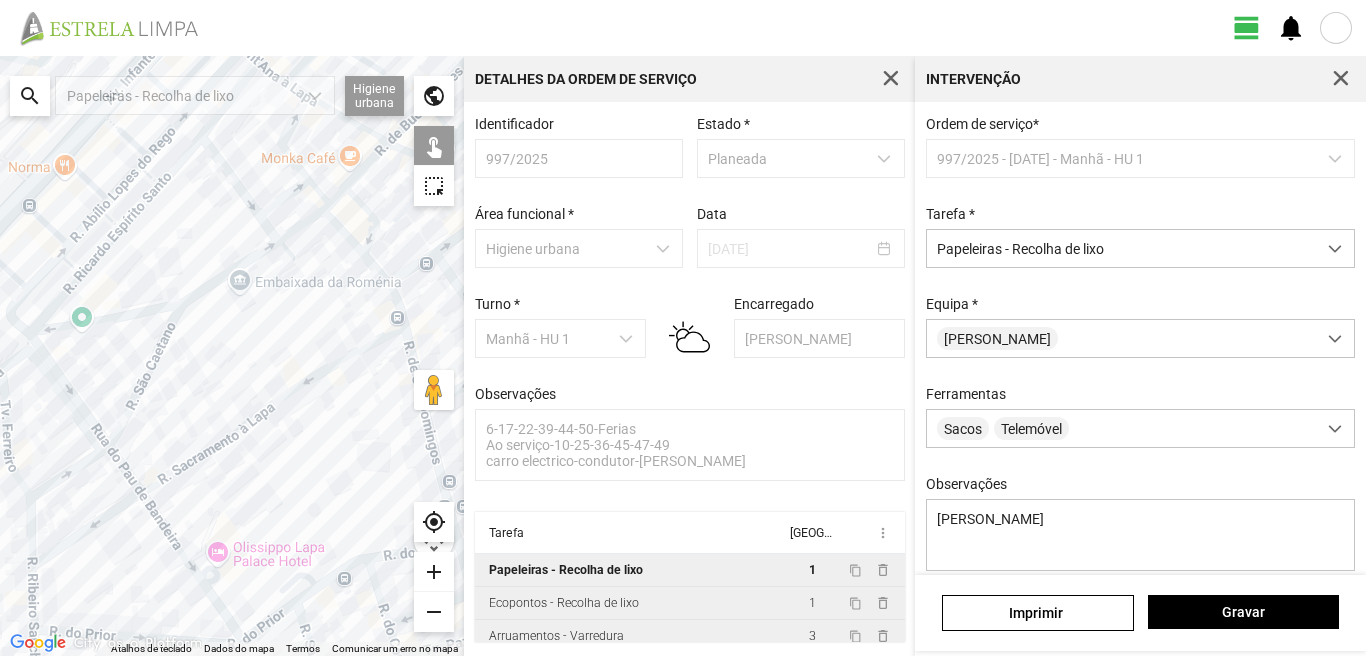 drag, startPoint x: 238, startPoint y: 555, endPoint x: 263, endPoint y: 453, distance: 105.01904 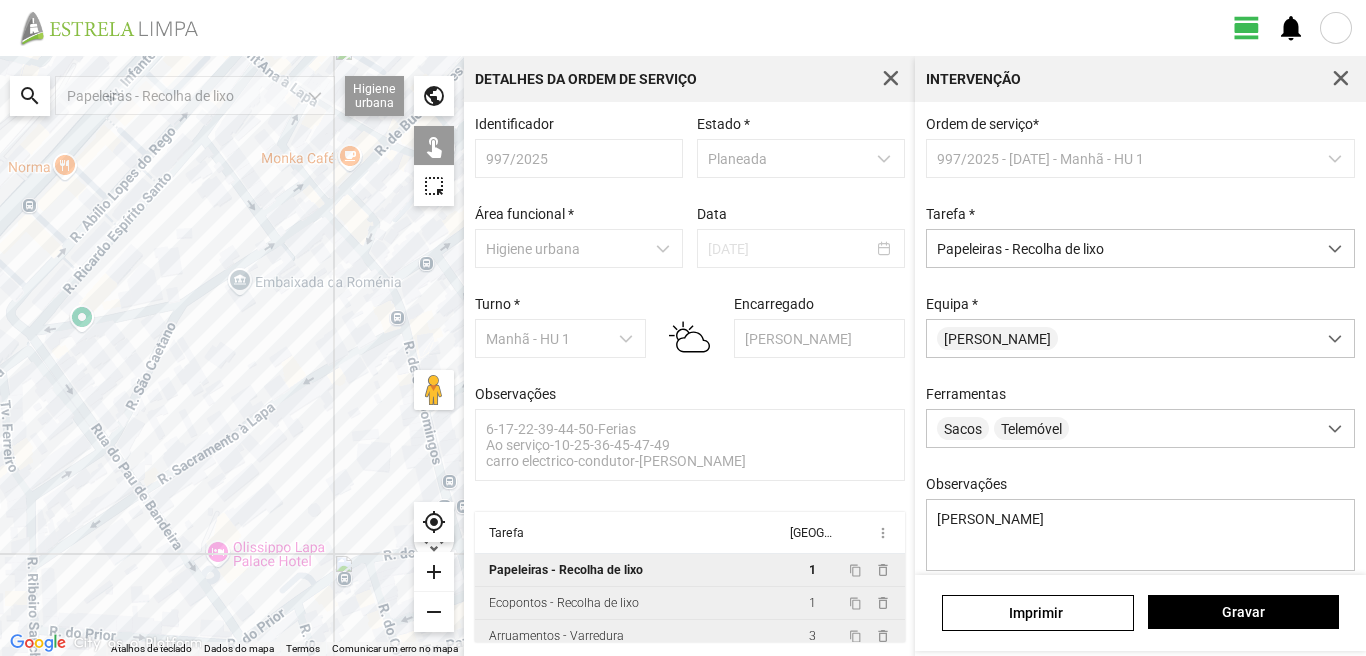 click 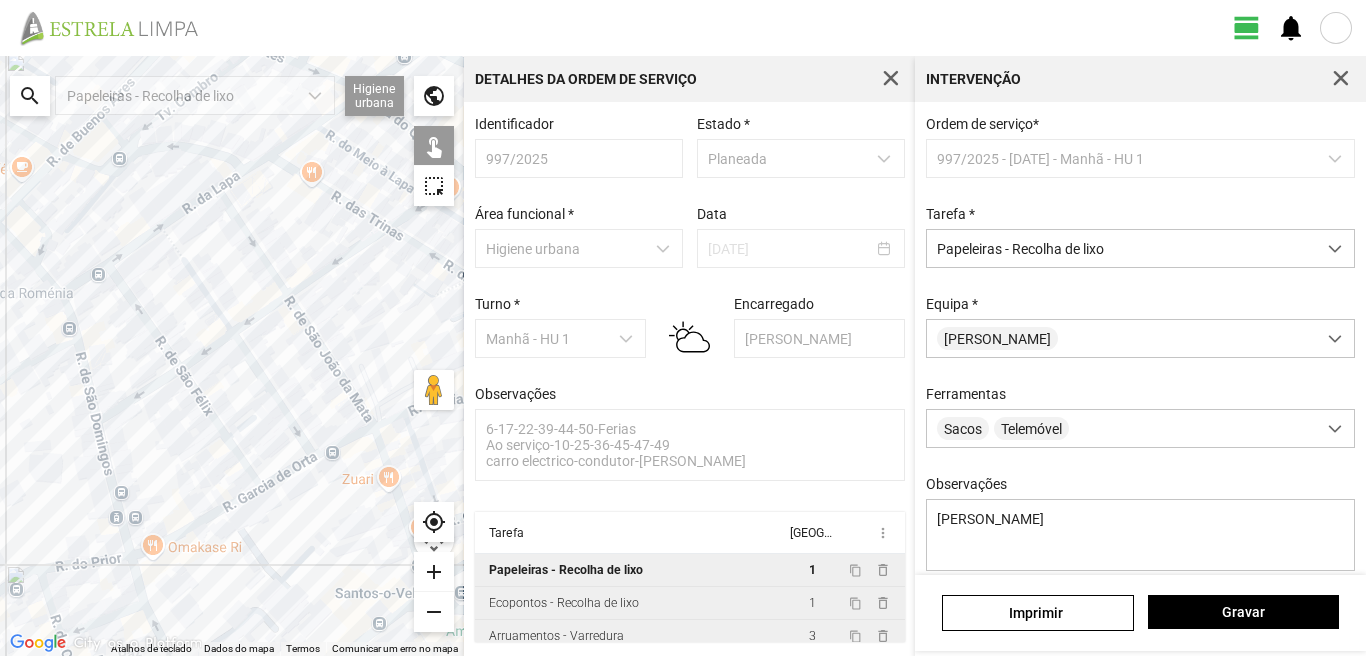 drag, startPoint x: 341, startPoint y: 483, endPoint x: 0, endPoint y: 522, distance: 343.22296 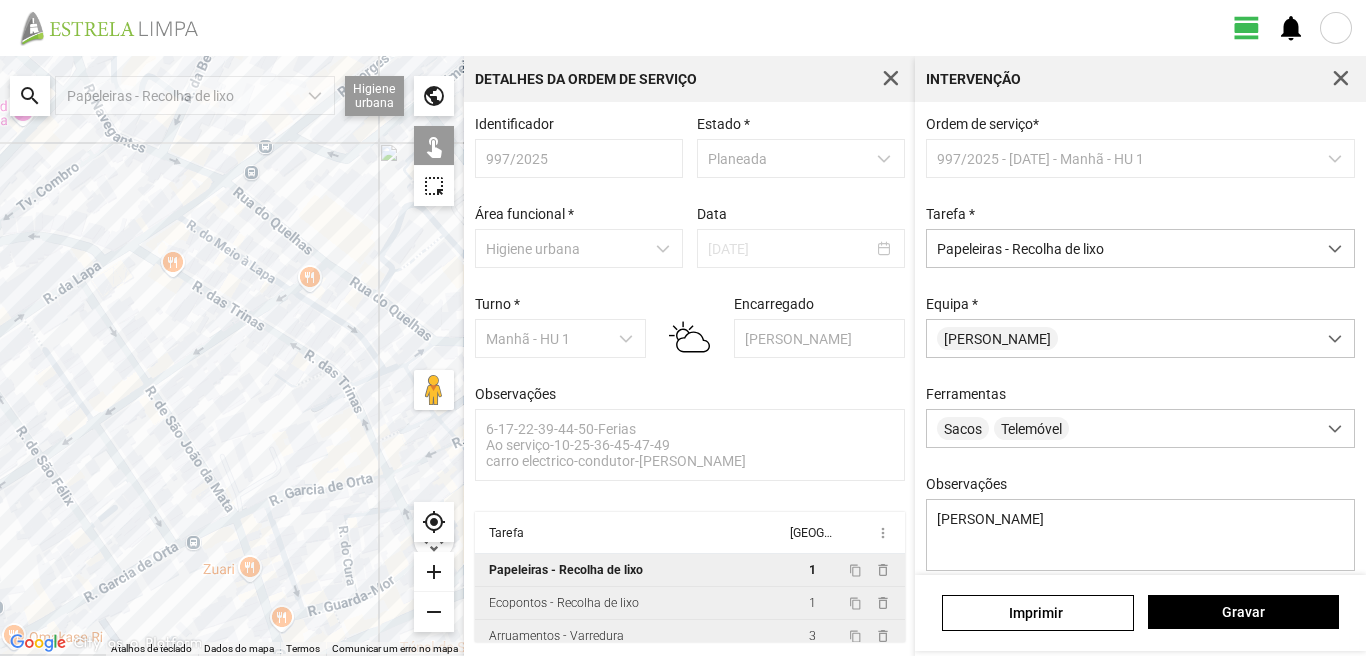 drag, startPoint x: 136, startPoint y: 455, endPoint x: 85, endPoint y: 478, distance: 55.946404 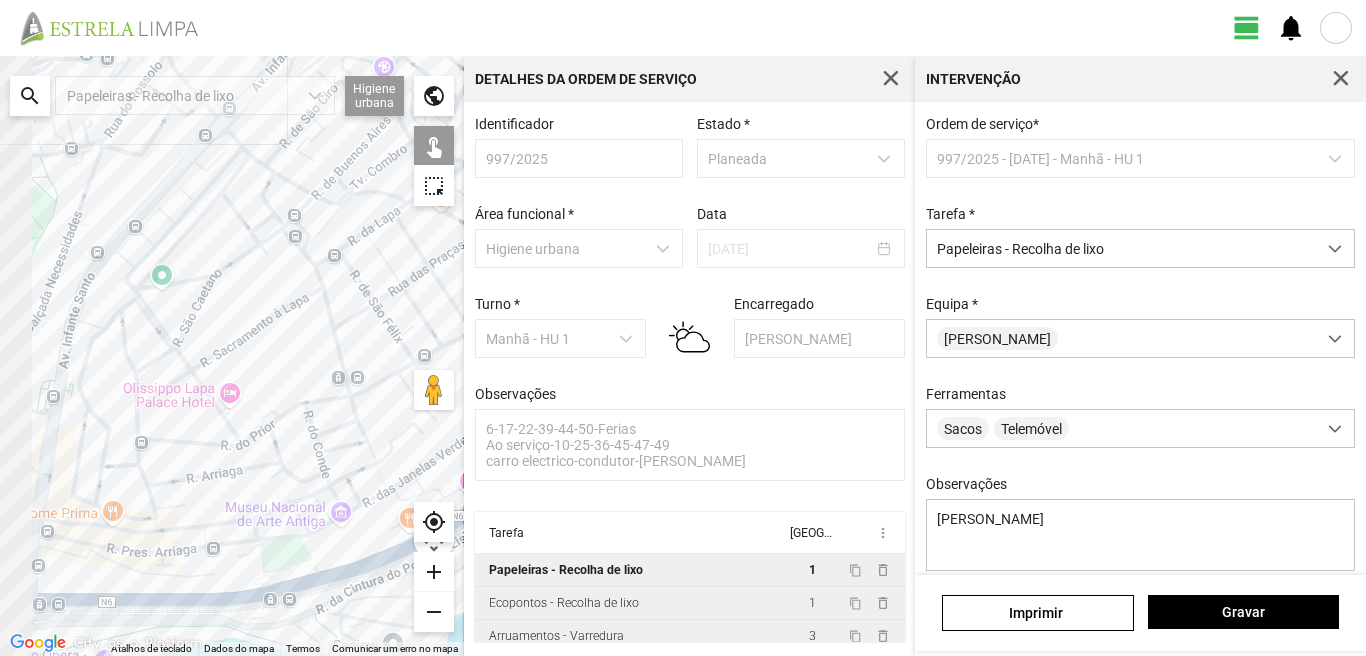 drag, startPoint x: 36, startPoint y: 514, endPoint x: 245, endPoint y: 385, distance: 245.60538 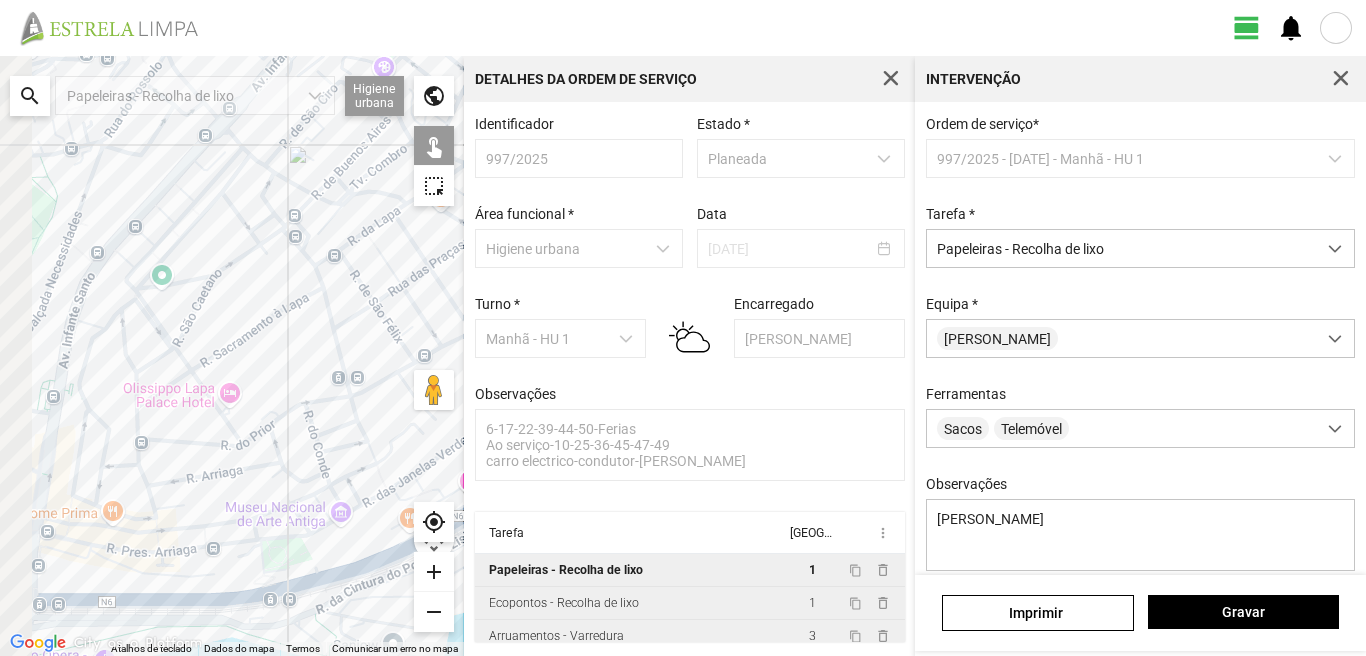click 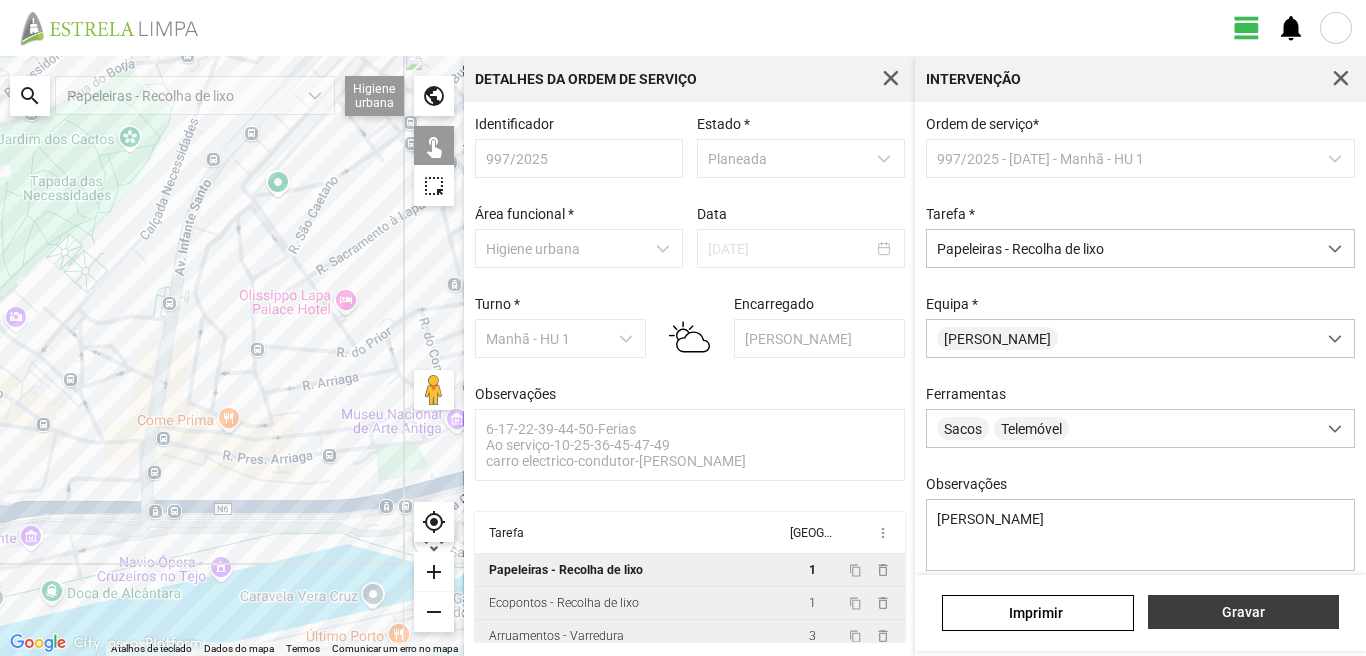 click on "Gravar" at bounding box center [1243, 612] 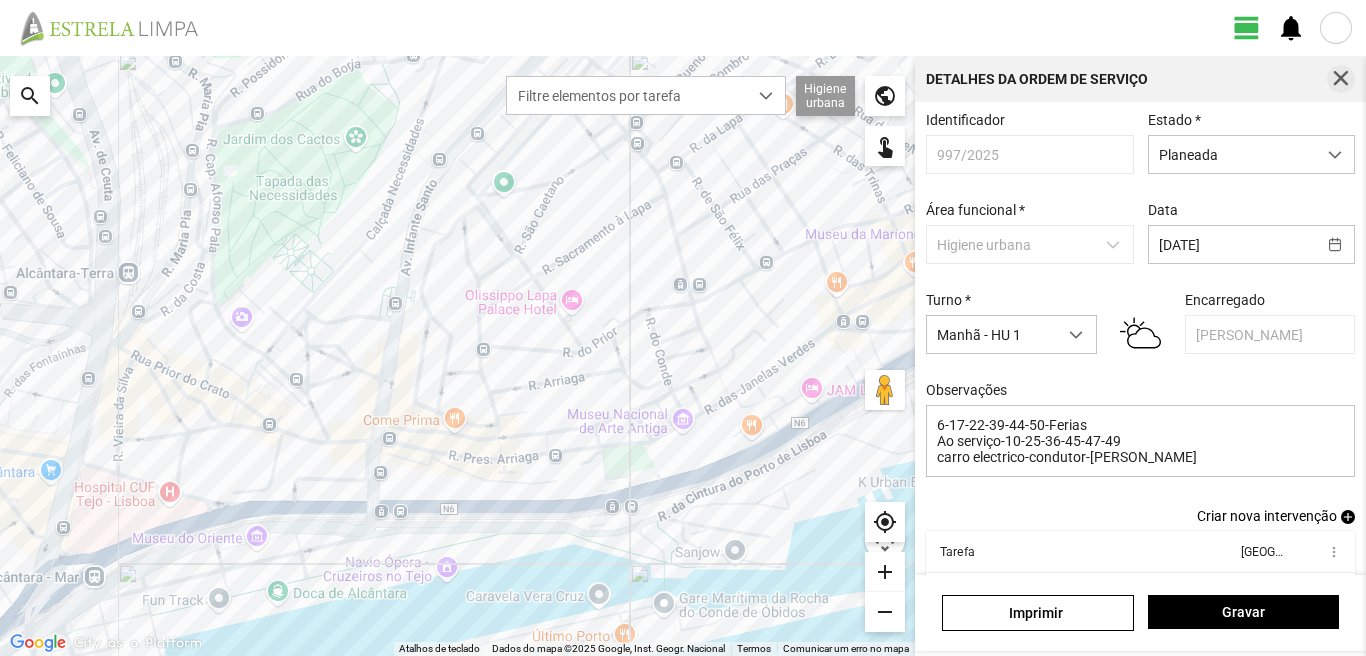 click at bounding box center [1341, 79] 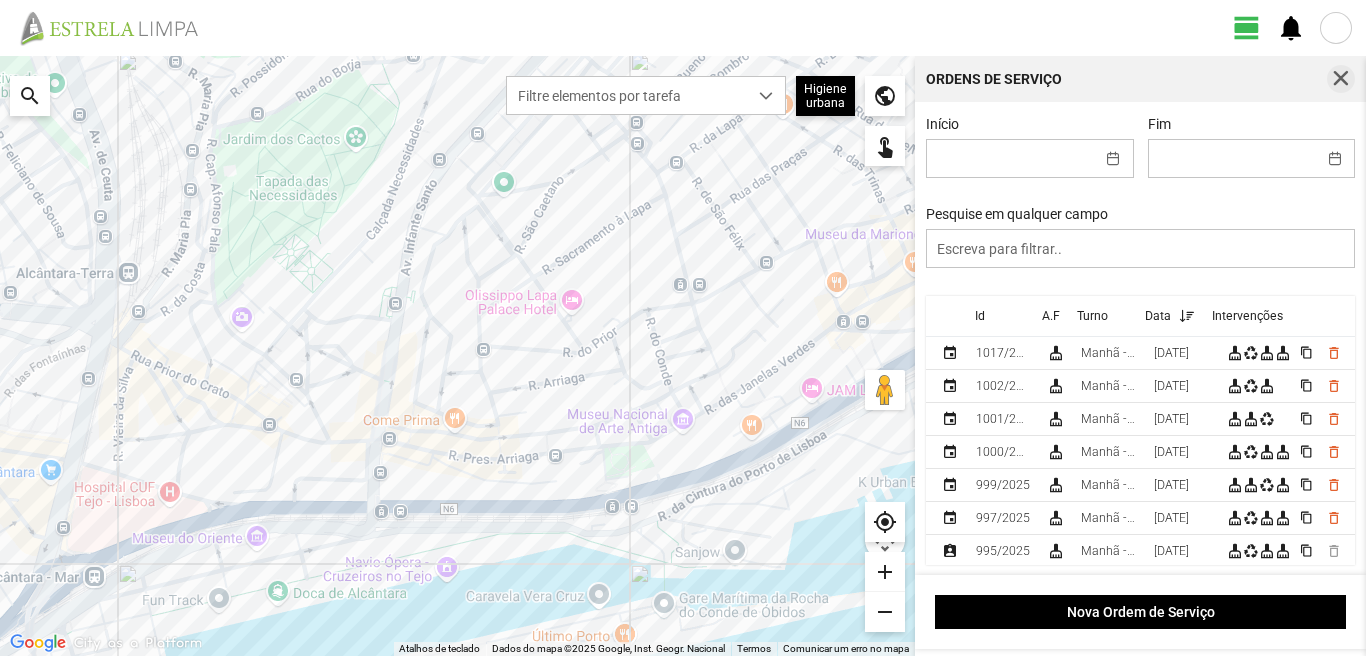 click at bounding box center (1341, 79) 